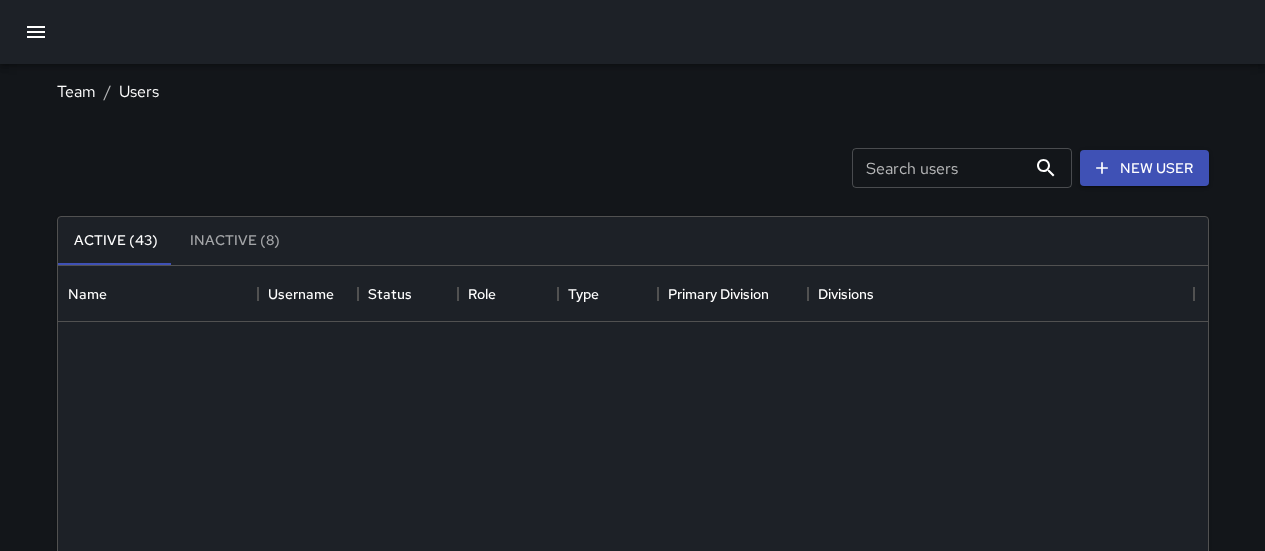 scroll, scrollTop: 26, scrollLeft: 0, axis: vertical 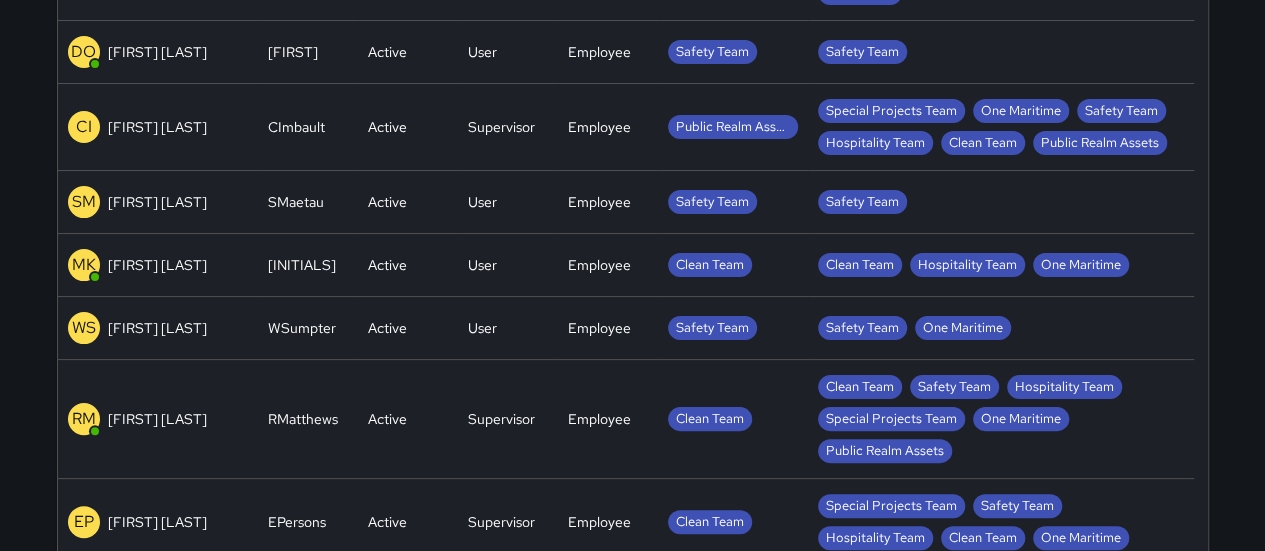click on "[FIRST] [LAST]" at bounding box center (157, 202) 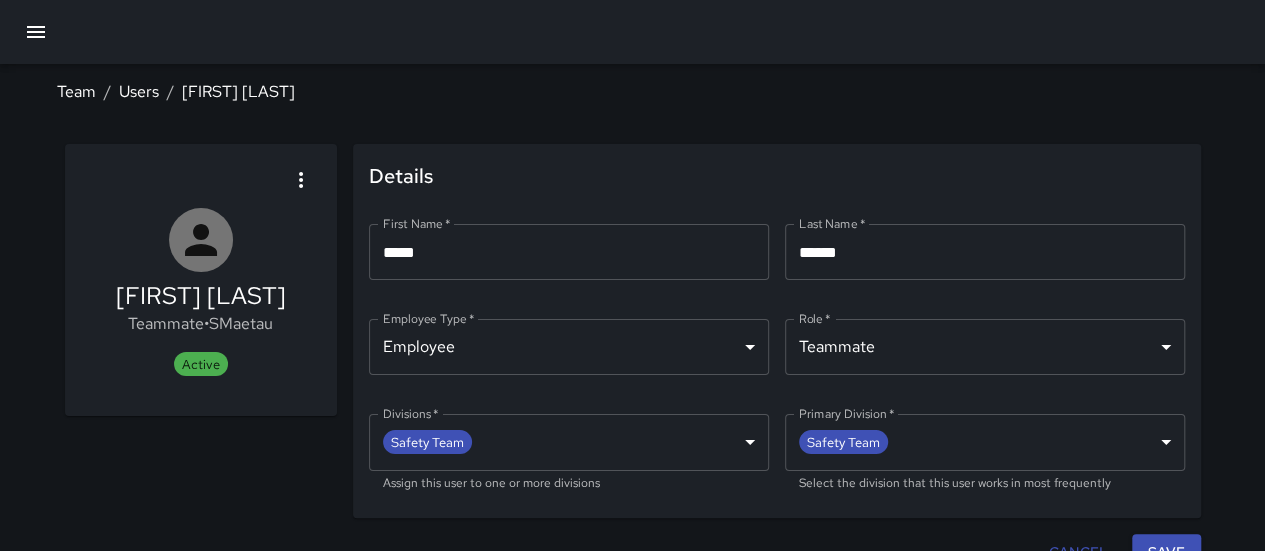 scroll, scrollTop: 26, scrollLeft: 0, axis: vertical 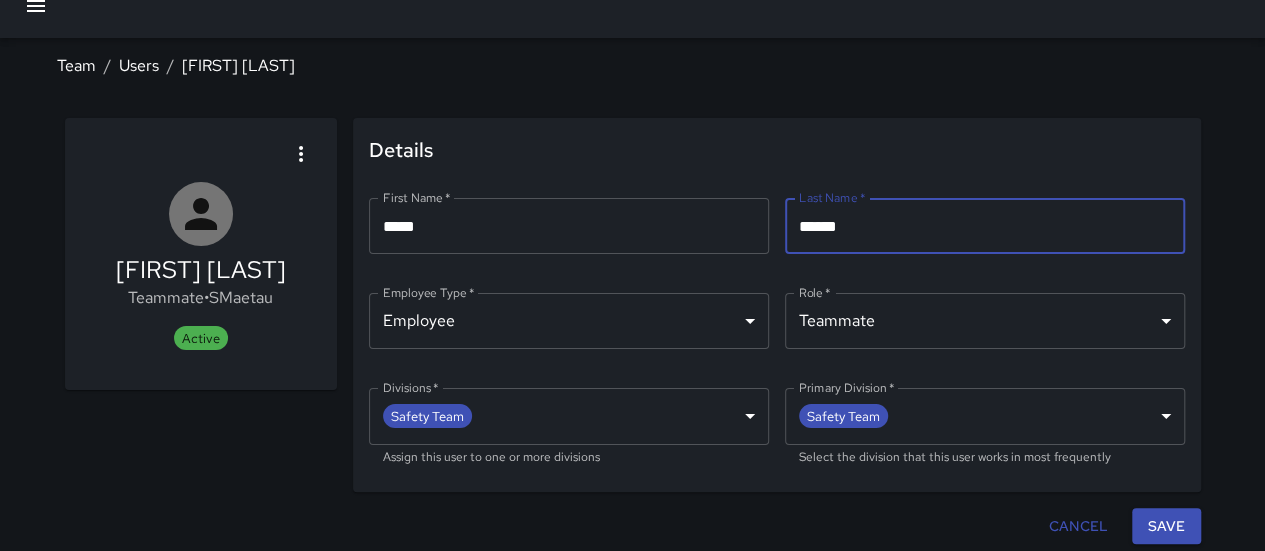 click on "******" at bounding box center (985, 226) 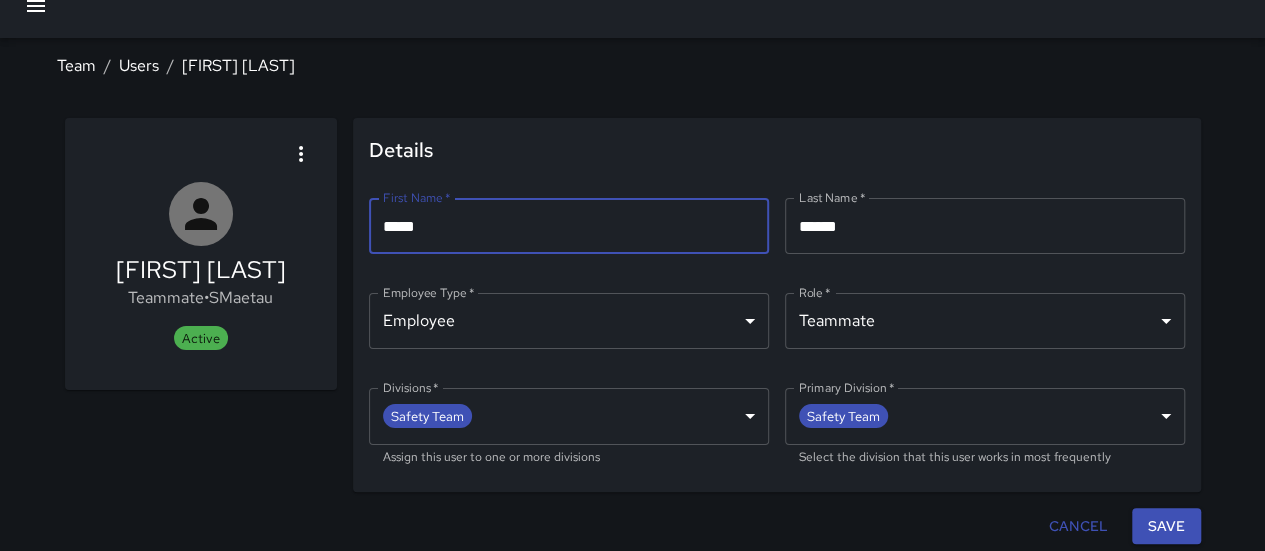 drag, startPoint x: 422, startPoint y: 223, endPoint x: 372, endPoint y: 221, distance: 50.039986 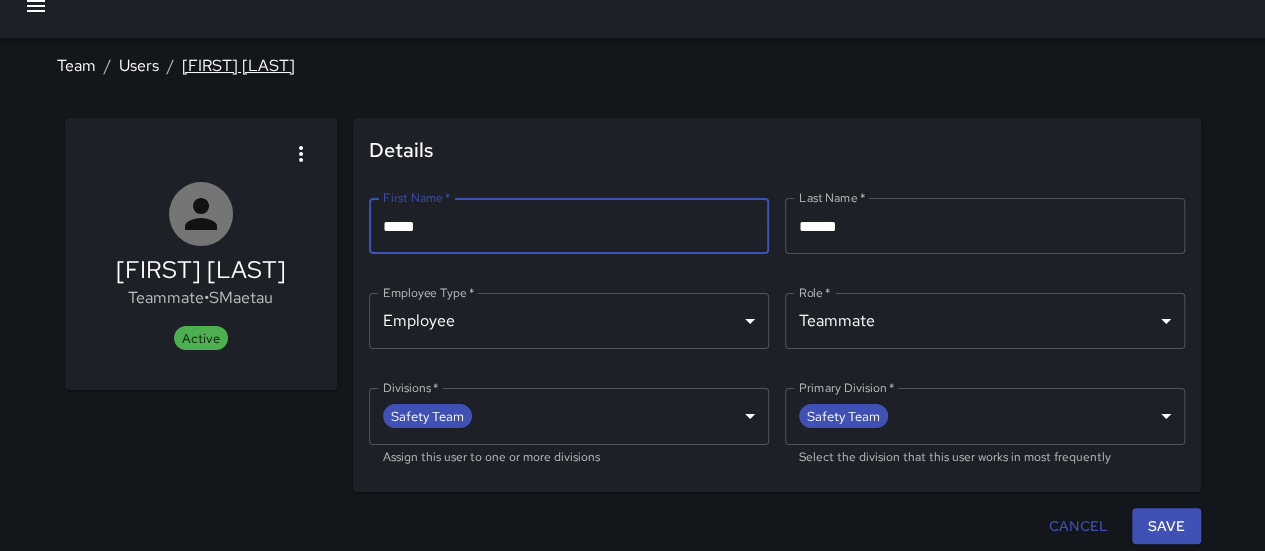 scroll, scrollTop: 0, scrollLeft: 0, axis: both 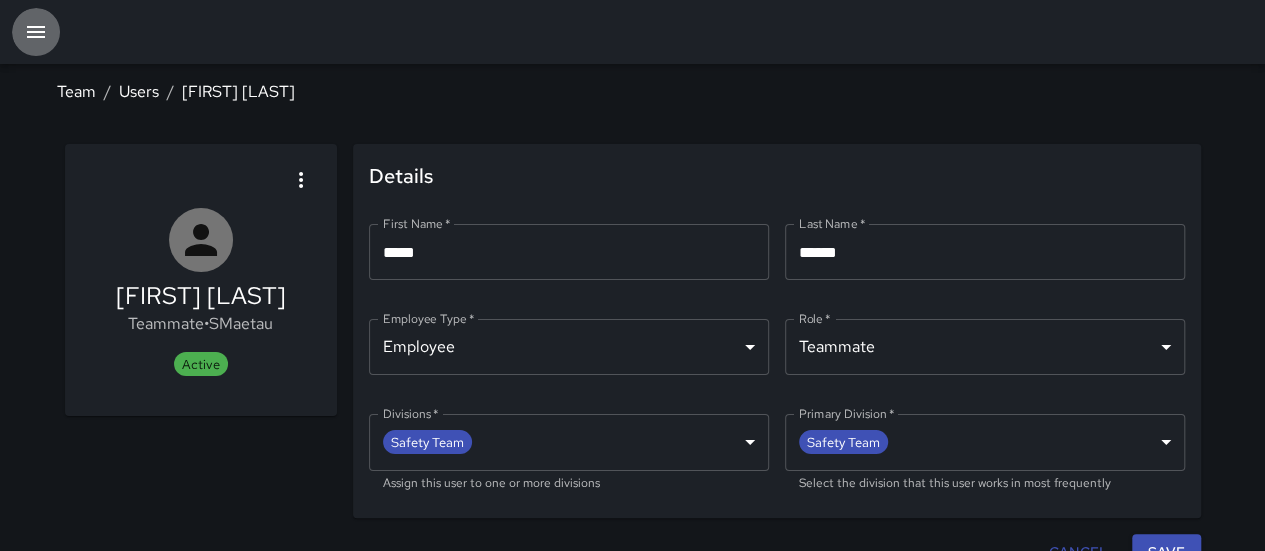 click 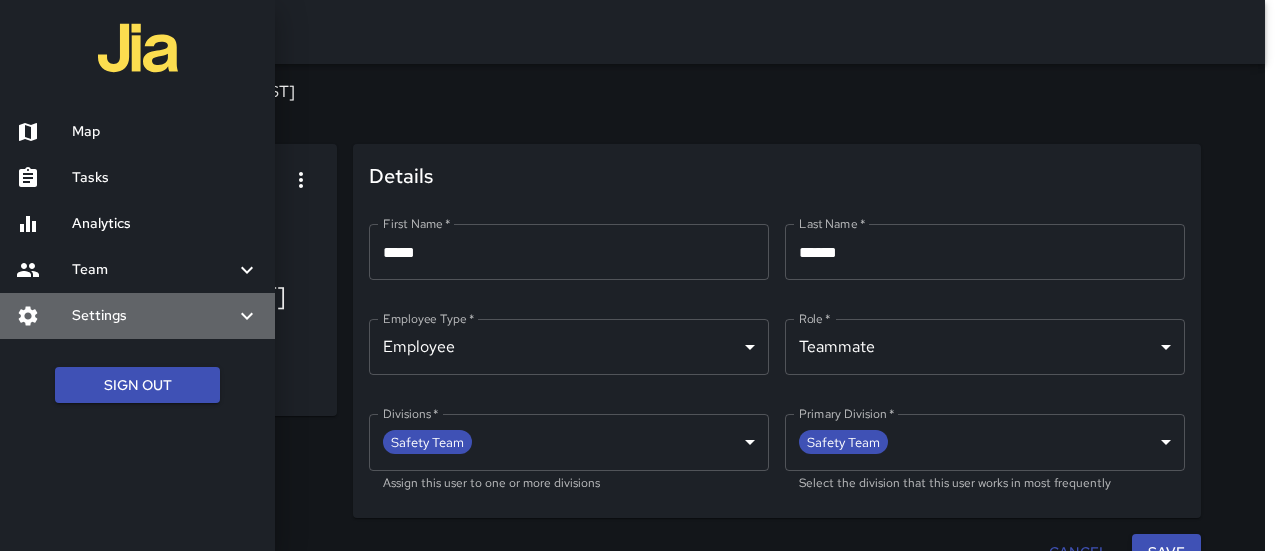 click on "Settings" at bounding box center (153, 316) 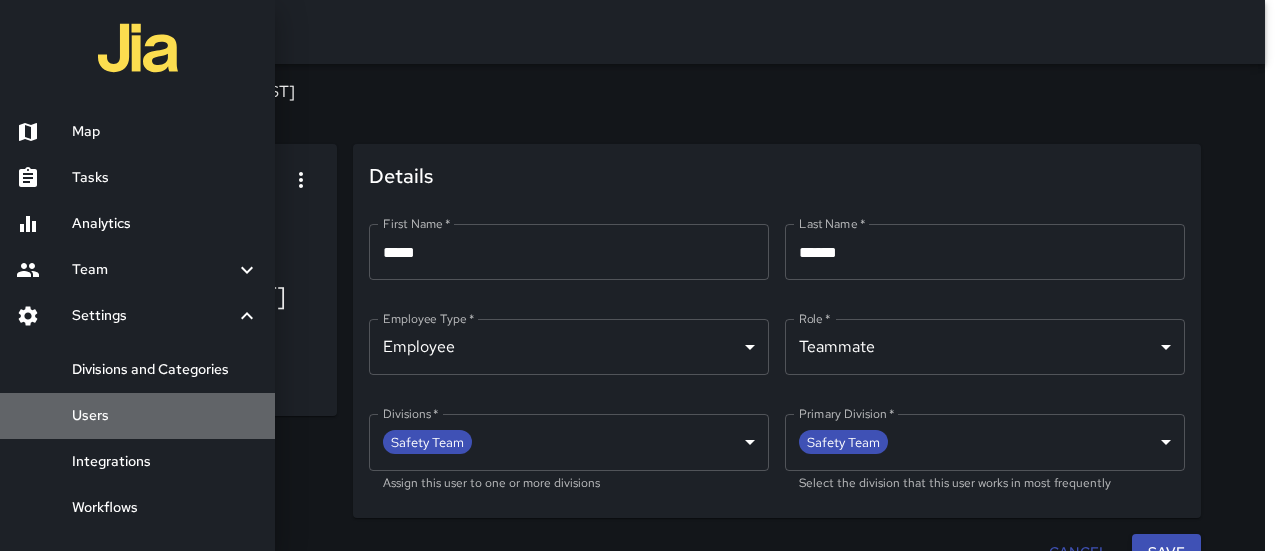 click on "Users" at bounding box center [165, 416] 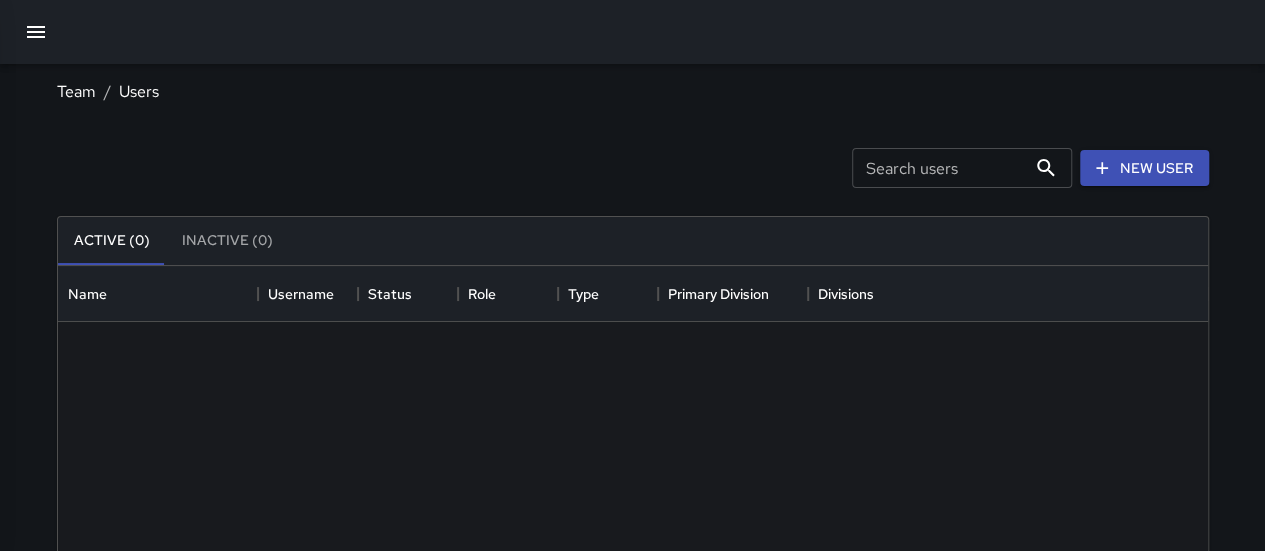 scroll, scrollTop: 16, scrollLeft: 16, axis: both 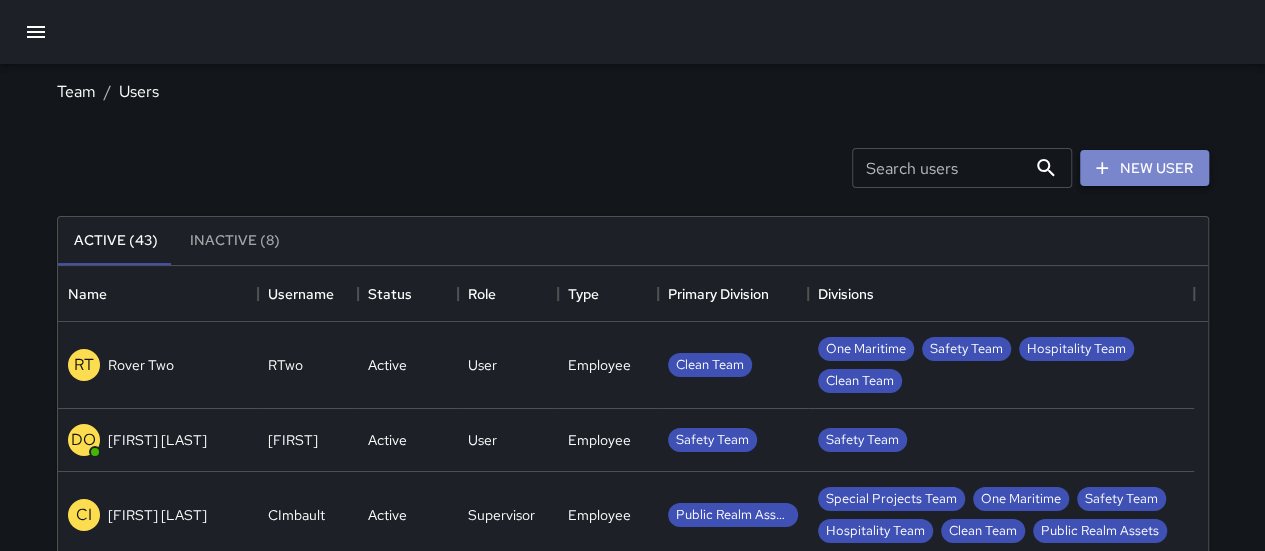 click on "New User" at bounding box center [1144, 168] 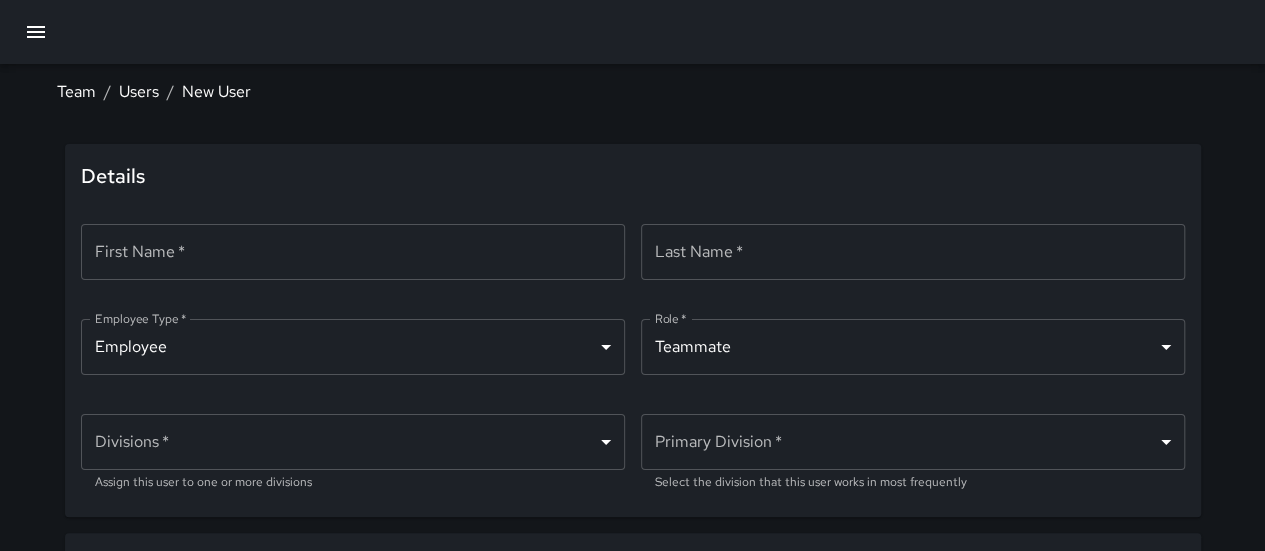 type on "*********" 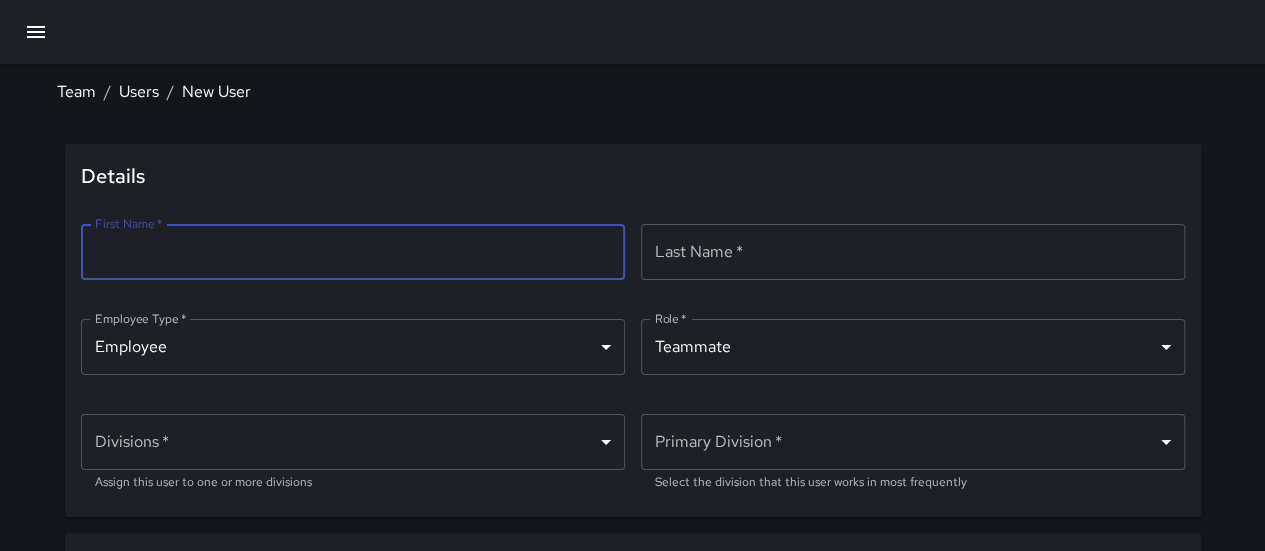 click on "First Name   *" at bounding box center [353, 252] 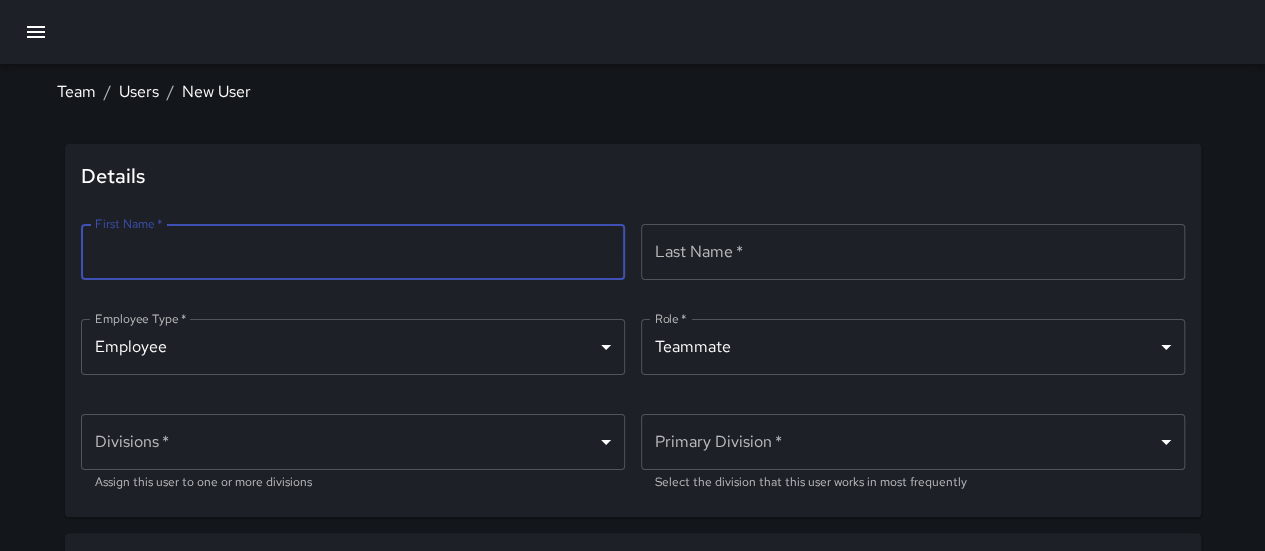 paste on "*********" 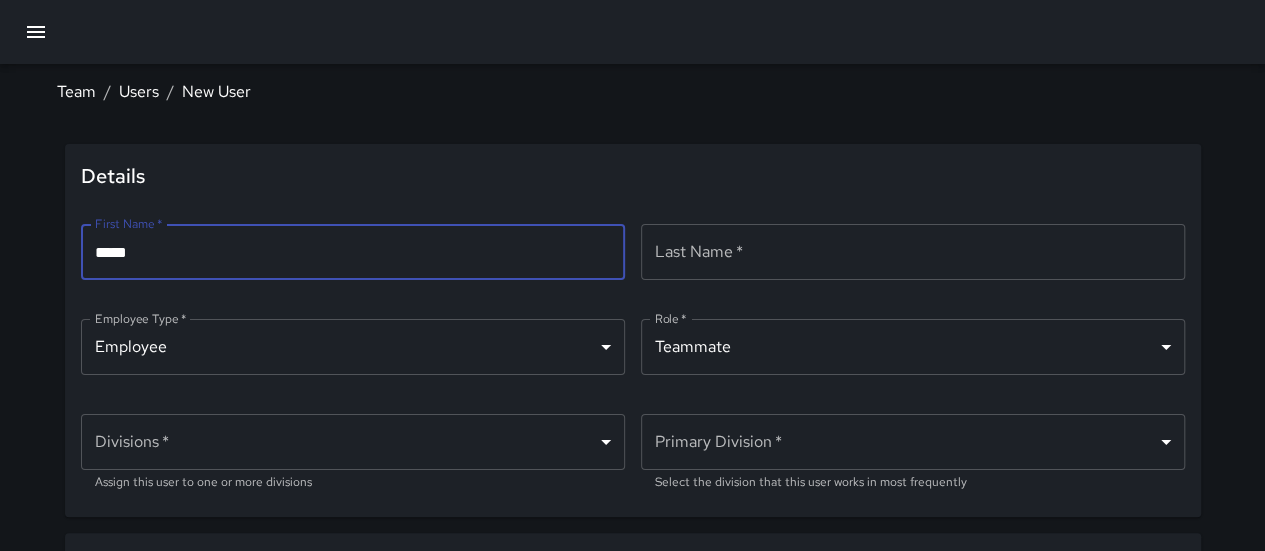 type on "*********" 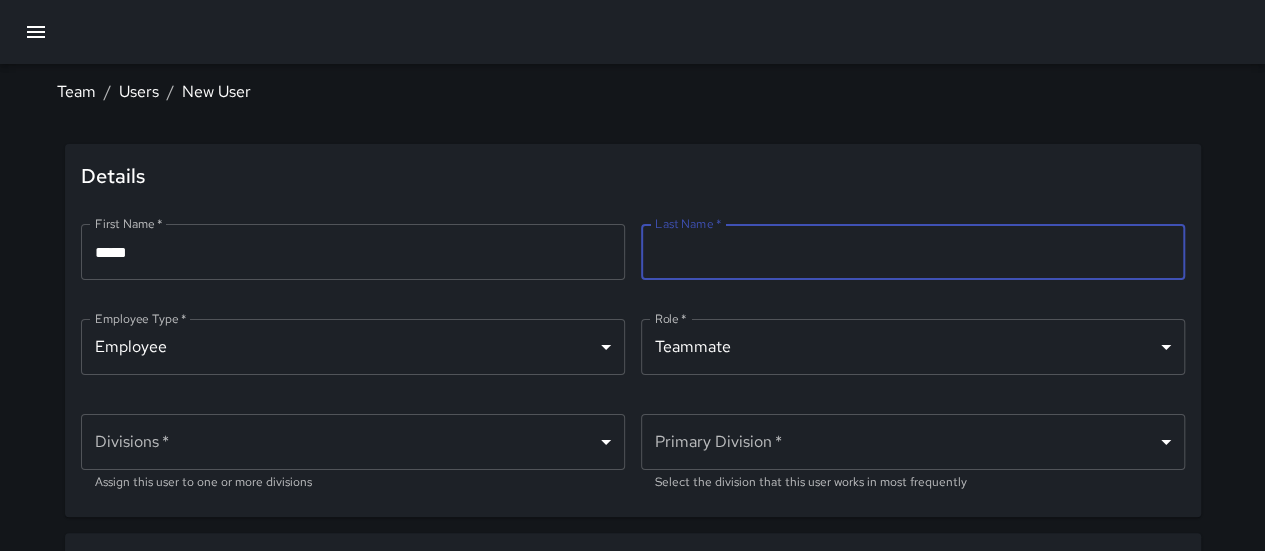 click on "Last Name   *" at bounding box center [913, 252] 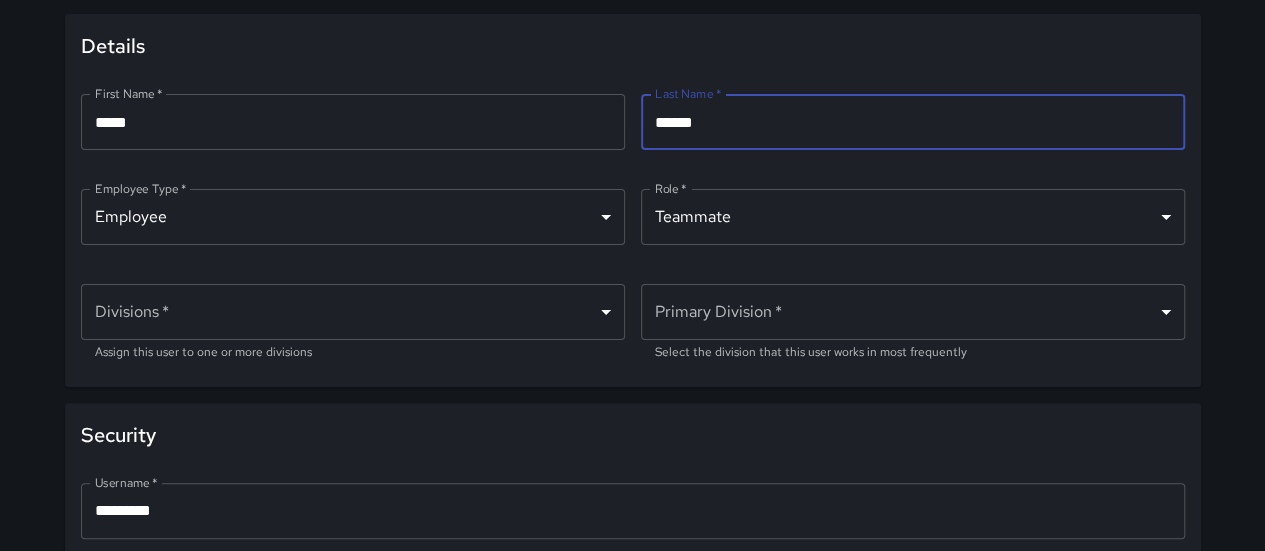 scroll, scrollTop: 320, scrollLeft: 0, axis: vertical 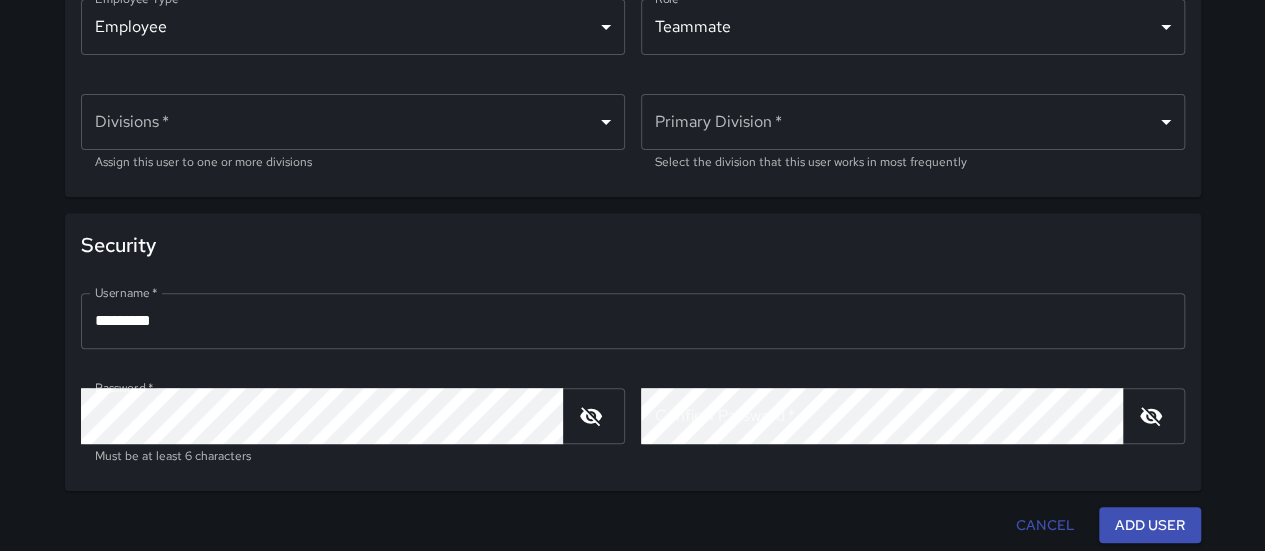 type on "******" 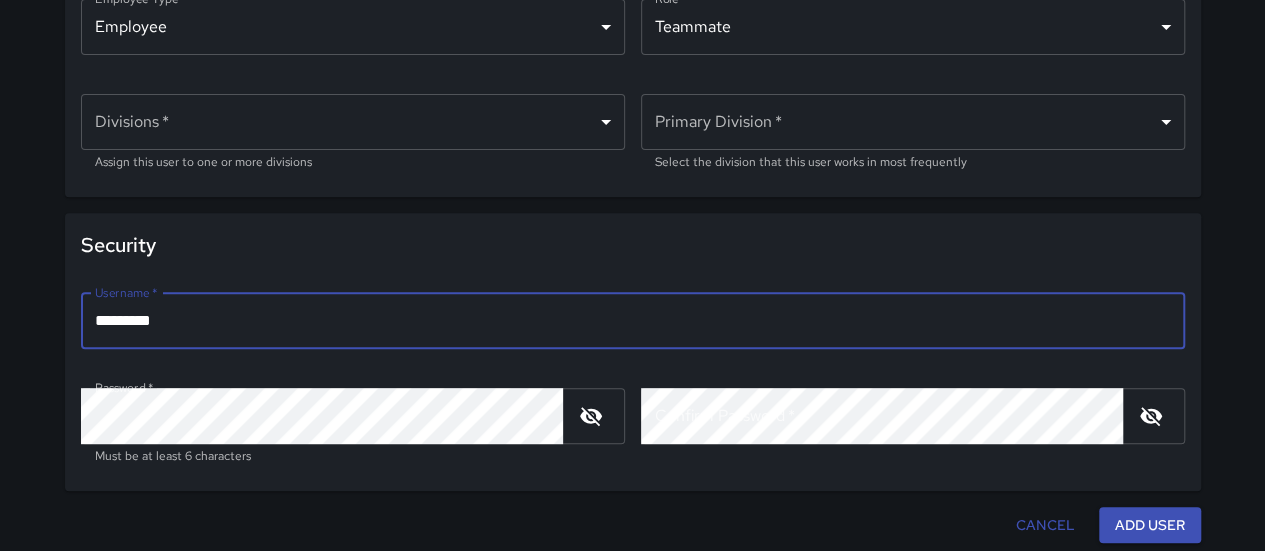 click on "*********" at bounding box center (633, 321) 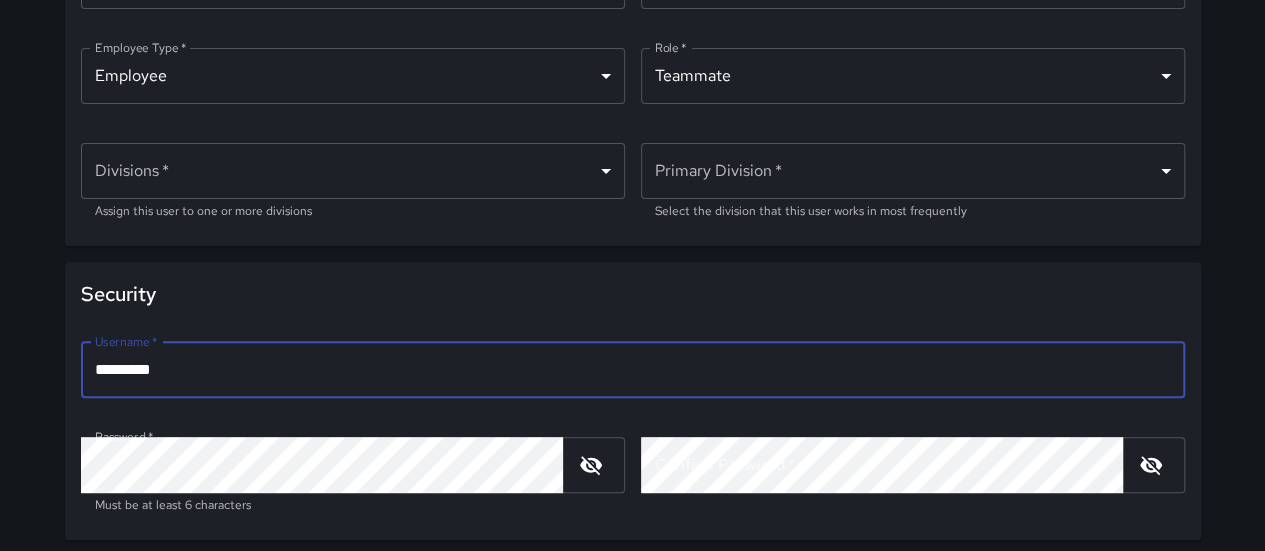scroll, scrollTop: 283, scrollLeft: 0, axis: vertical 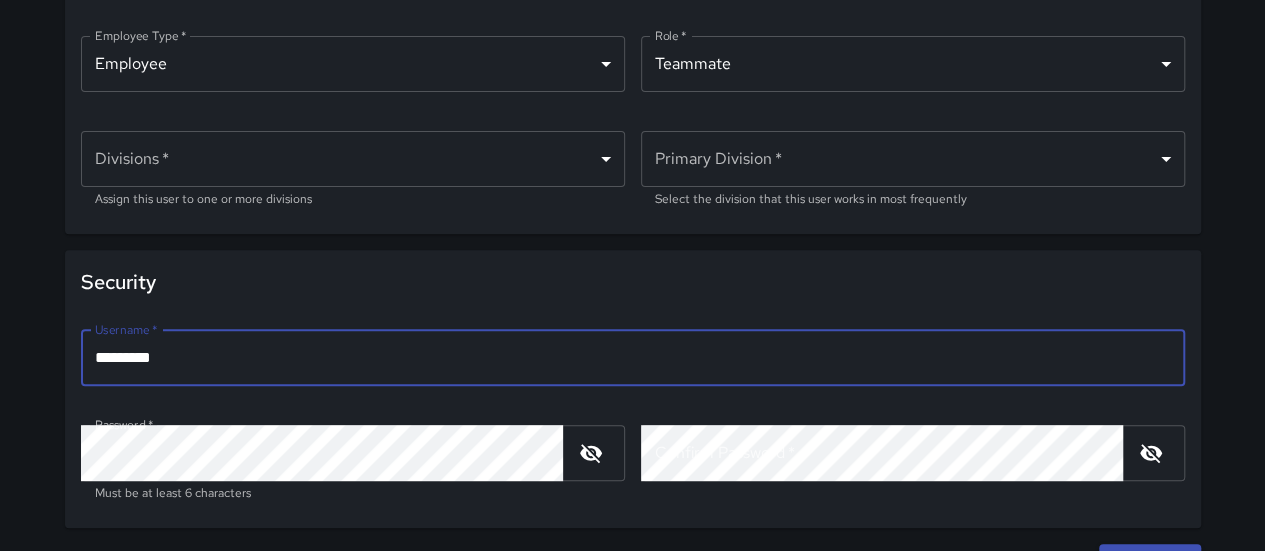 drag, startPoint x: 226, startPoint y: 358, endPoint x: 48, endPoint y: 362, distance: 178.04494 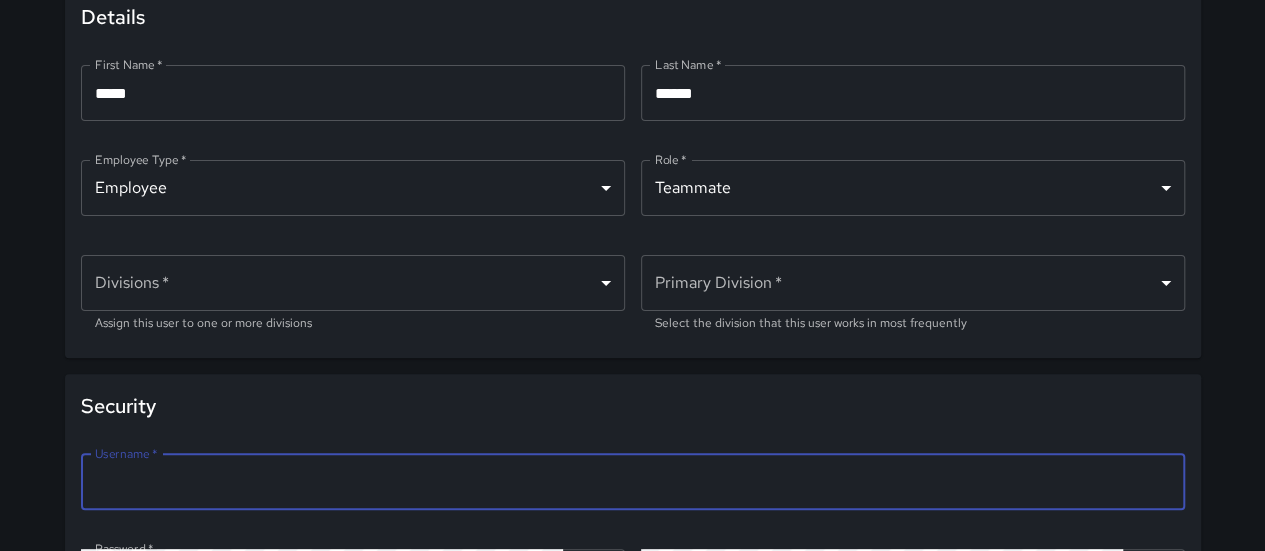scroll, scrollTop: 132, scrollLeft: 0, axis: vertical 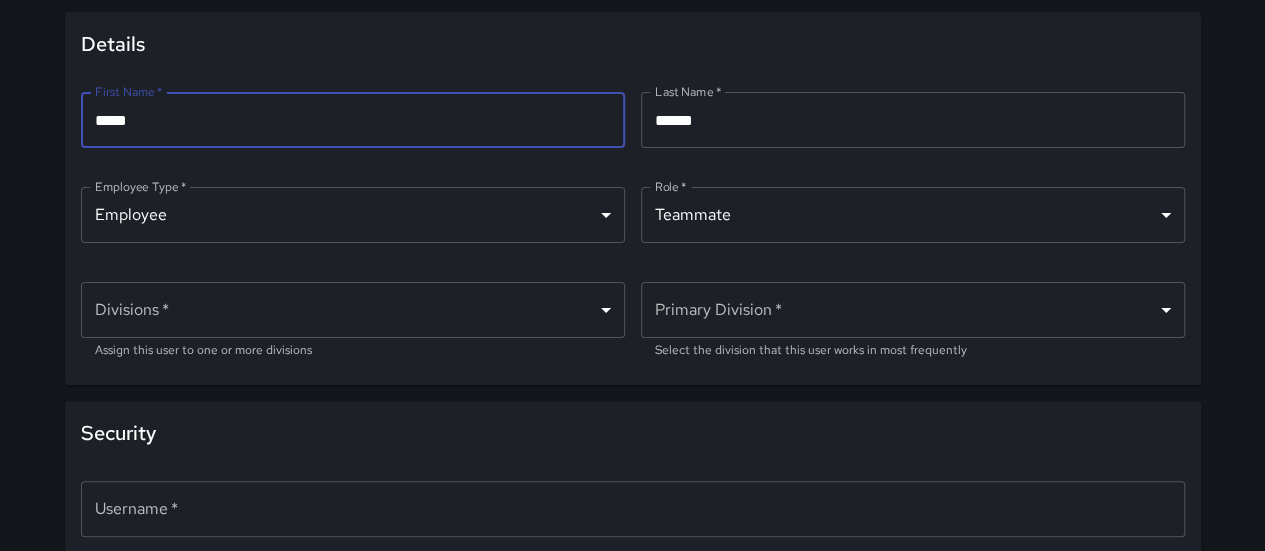 drag, startPoint x: 138, startPoint y: 113, endPoint x: 93, endPoint y: 110, distance: 45.099888 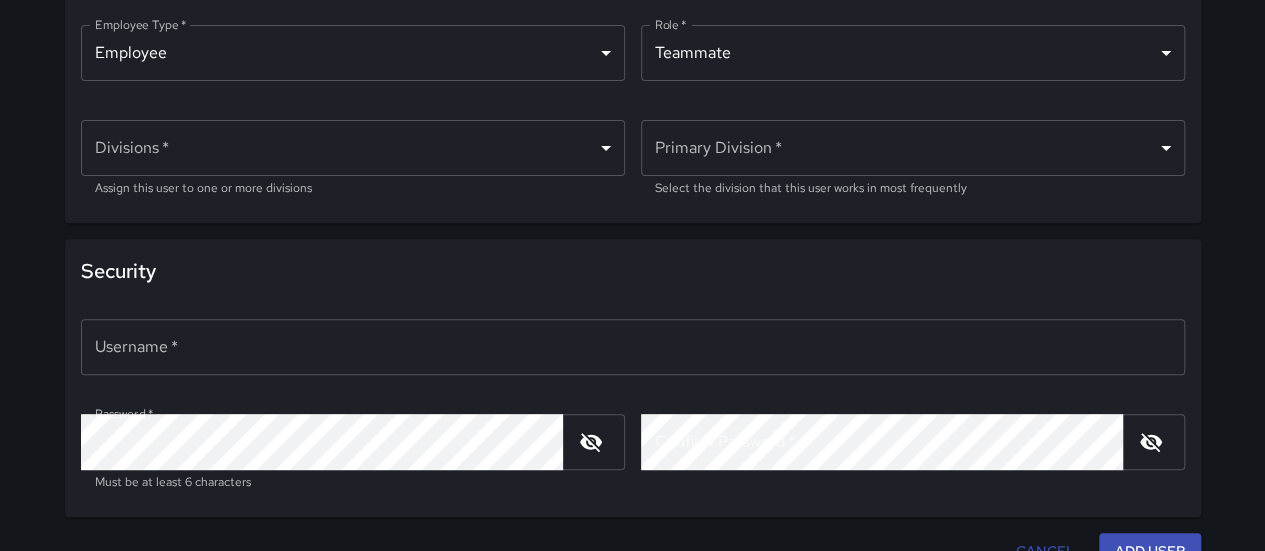 scroll, scrollTop: 313, scrollLeft: 0, axis: vertical 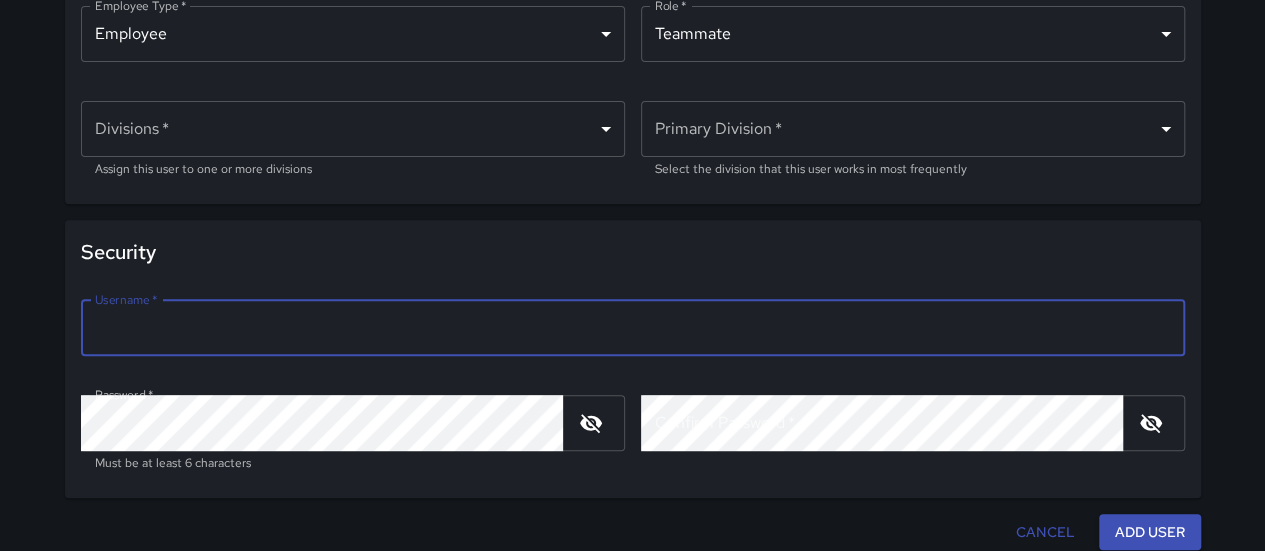 click on "Username   *" at bounding box center [633, 328] 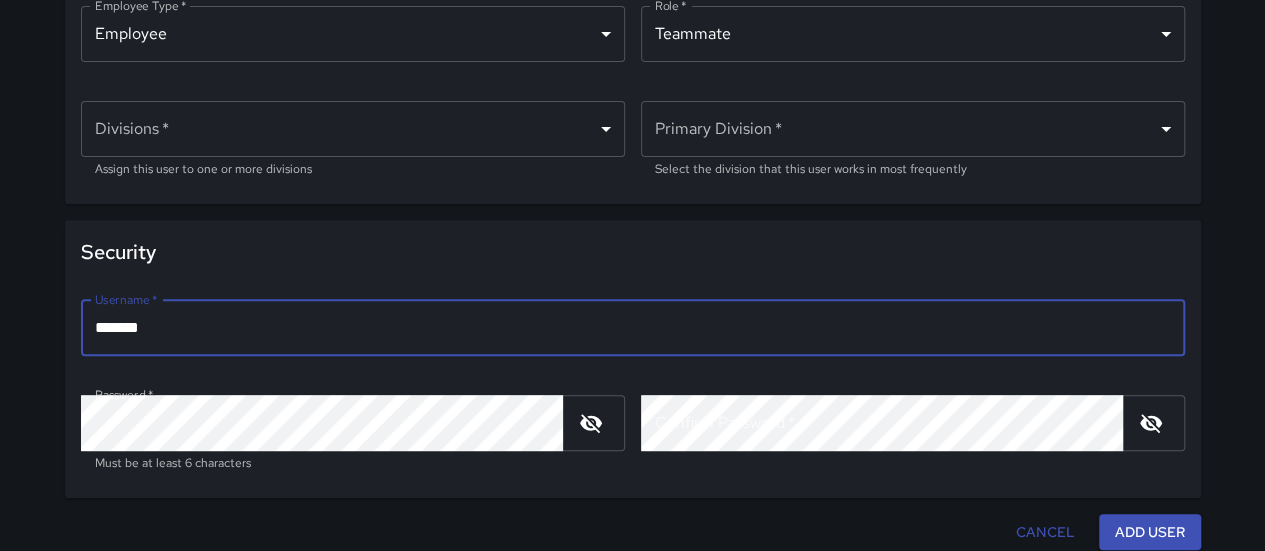 type on "*******" 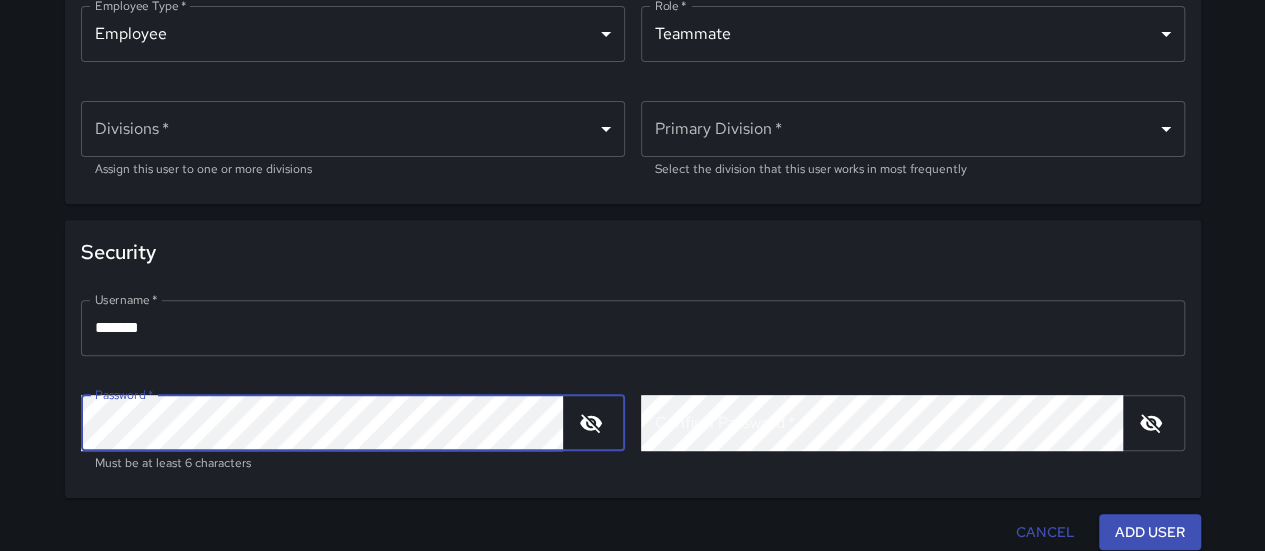 click on "Team / Users / New User Details First Name   * ***** First Name   * ​ Last Name   * ****** Last Name   * ​ Employee Type   * Employee ******** Employee Type   * ​ Role   * Teammate ******** Role   * ​ Divisions   * ​ Divisions   * Assign this user to one or more divisions Primary Division   * ​ Primary Division   * Select the division that this user works in most frequently Security Username   * ******* Username   * ​ Password   * Password   * Must be at least 6 characters Confirm Password   * Confirm Password   * ​ Cancel Add User" at bounding box center [633, 154] 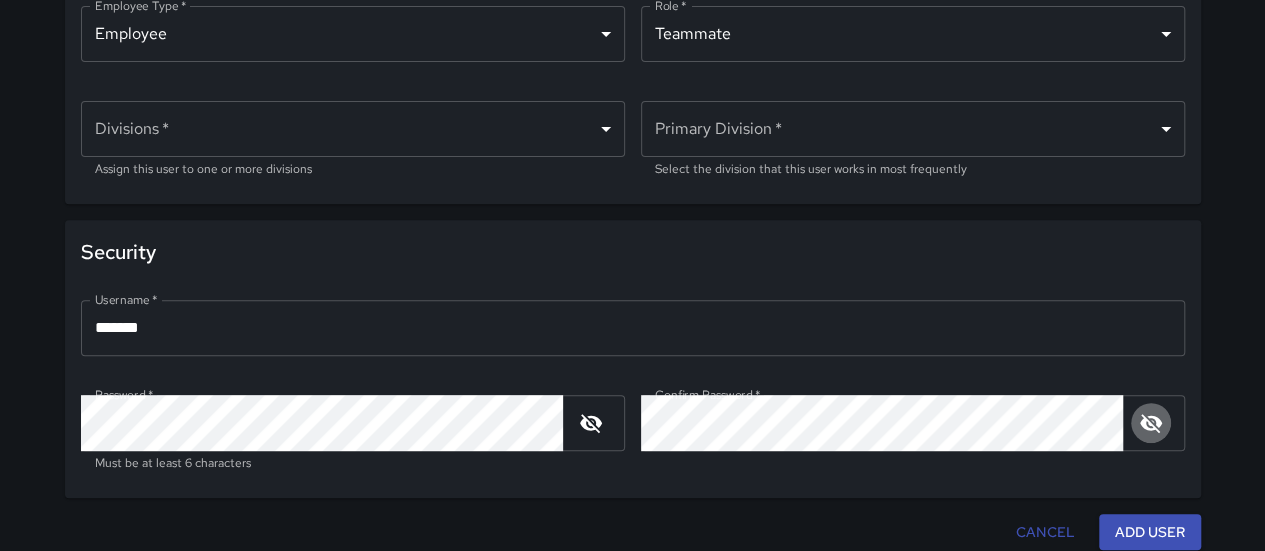 click 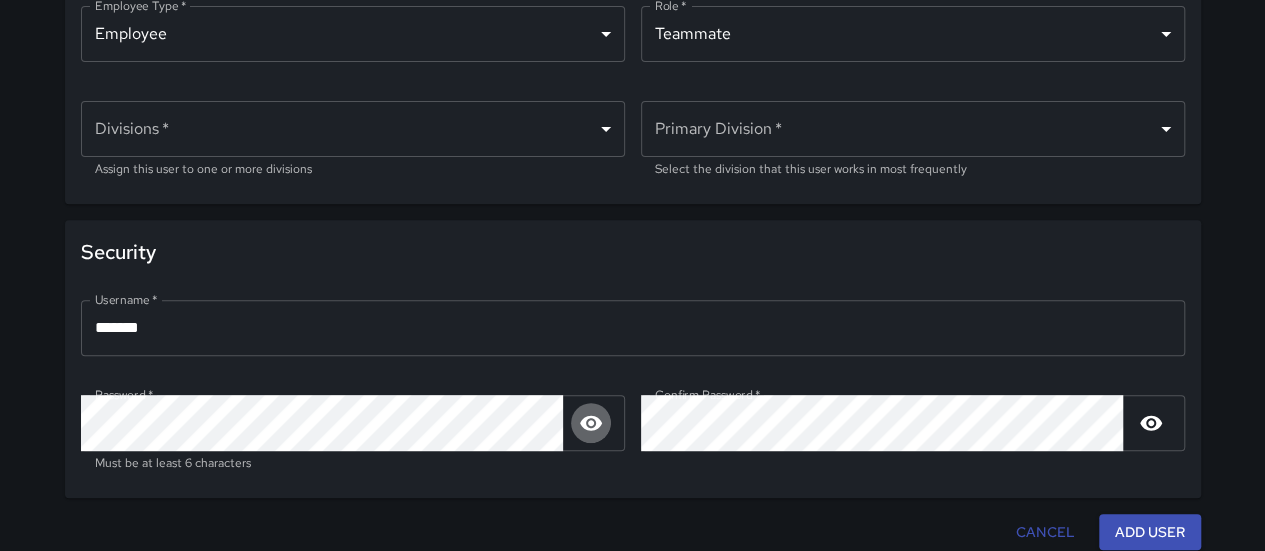click 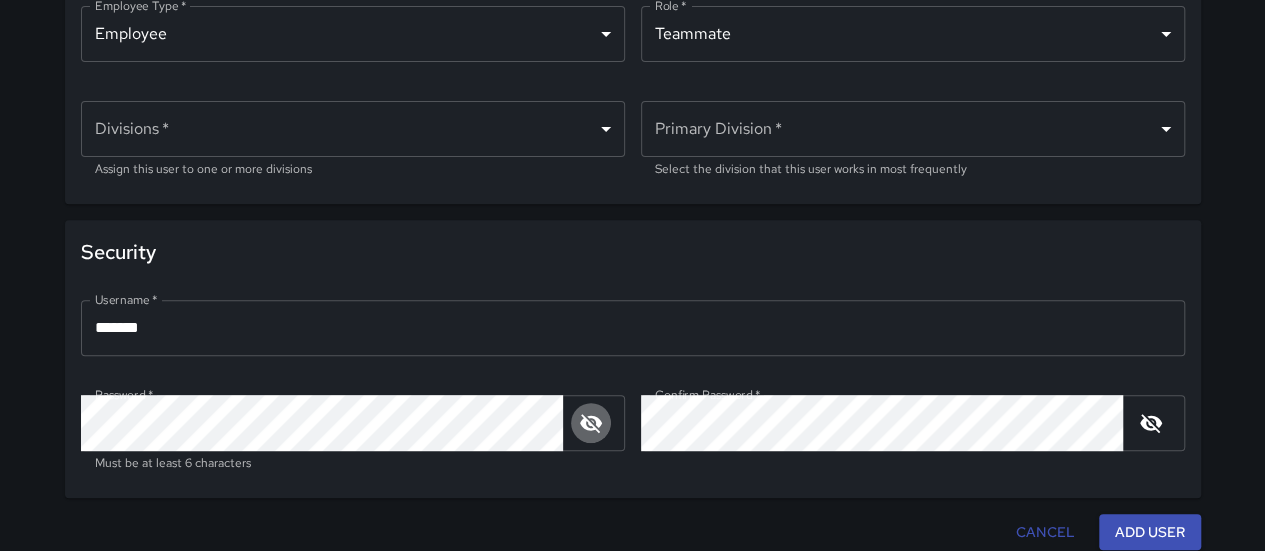 click 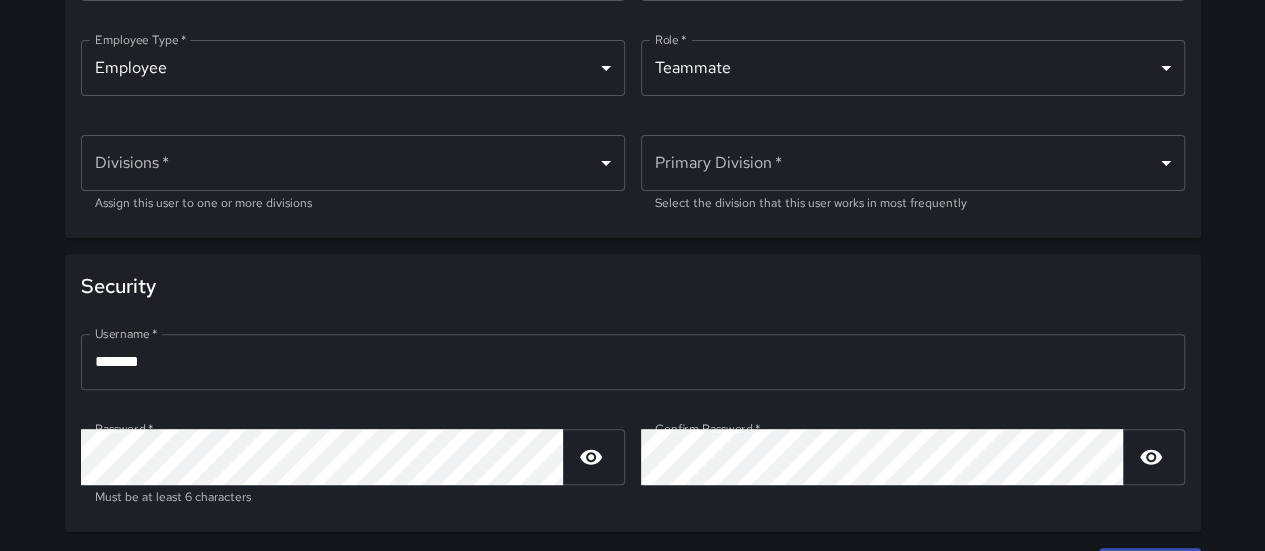 scroll, scrollTop: 320, scrollLeft: 0, axis: vertical 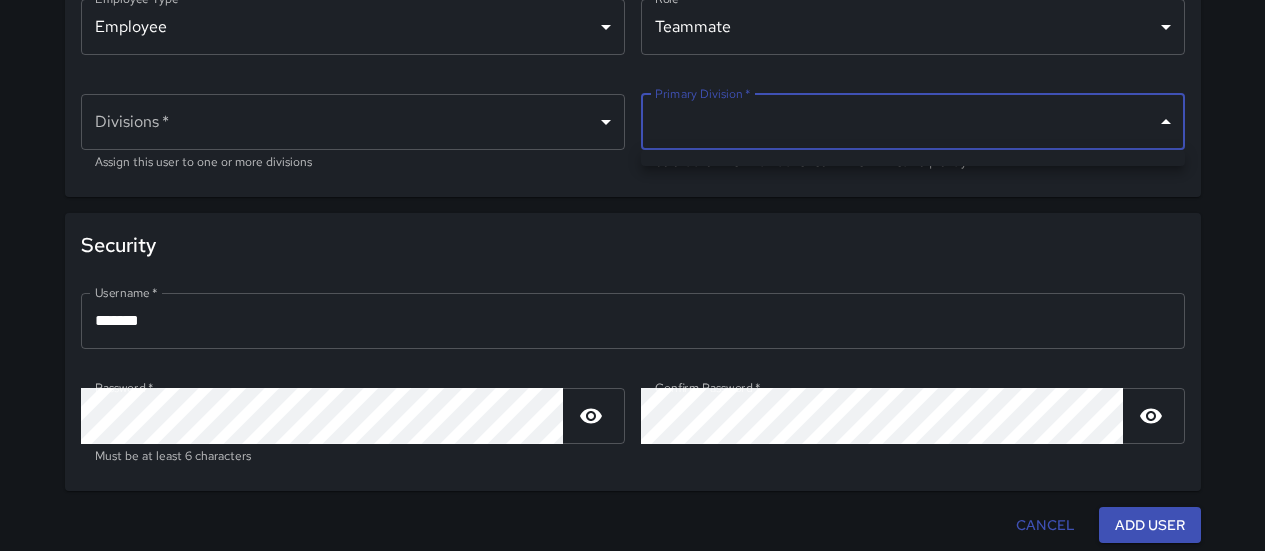 click on "Team / Users / New User Details First Name   * ***** First Name   * ​ Last Name   * ****** Last Name   * ​ Employee Type   * Employee ******** Employee Type   * ​ Role   * Teammate ******** Role   * ​ Divisions   * ​ Divisions   * Assign this user to one or more divisions Primary Division   * ​ Primary Division   * Select the division that this user works in most frequently Security Username   * ******* Username   * ​ Password   * Password   * Must be at least 6 characters Confirm Password   * Confirm Password   * ​ Cancel Add User" at bounding box center [640, 115] 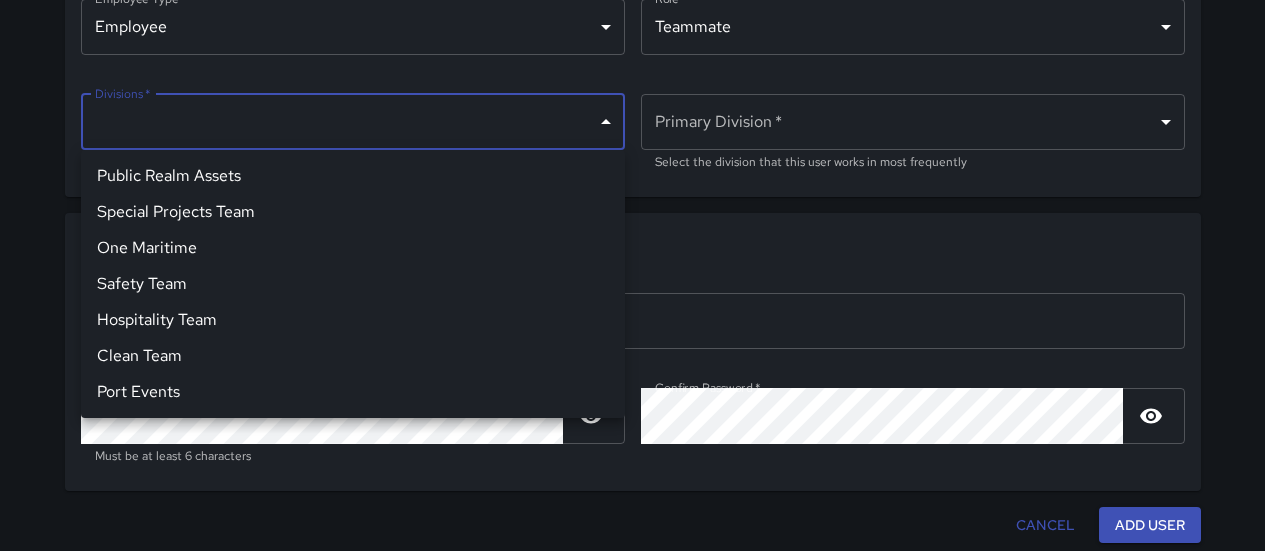 click on "Team / Users / New User Details First Name   * ***** First Name   * ​ Last Name   * ****** Last Name   * ​ Employee Type   * Employee ******** Employee Type   * ​ Role   * Teammate ******** Role   * ​ Divisions   * ​ Divisions   * Assign this user to one or more divisions Primary Division   * ​ Primary Division   * Select the division that this user works in most frequently Security Username   * ******* Username   * ​ Password   * Password   * Must be at least 6 characters Confirm Password   * Confirm Password   * ​ Cancel Add User Public Realm Assets Special Projects Team One Maritime Safety Team Hospitality Team Clean Team Port Events" at bounding box center (640, 115) 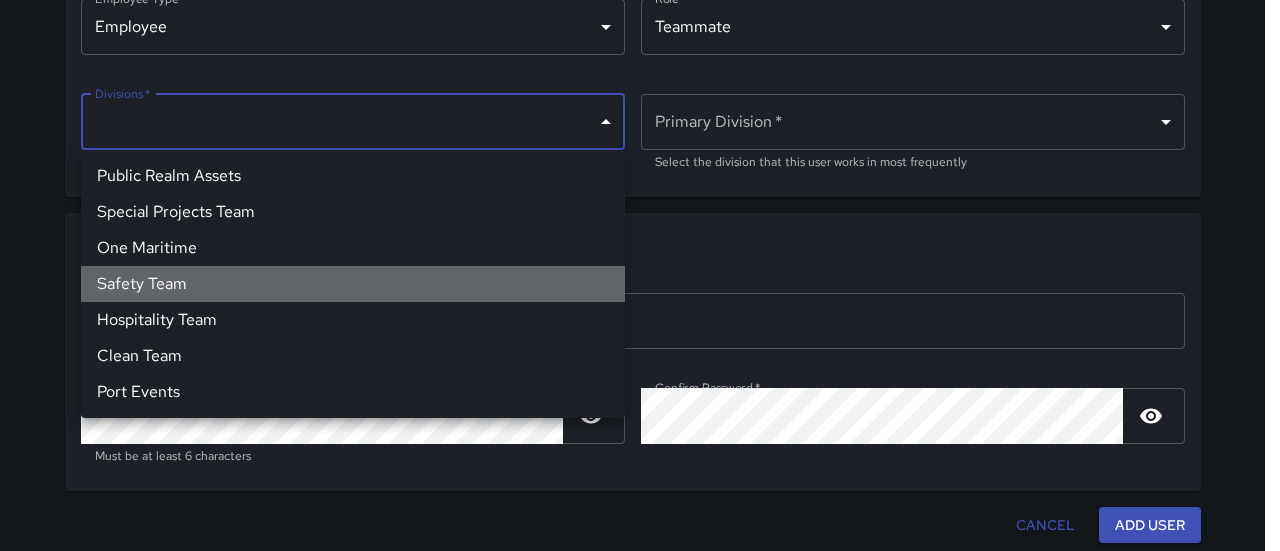 click on "Safety Team" at bounding box center (353, 284) 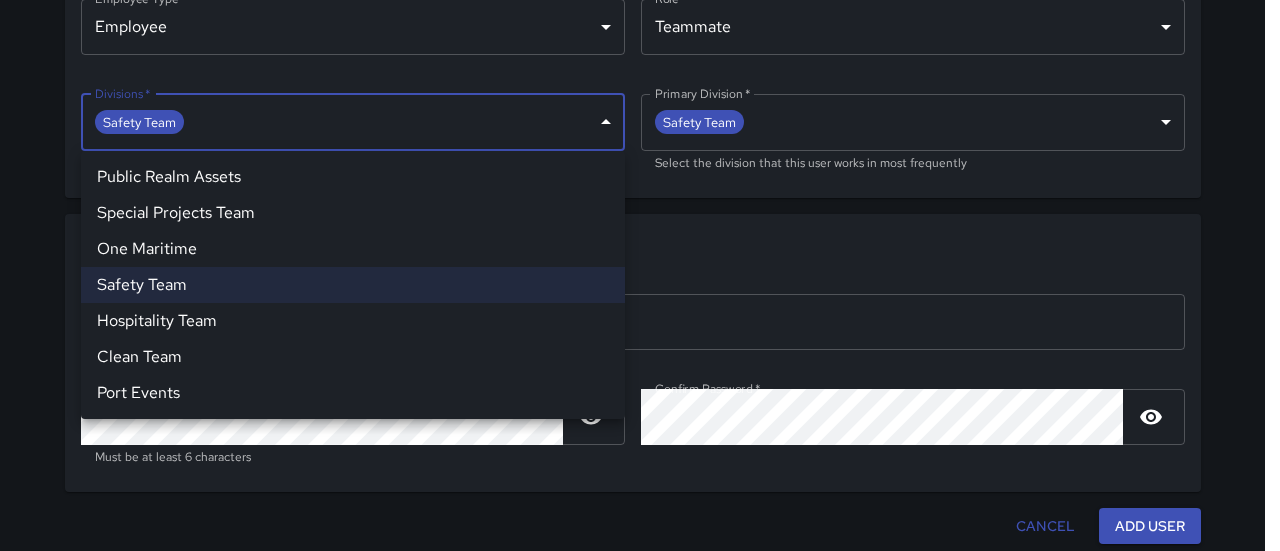 type 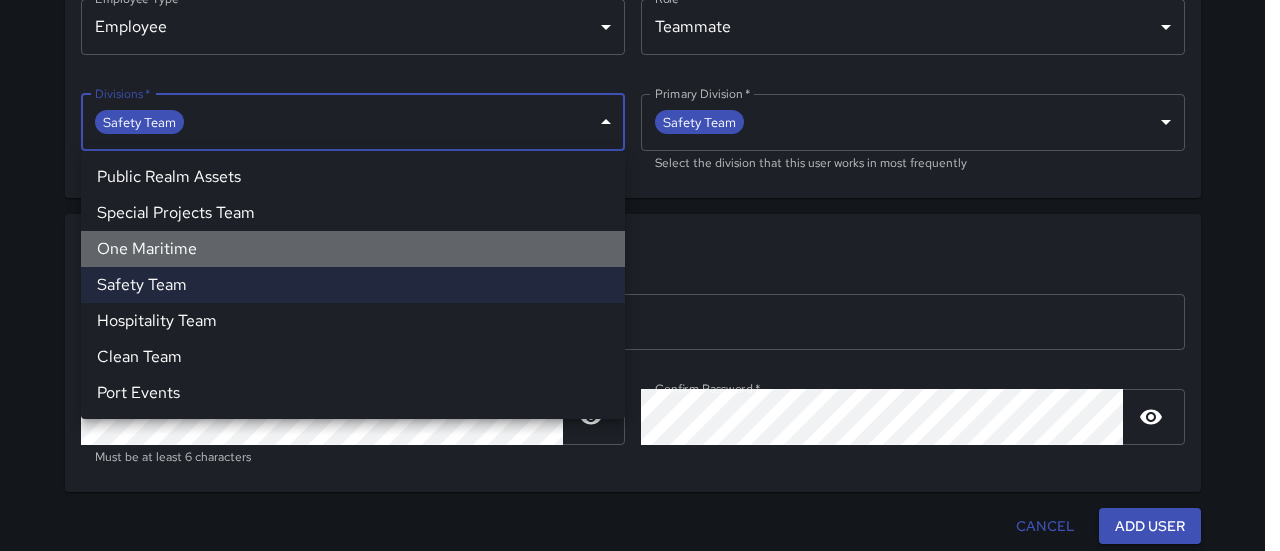 click on "One Maritime" at bounding box center (353, 249) 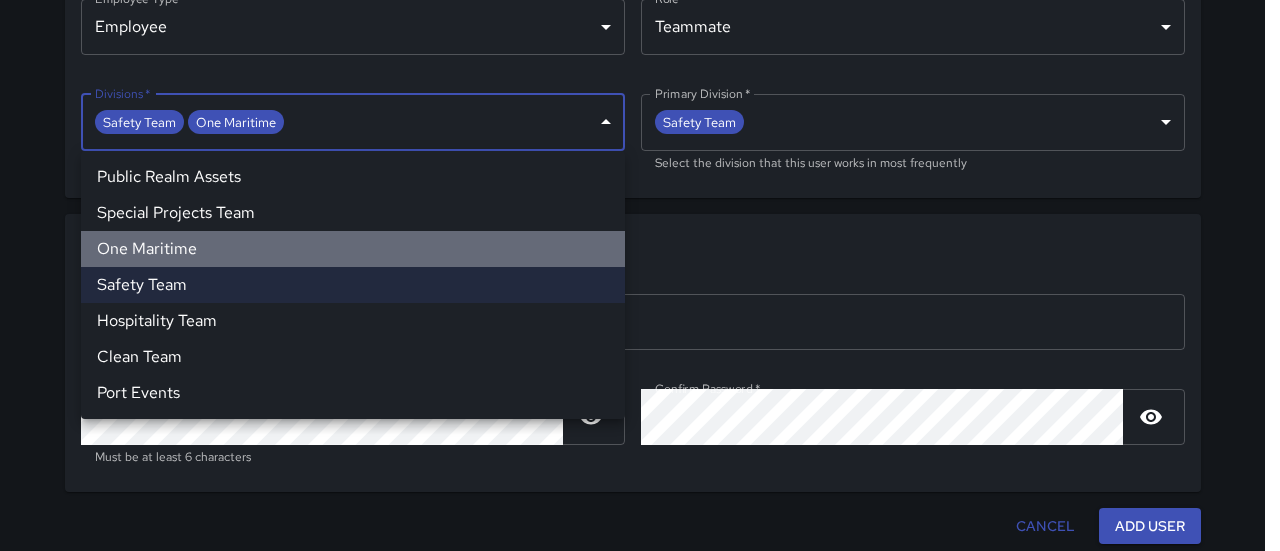 click on "One Maritime" at bounding box center [353, 249] 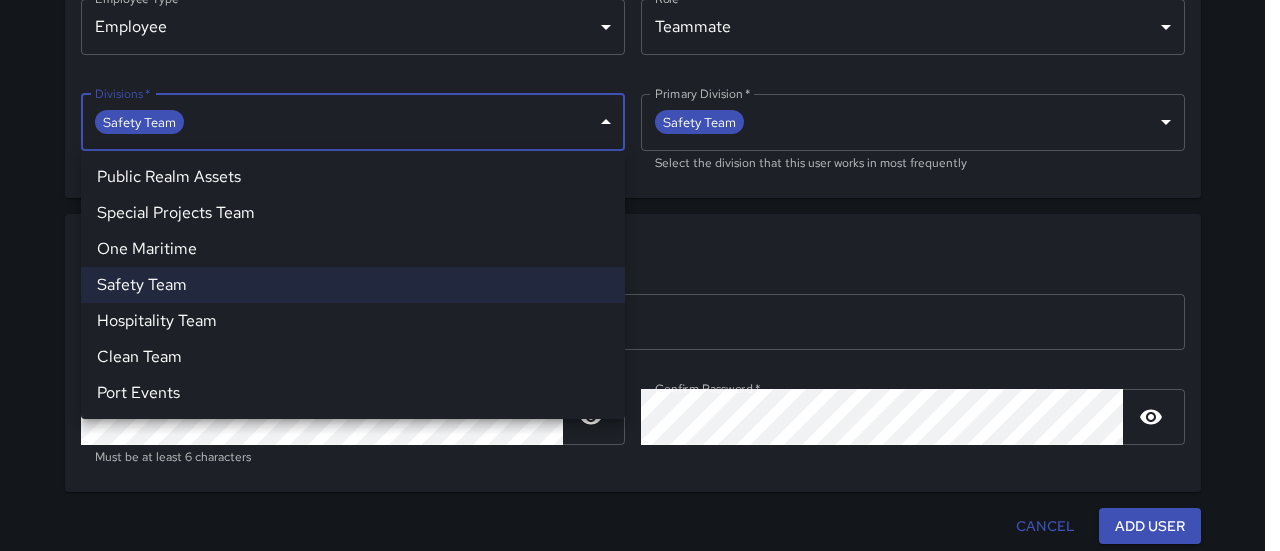 click at bounding box center (640, 275) 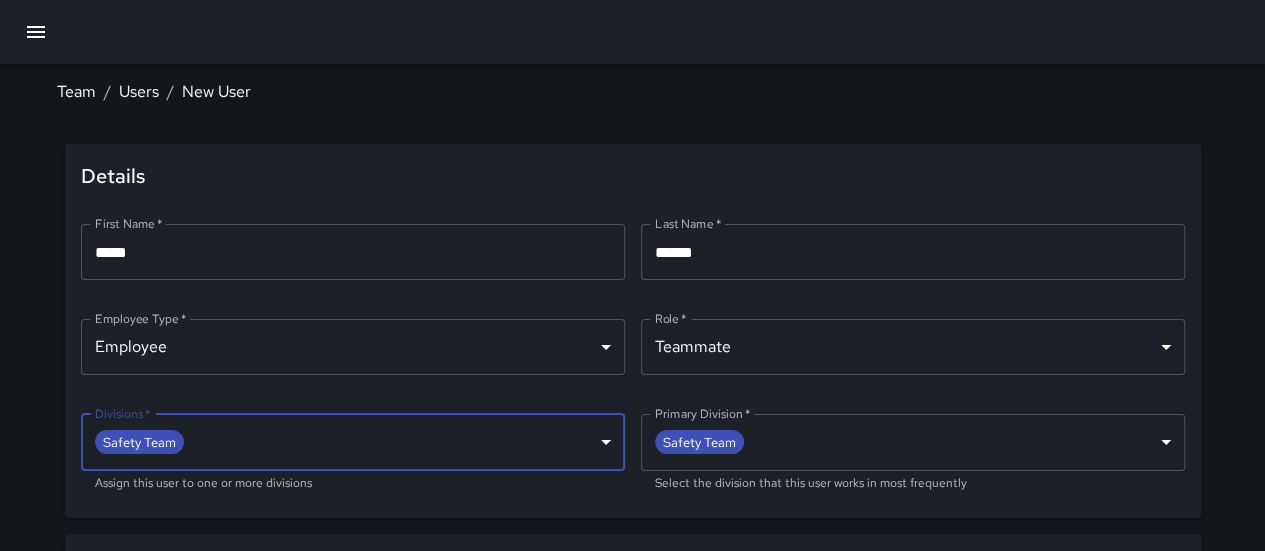 scroll, scrollTop: 320, scrollLeft: 0, axis: vertical 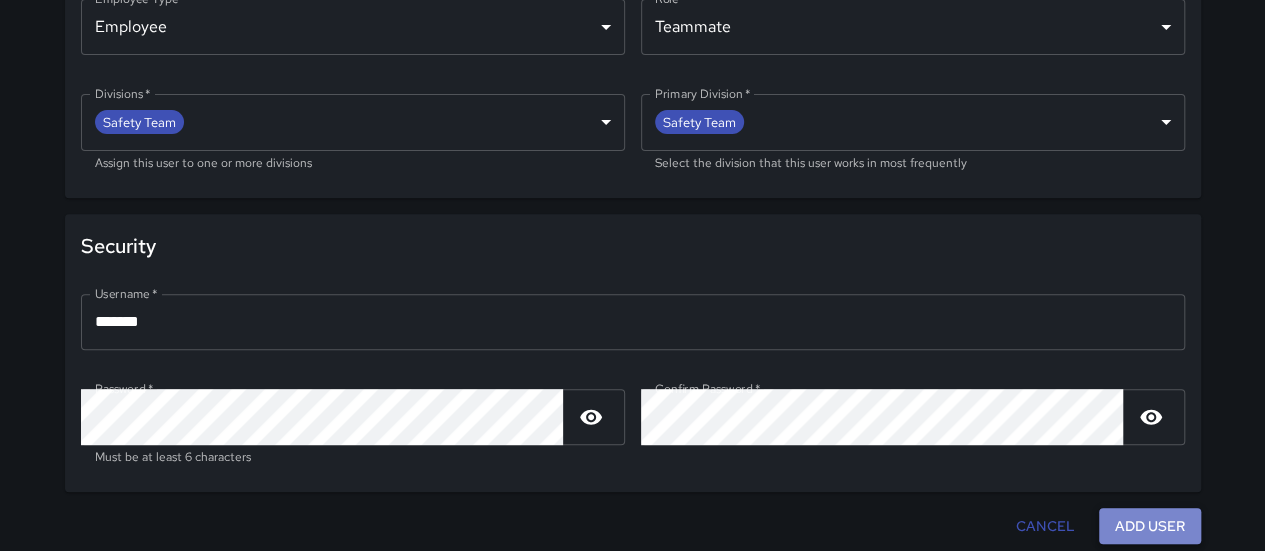 click on "Add User" at bounding box center (1150, 526) 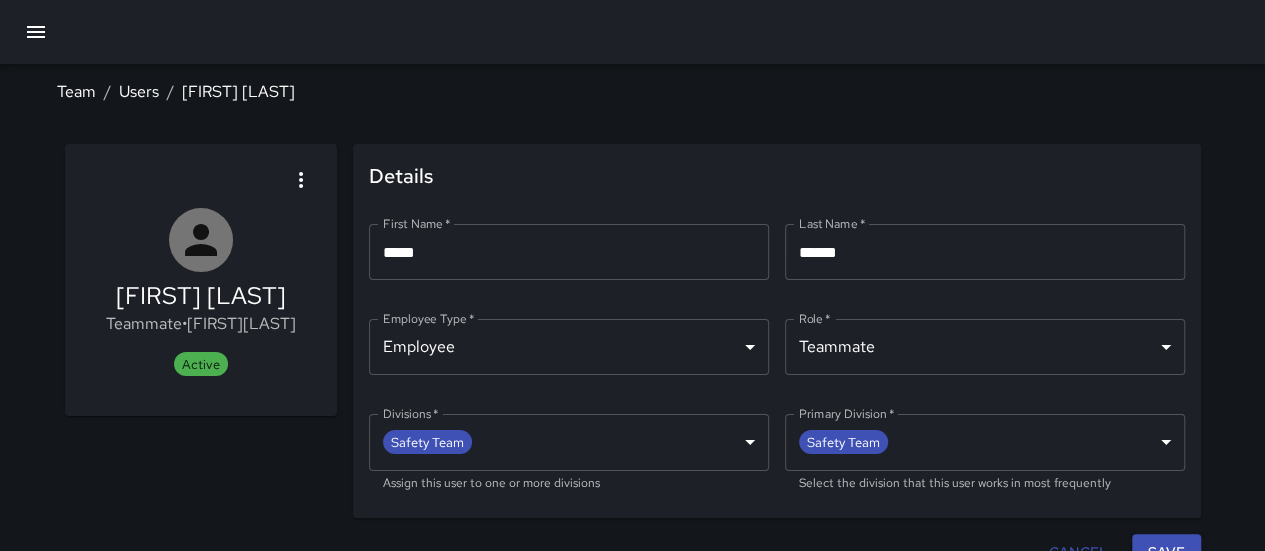 scroll, scrollTop: 26, scrollLeft: 0, axis: vertical 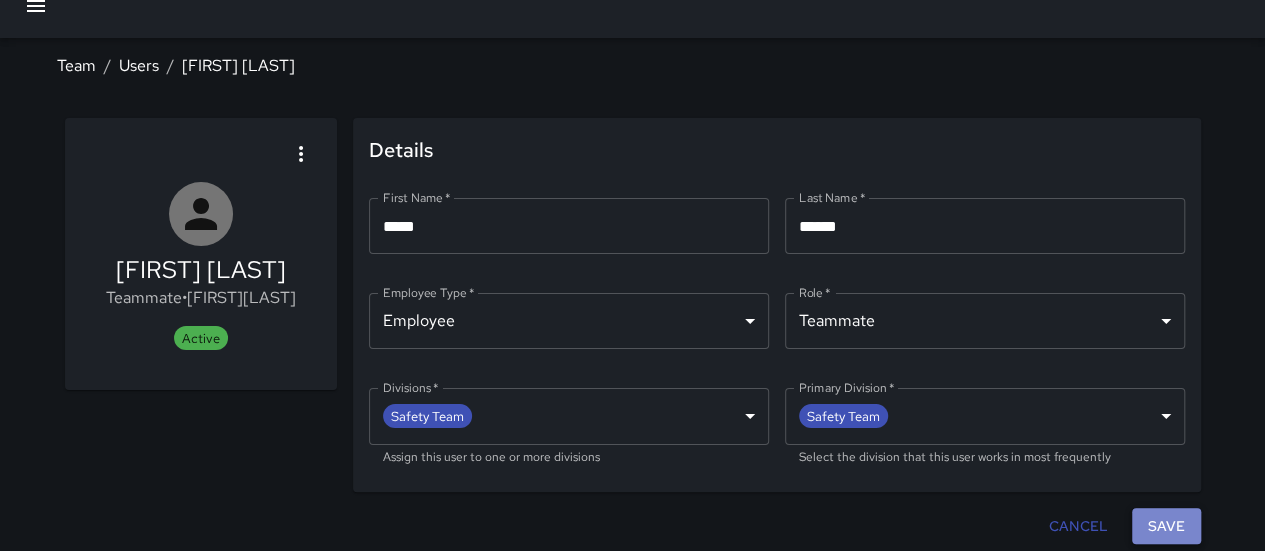 click on "Save" at bounding box center [1166, 526] 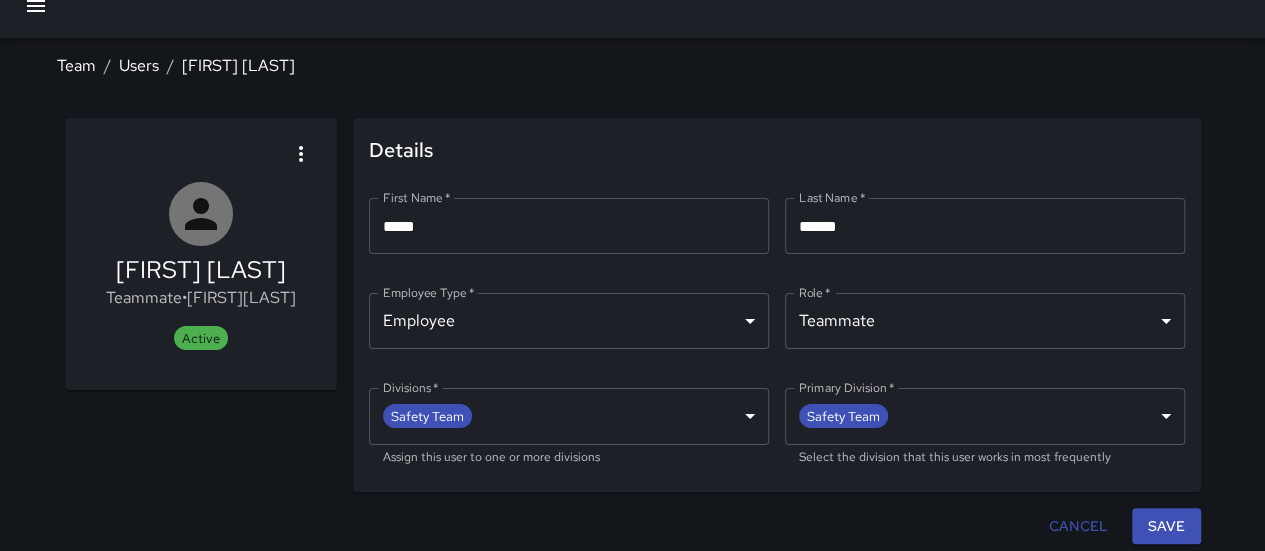 scroll, scrollTop: 0, scrollLeft: 0, axis: both 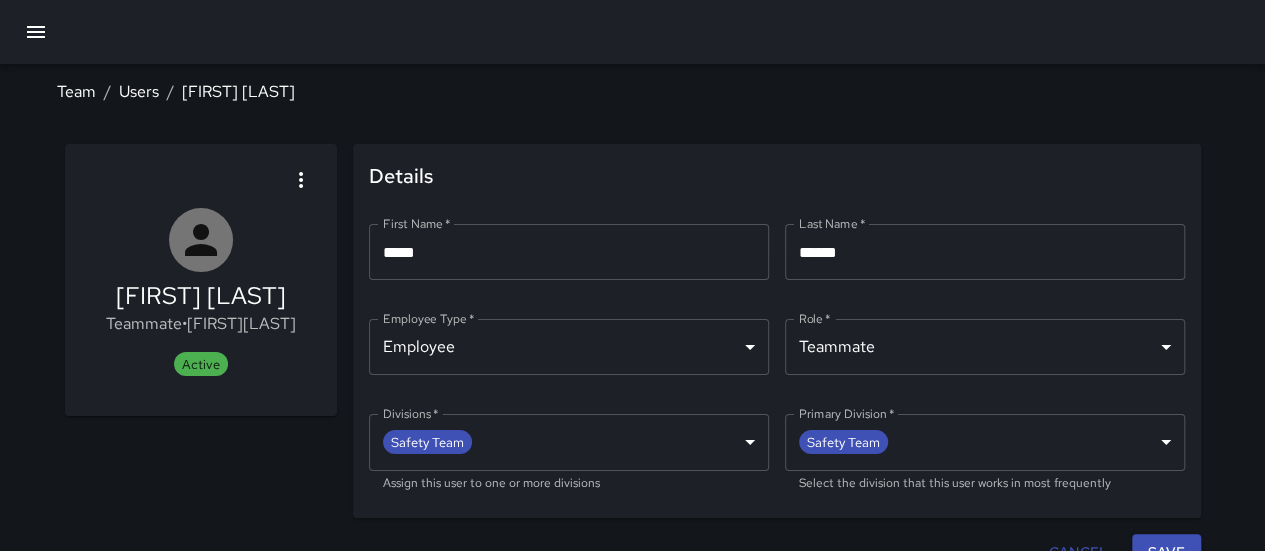 click on "Team" at bounding box center (76, 91) 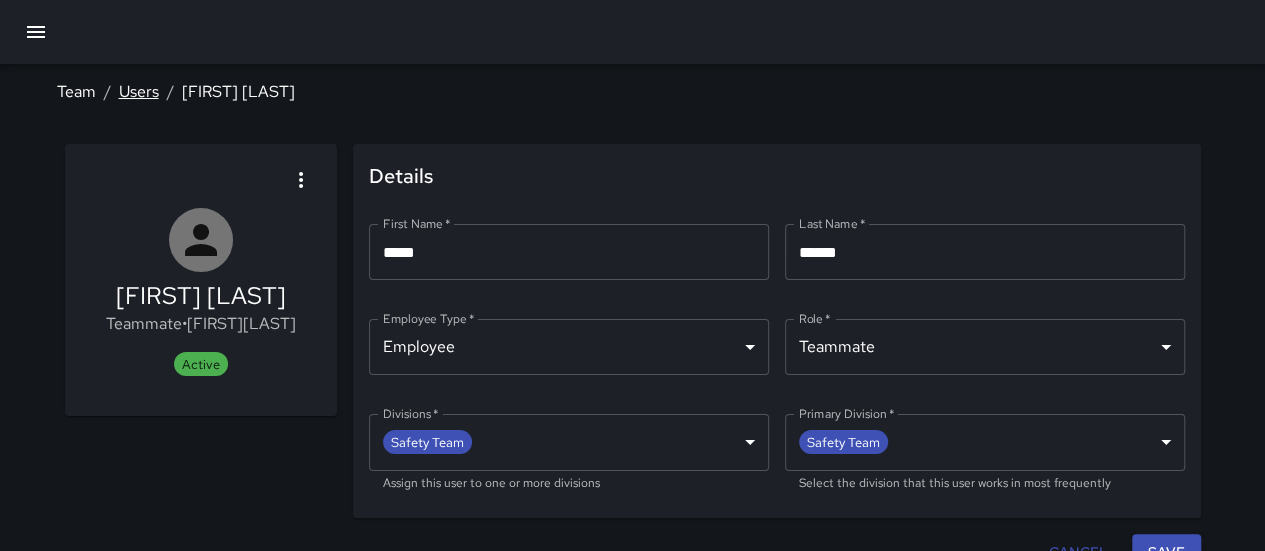 click on "Users" at bounding box center [139, 91] 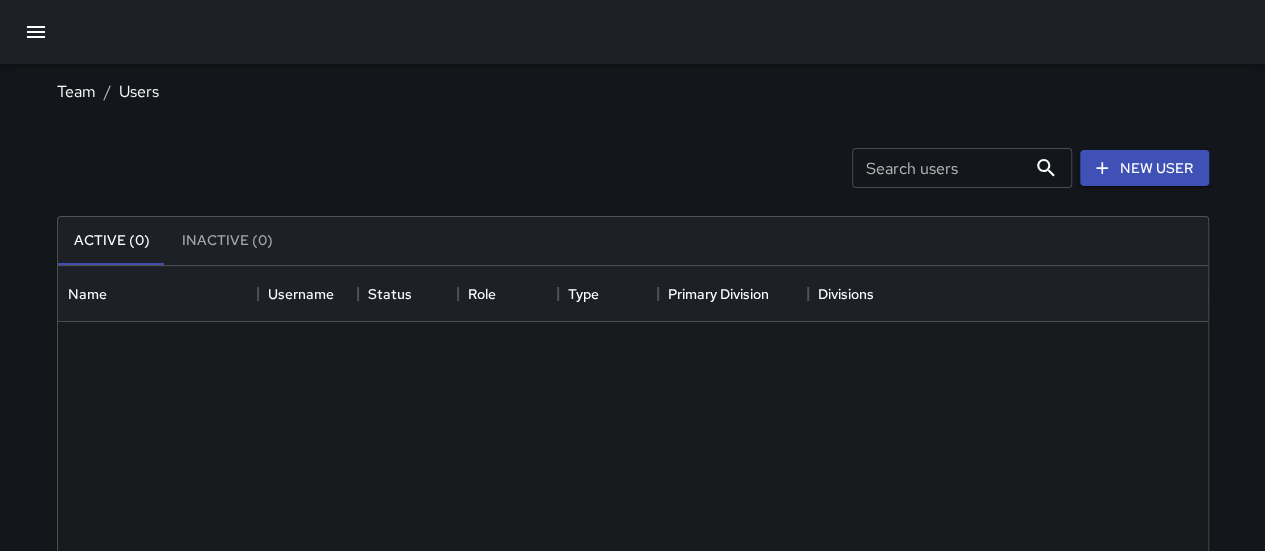 scroll, scrollTop: 16, scrollLeft: 16, axis: both 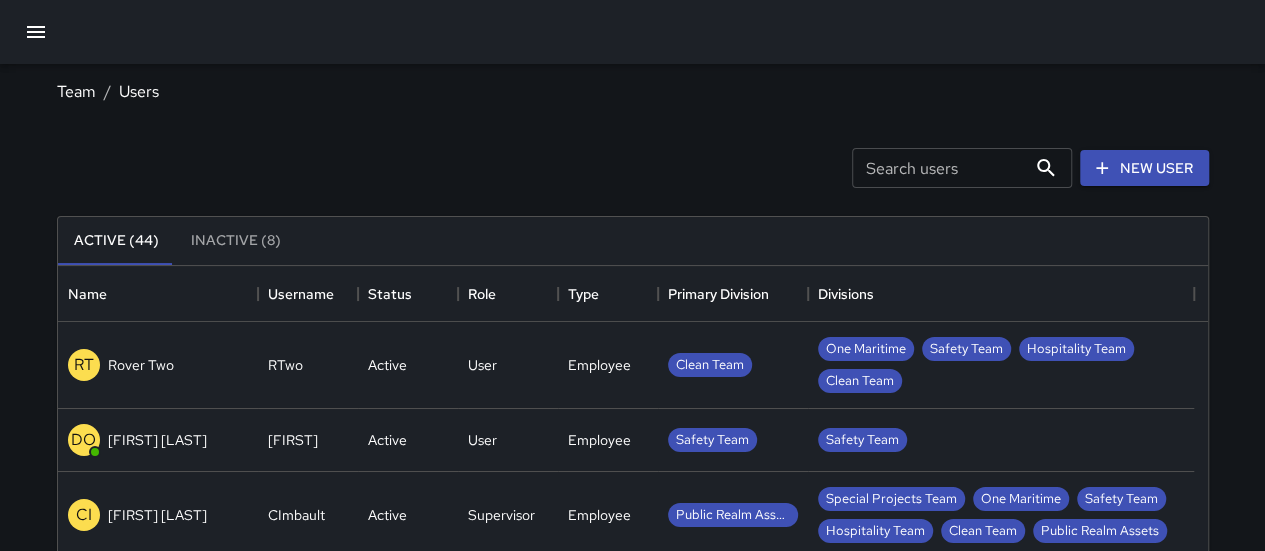 click on "Search users" at bounding box center (939, 168) 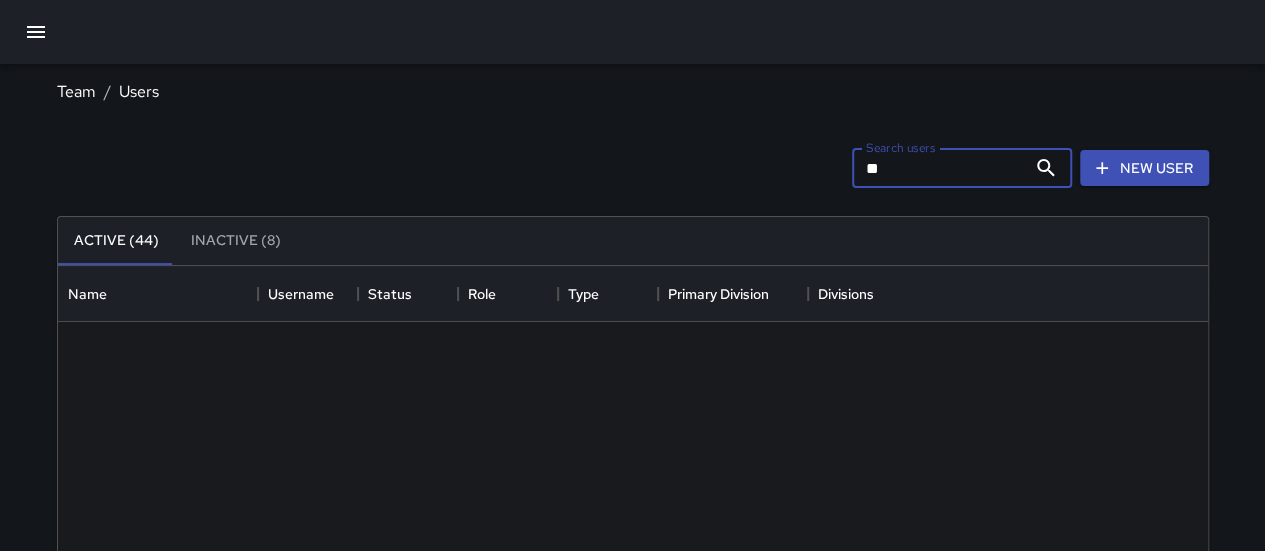 type on "*" 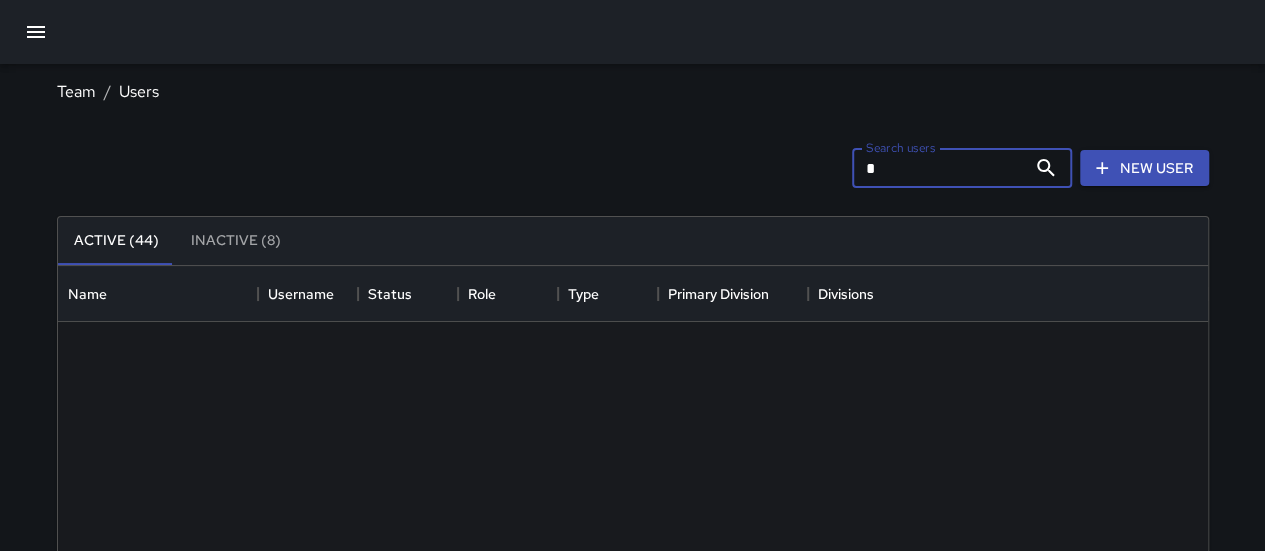 type 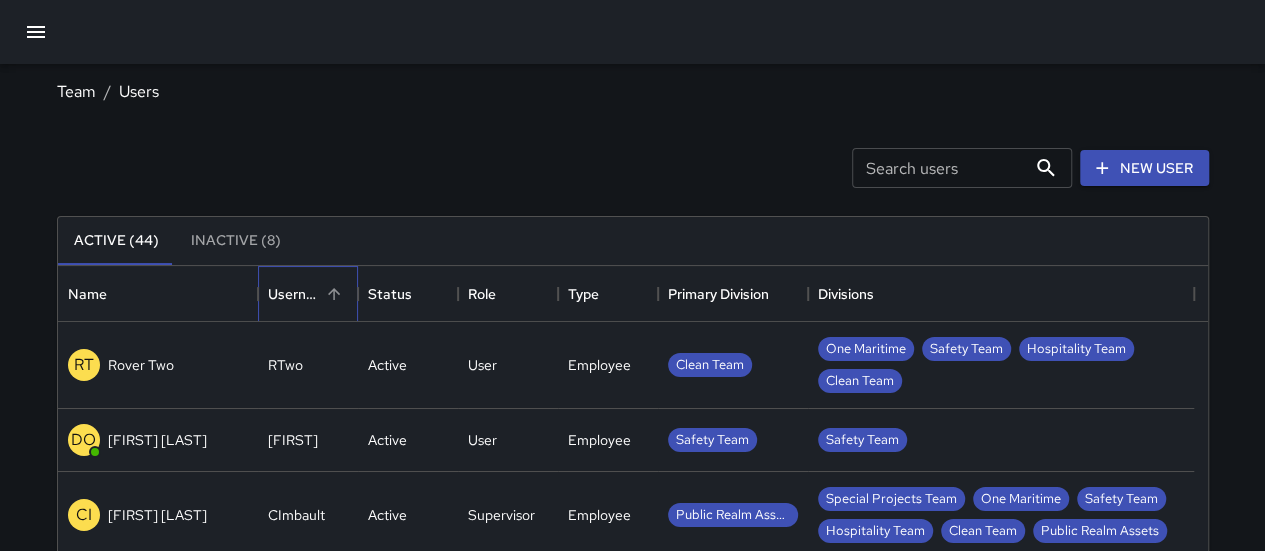 click on "Username" at bounding box center [294, 294] 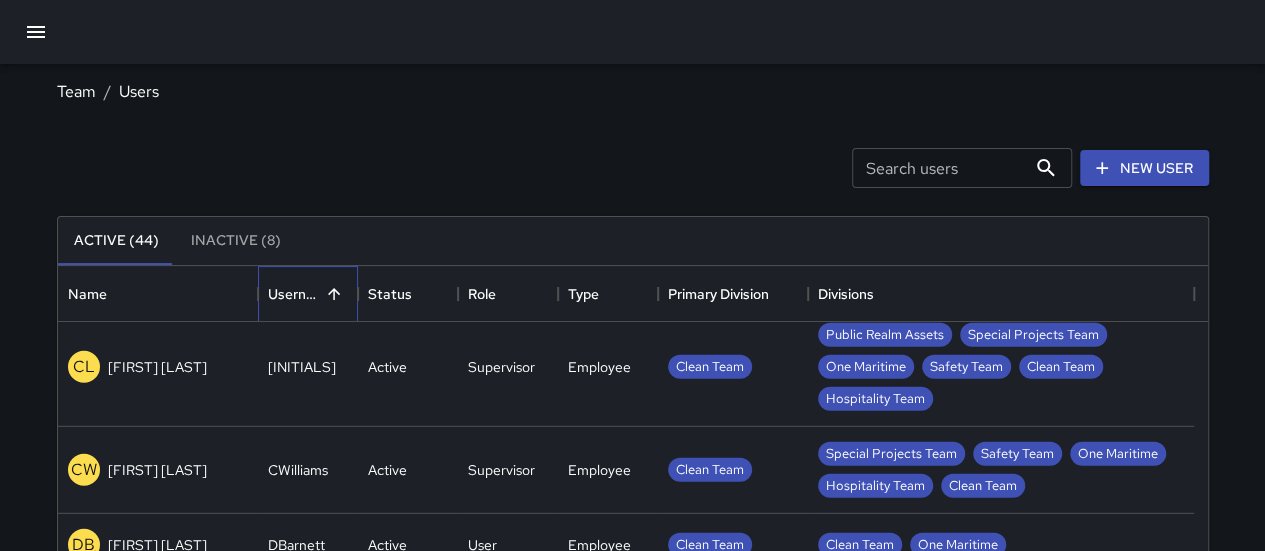 scroll, scrollTop: 628, scrollLeft: 0, axis: vertical 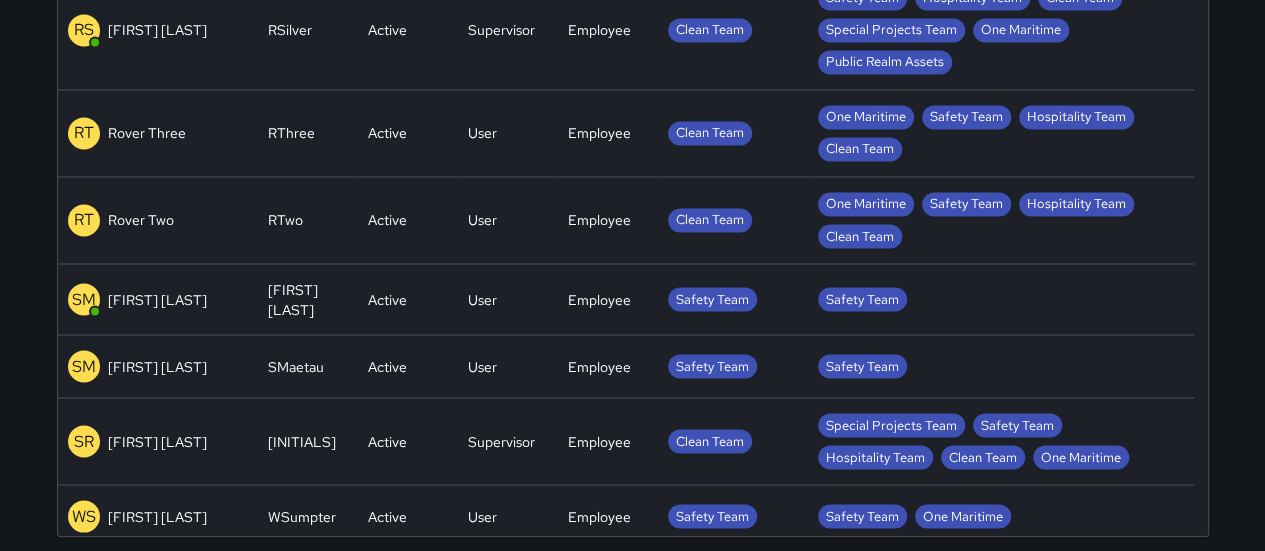 click on "[FIRST] [LAST]" at bounding box center (157, 367) 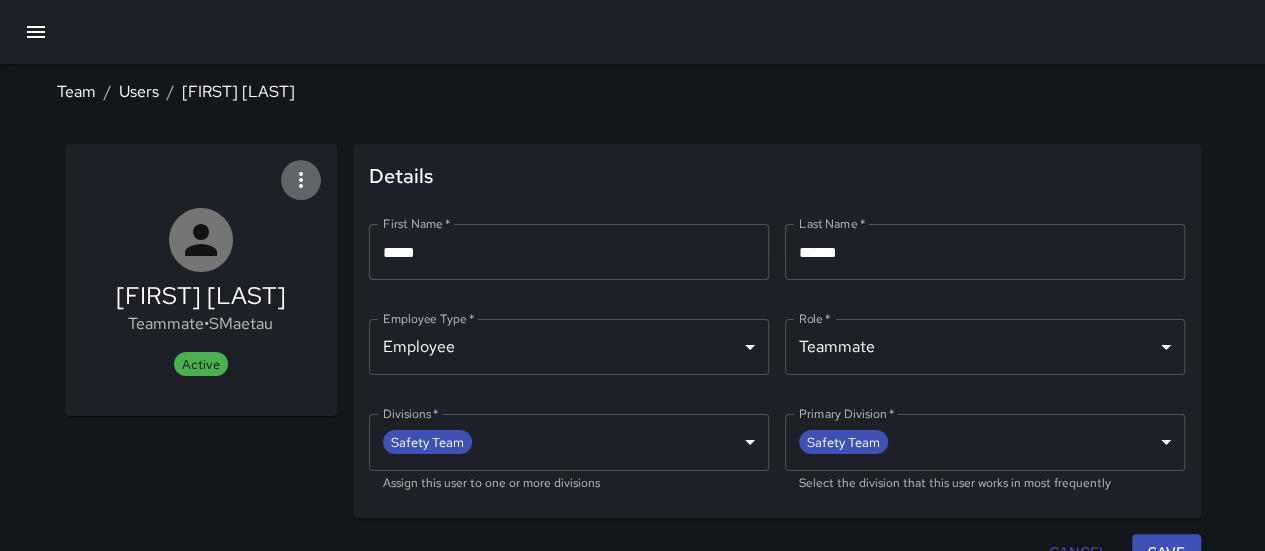 click 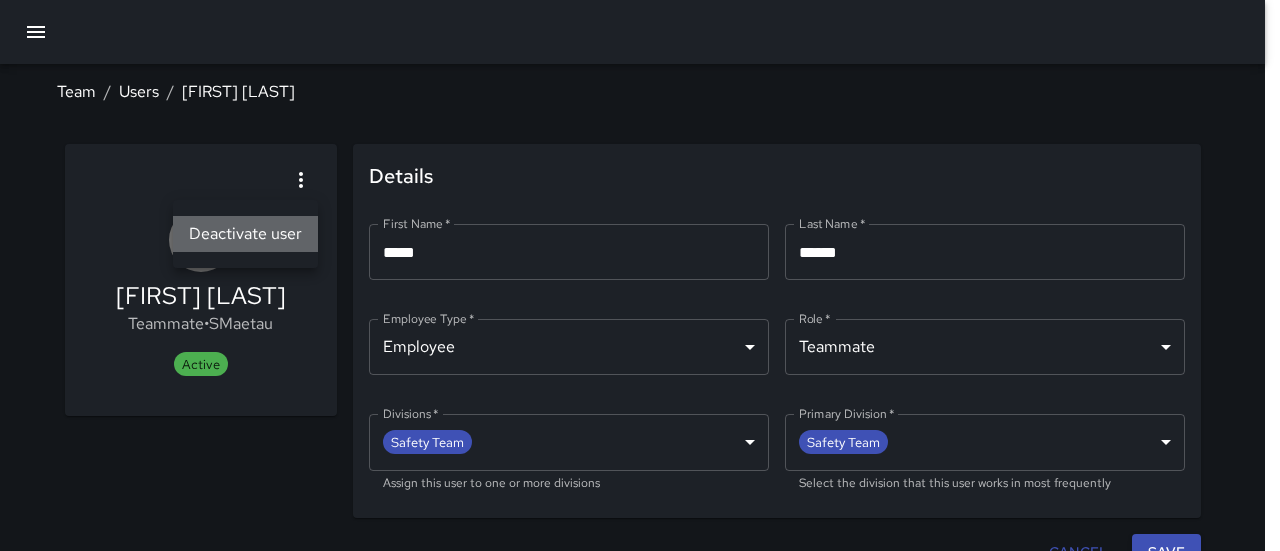 click on "Deactivate user" at bounding box center [245, 234] 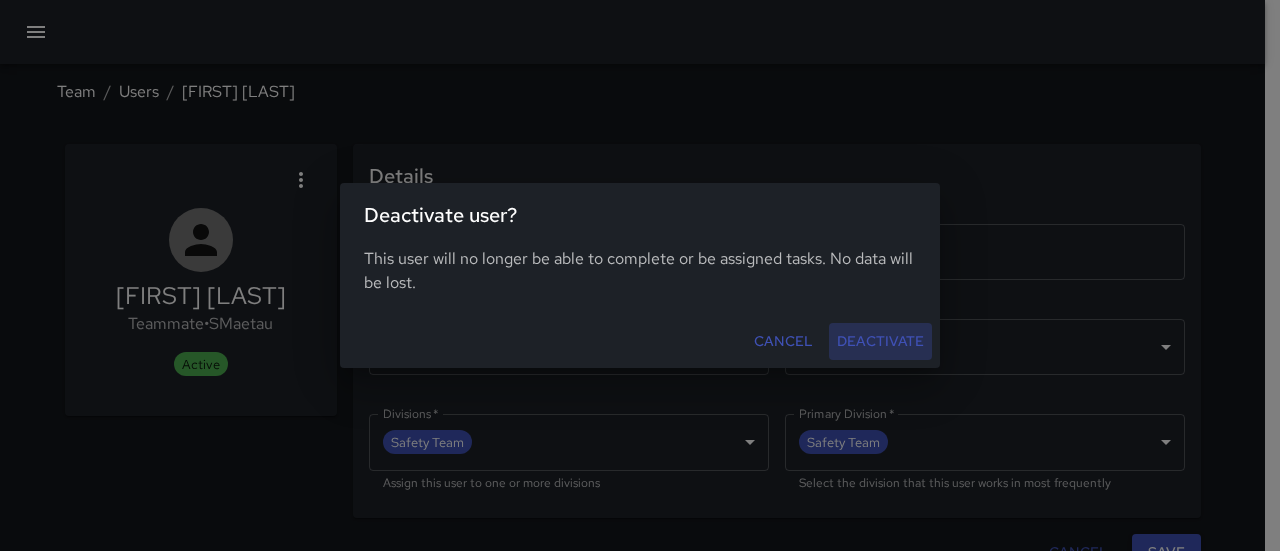 click on "Deactivate" at bounding box center [880, 341] 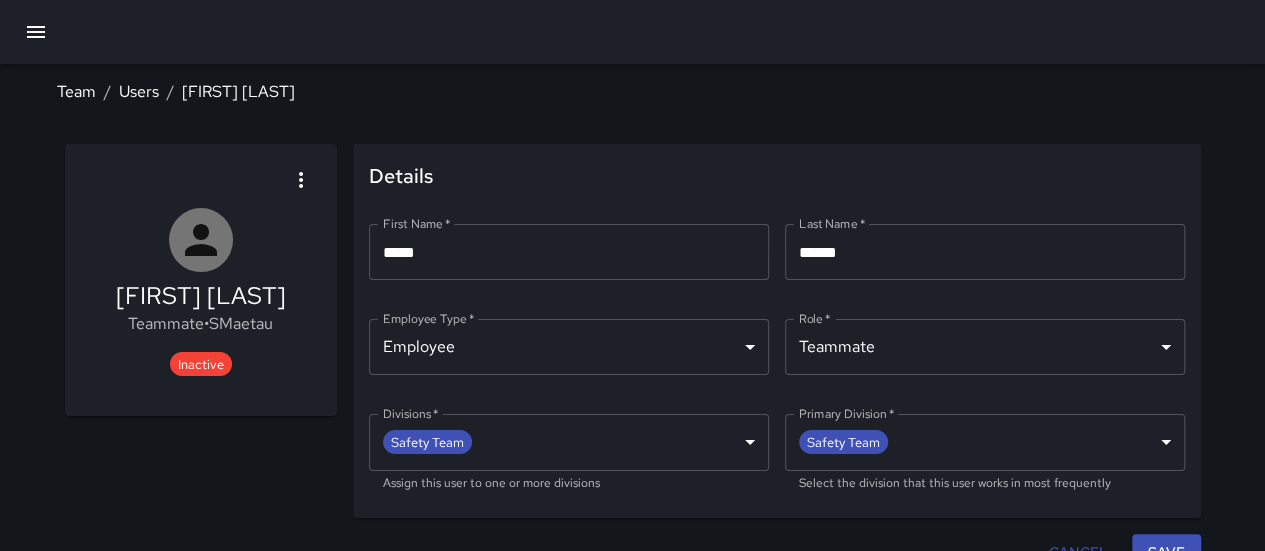 scroll, scrollTop: 26, scrollLeft: 0, axis: vertical 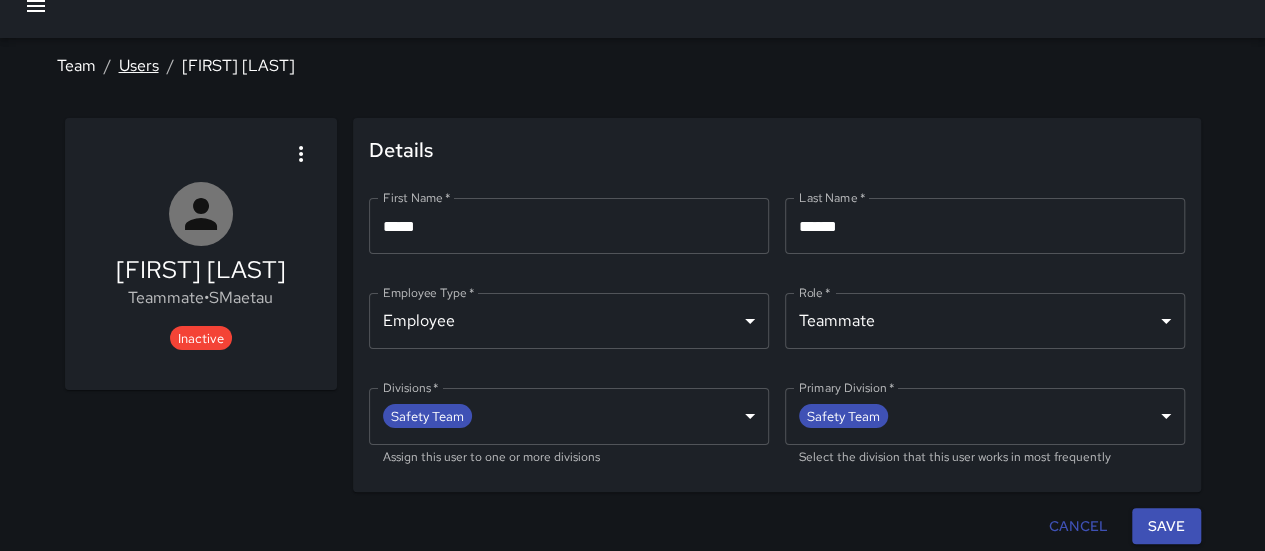 click on "Users" at bounding box center [139, 65] 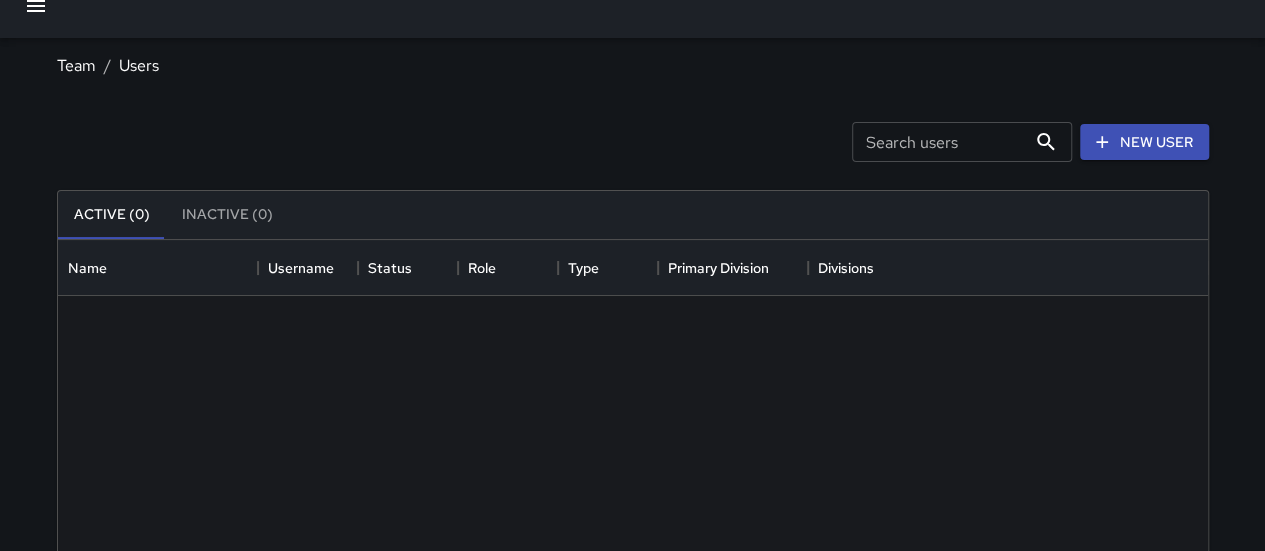 scroll, scrollTop: 16, scrollLeft: 16, axis: both 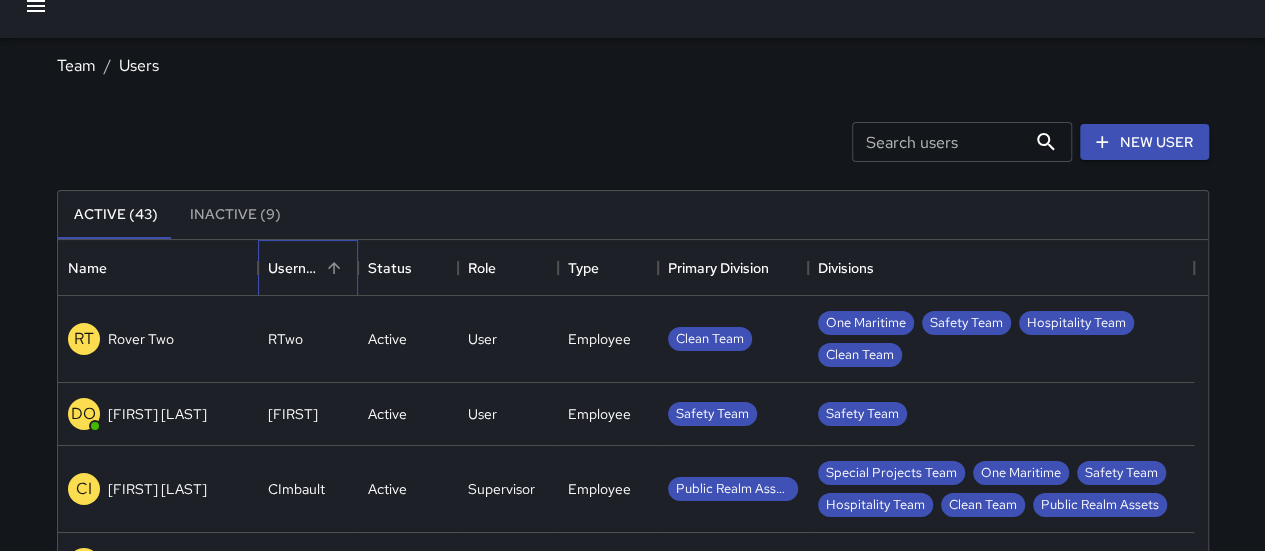 click on "Username" at bounding box center [294, 268] 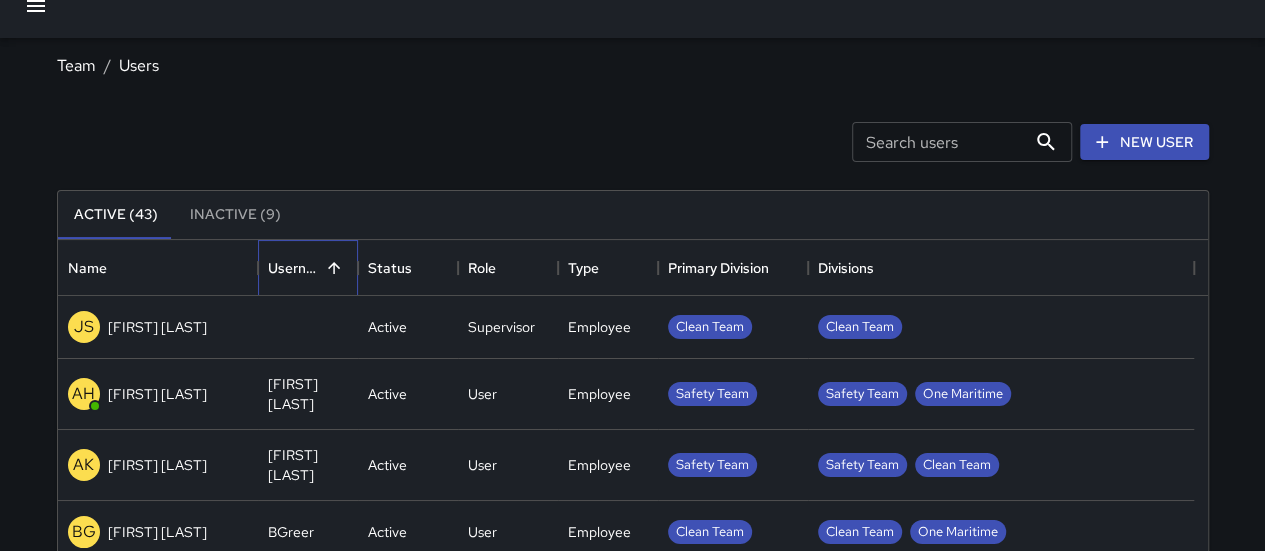 click on "Username" at bounding box center [294, 268] 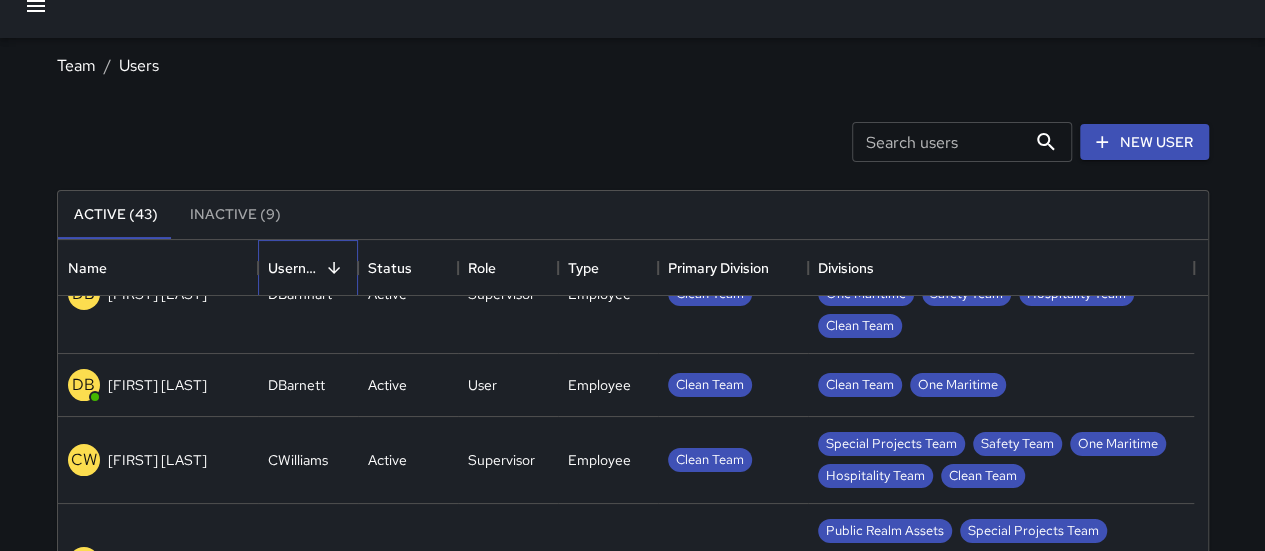 scroll, scrollTop: 2474, scrollLeft: 0, axis: vertical 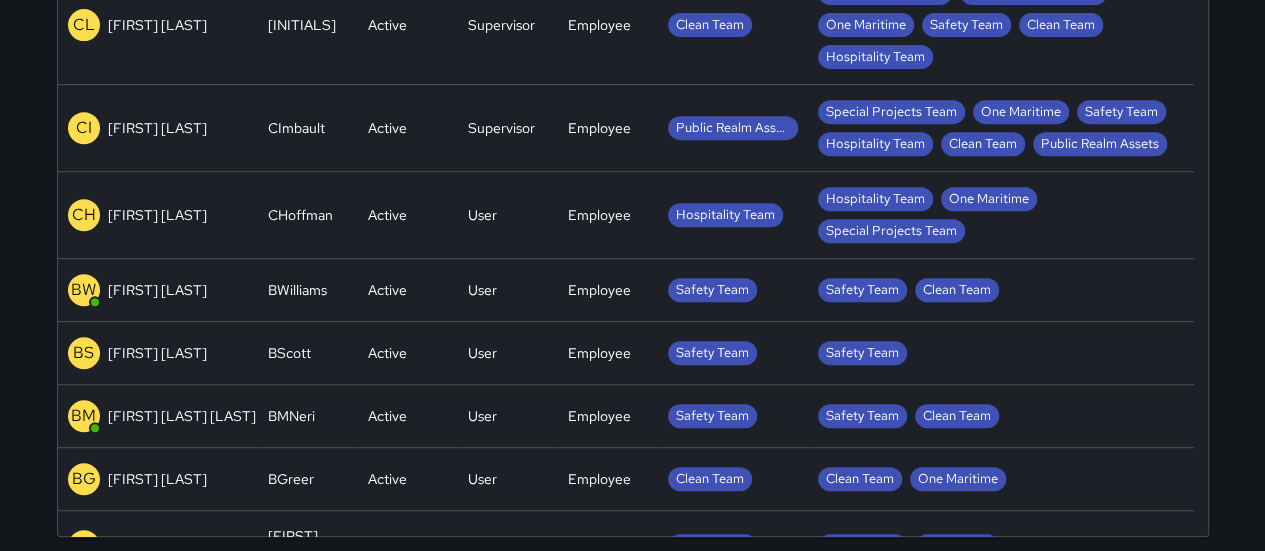 click on "[FIRST] [LAST]" at bounding box center [157, 353] 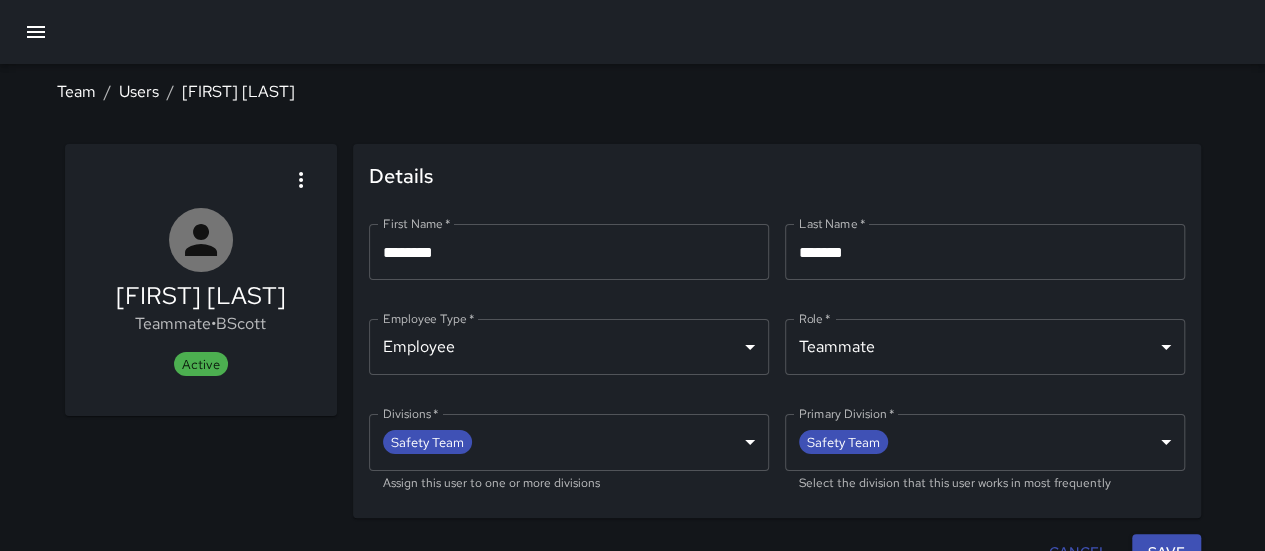 scroll, scrollTop: 26, scrollLeft: 0, axis: vertical 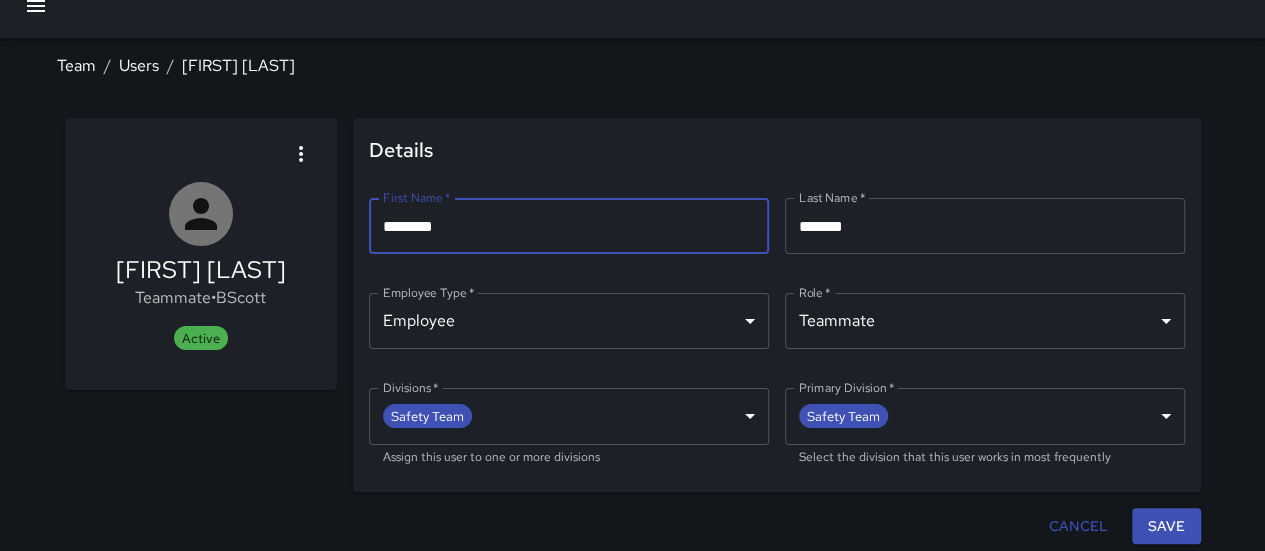 drag, startPoint x: 445, startPoint y: 221, endPoint x: 377, endPoint y: 218, distance: 68.06615 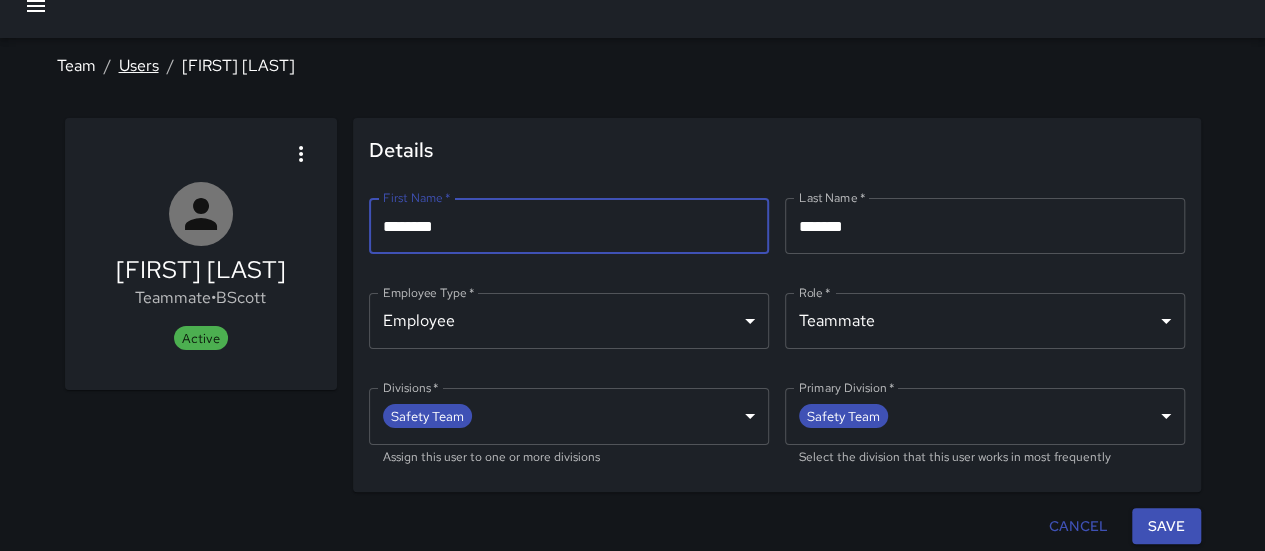 click on "Users" at bounding box center [139, 65] 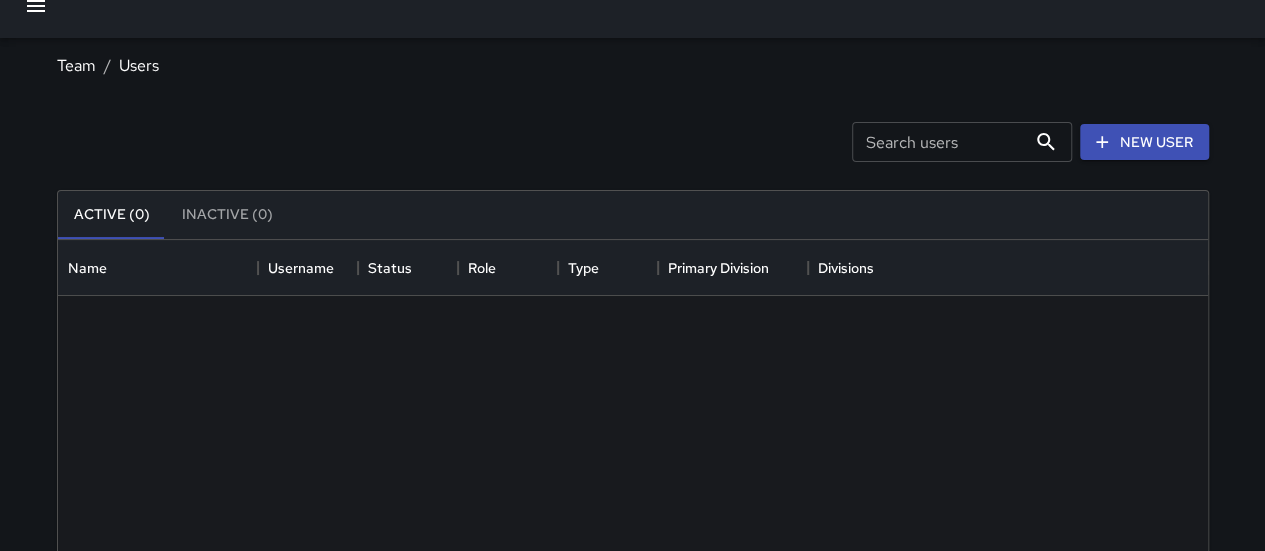 scroll, scrollTop: 16, scrollLeft: 16, axis: both 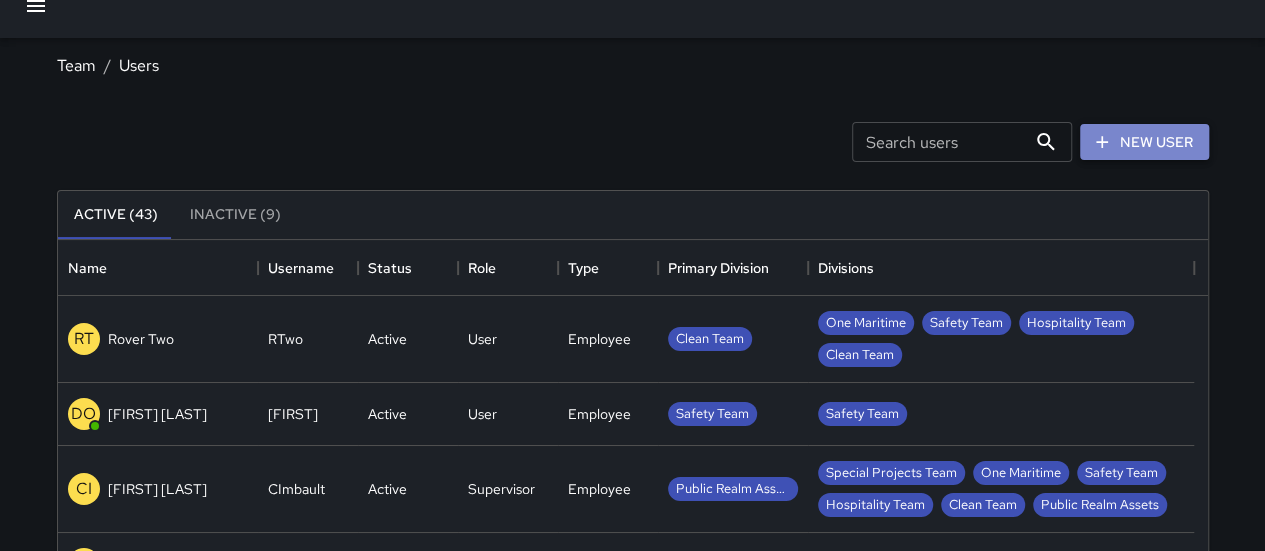 click on "New User" at bounding box center [1144, 142] 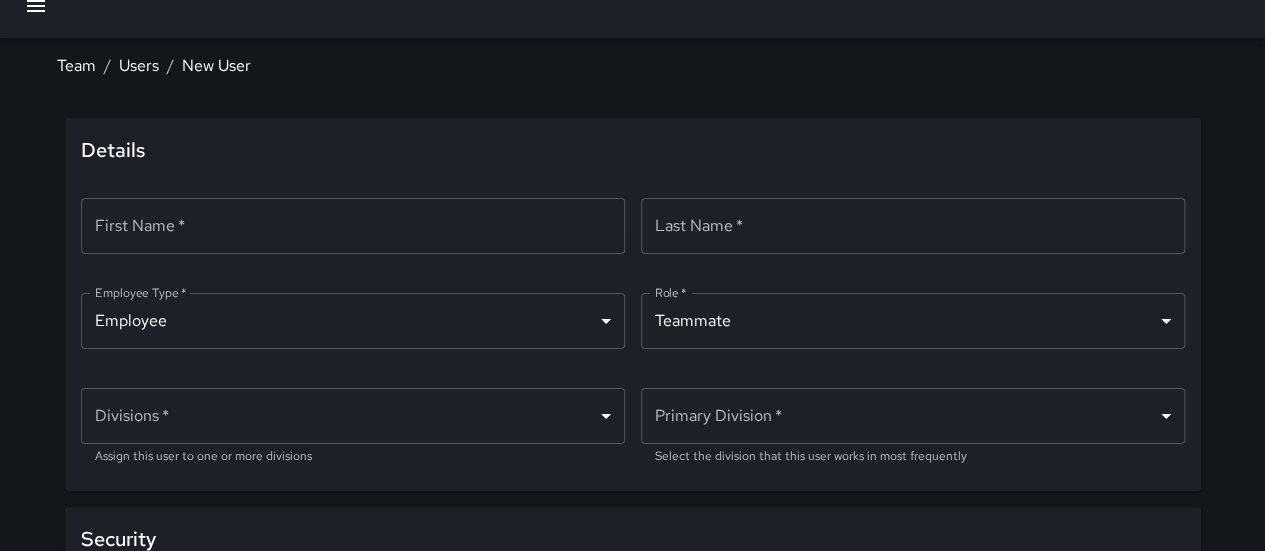 type on "*********" 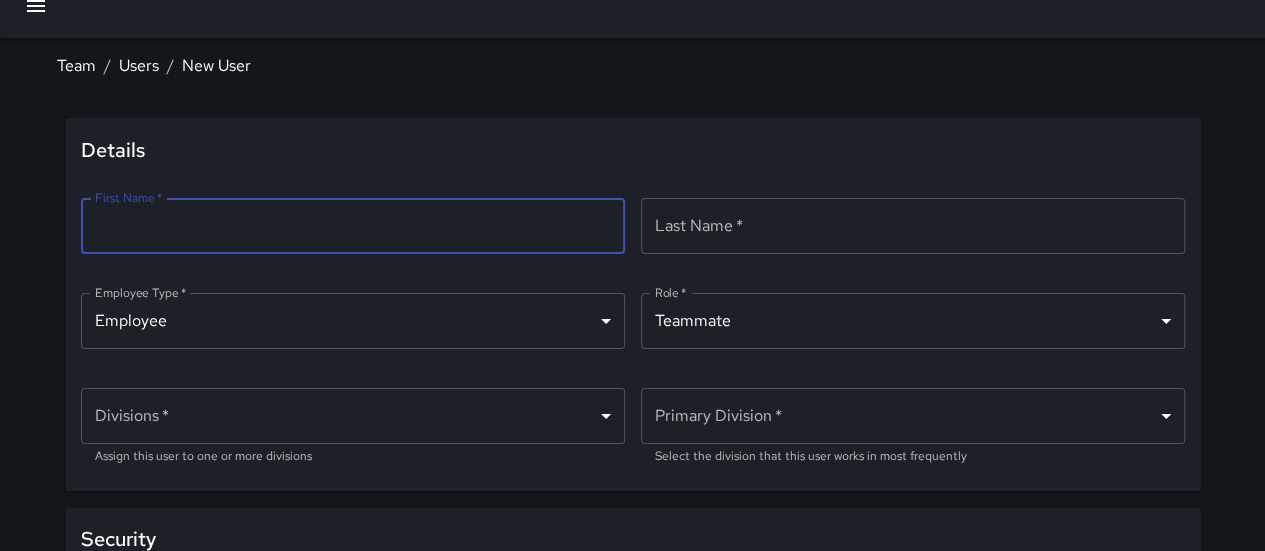 paste on "**********" 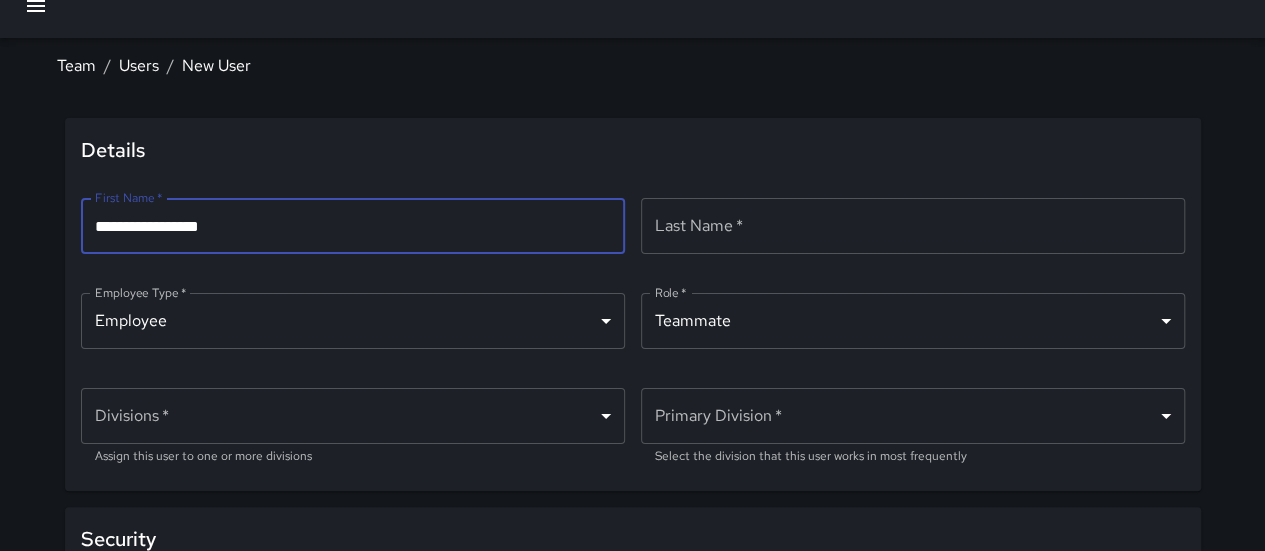 type on "**********" 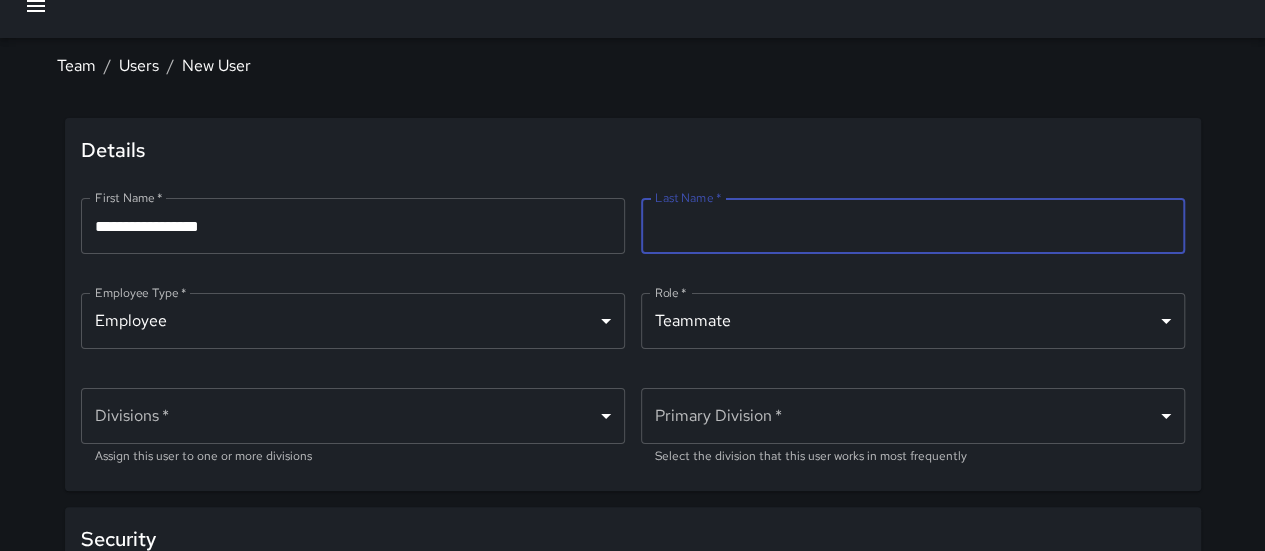 paste on "**********" 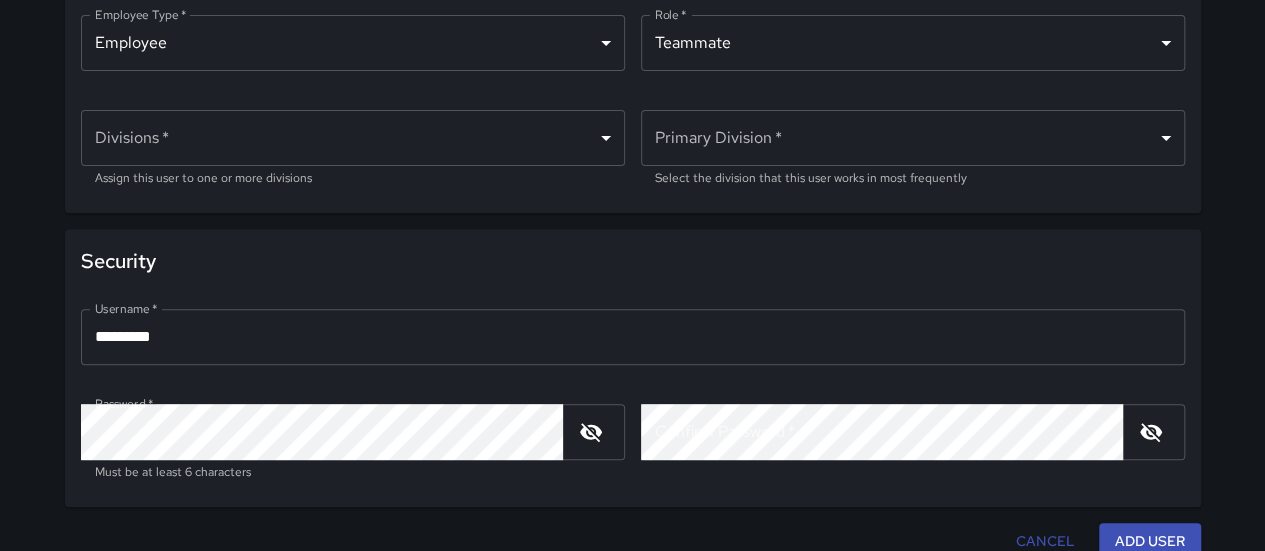 scroll, scrollTop: 320, scrollLeft: 0, axis: vertical 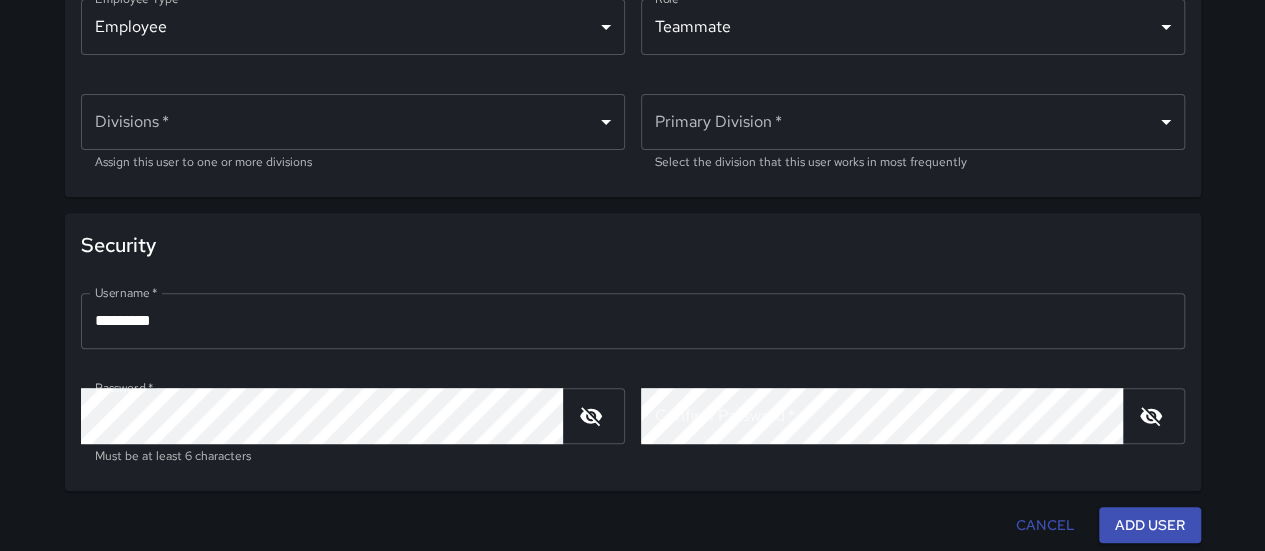 type on "**********" 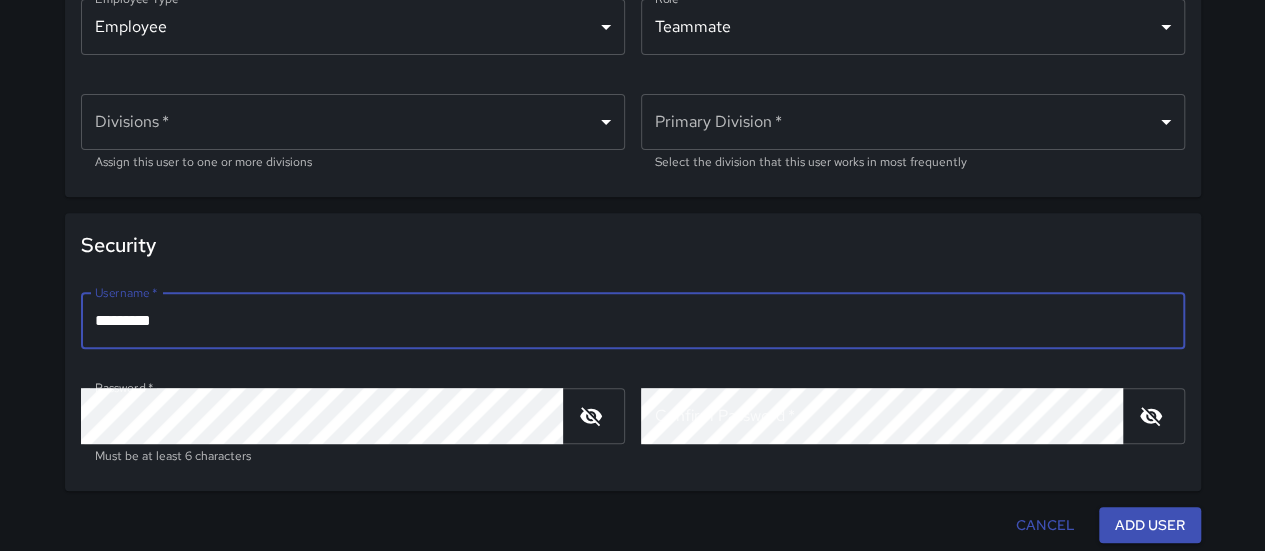 drag, startPoint x: 263, startPoint y: 331, endPoint x: 82, endPoint y: 315, distance: 181.70581 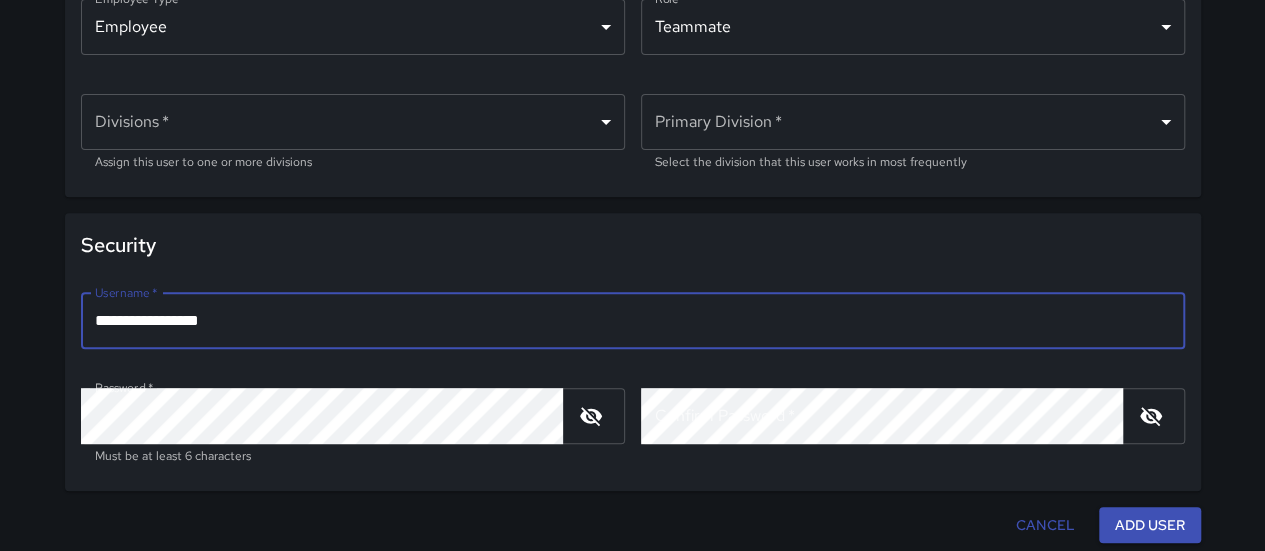 click on "**********" at bounding box center (633, 321) 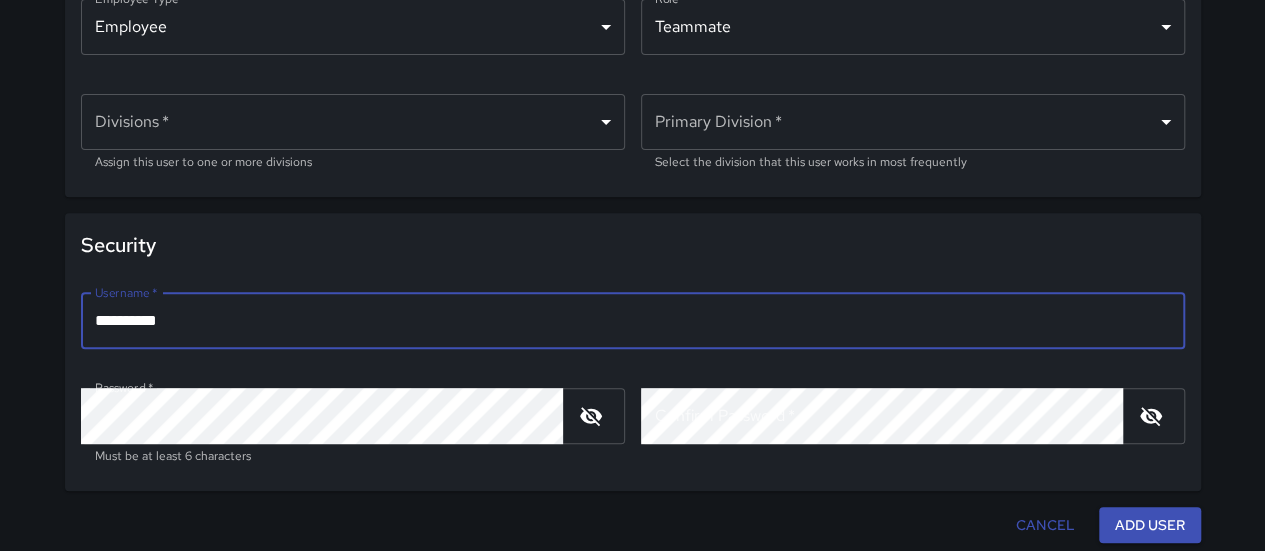 drag, startPoint x: 164, startPoint y: 318, endPoint x: 88, endPoint y: 318, distance: 76 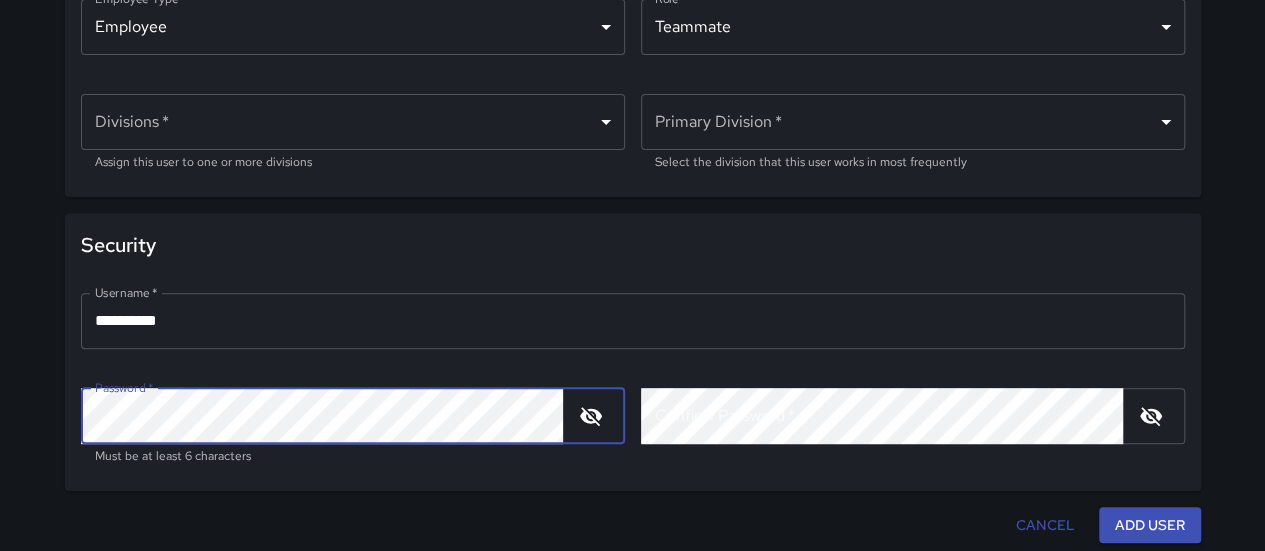click on "Username   * [USERNAME] Username   * ​ Password   * Password   * Must be at least 6 characters Confirm Password   * Confirm Password   * ​" at bounding box center [633, 384] 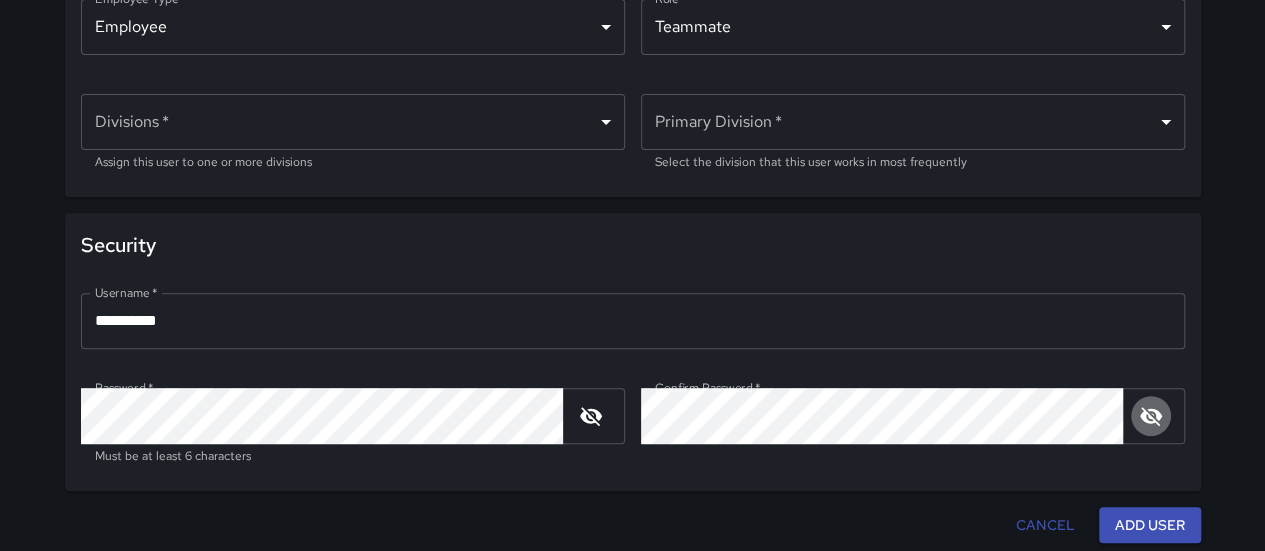 click at bounding box center [1151, 416] 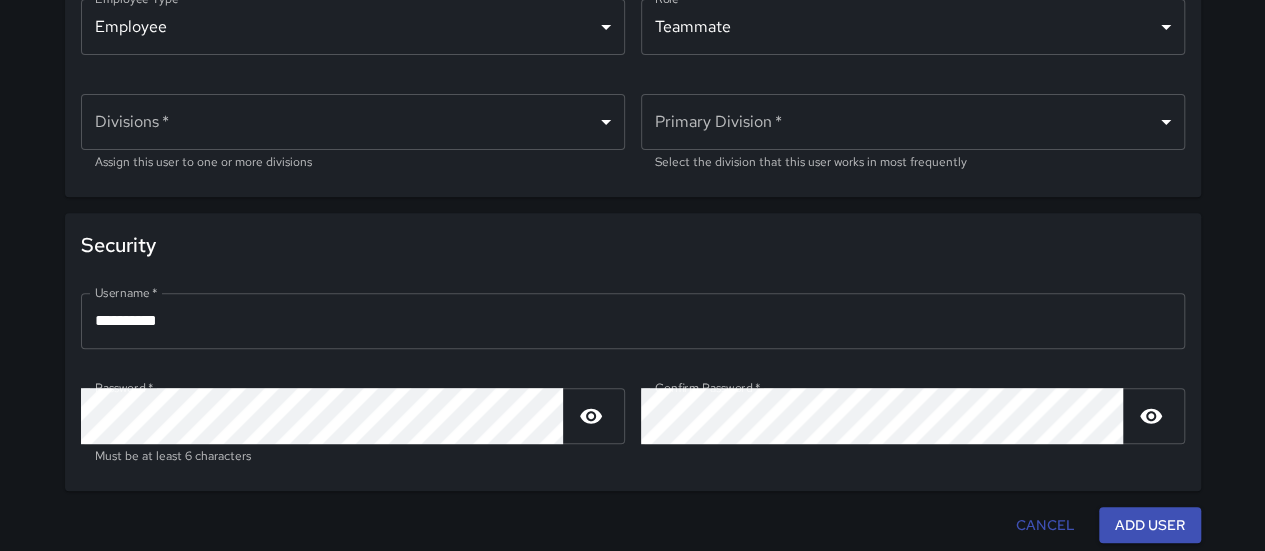 scroll, scrollTop: 0, scrollLeft: 0, axis: both 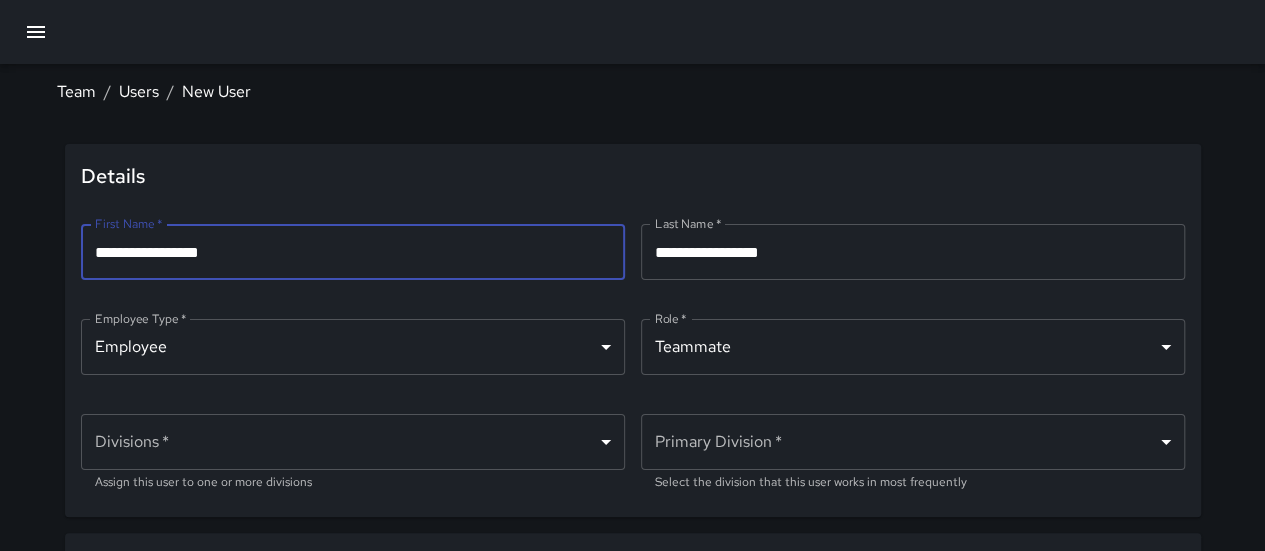 click on "**********" at bounding box center [353, 252] 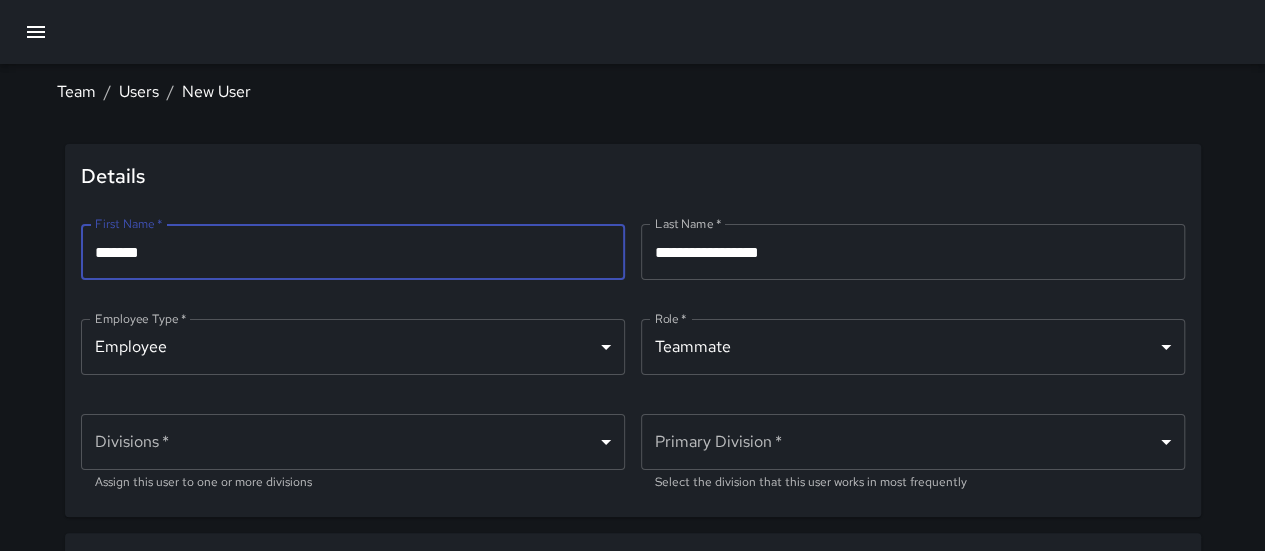 type on "*******" 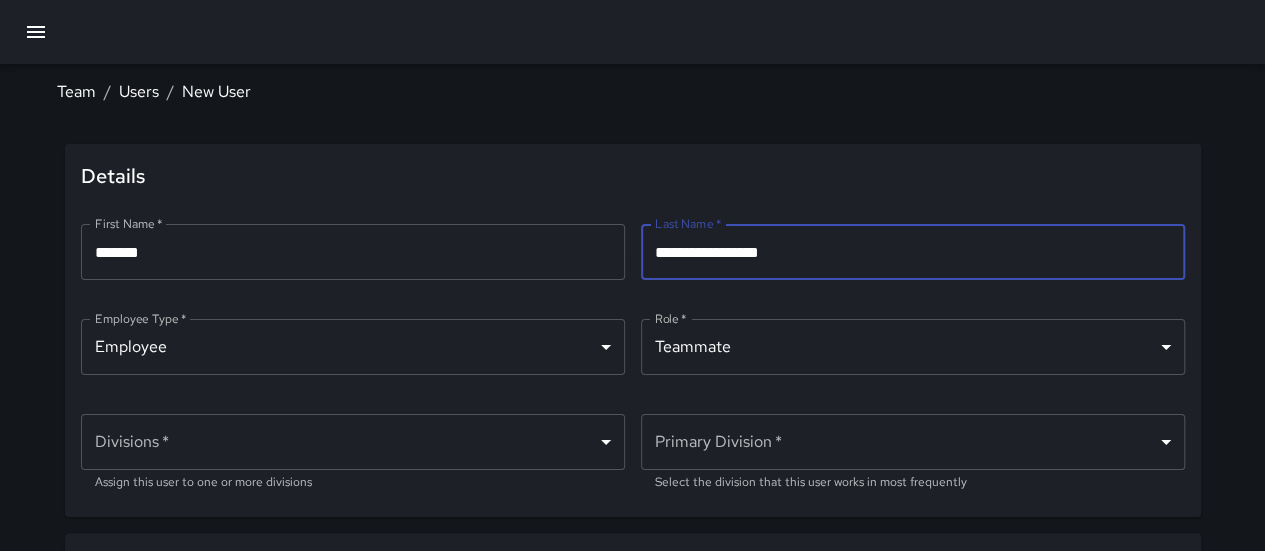 click on "**********" at bounding box center [913, 252] 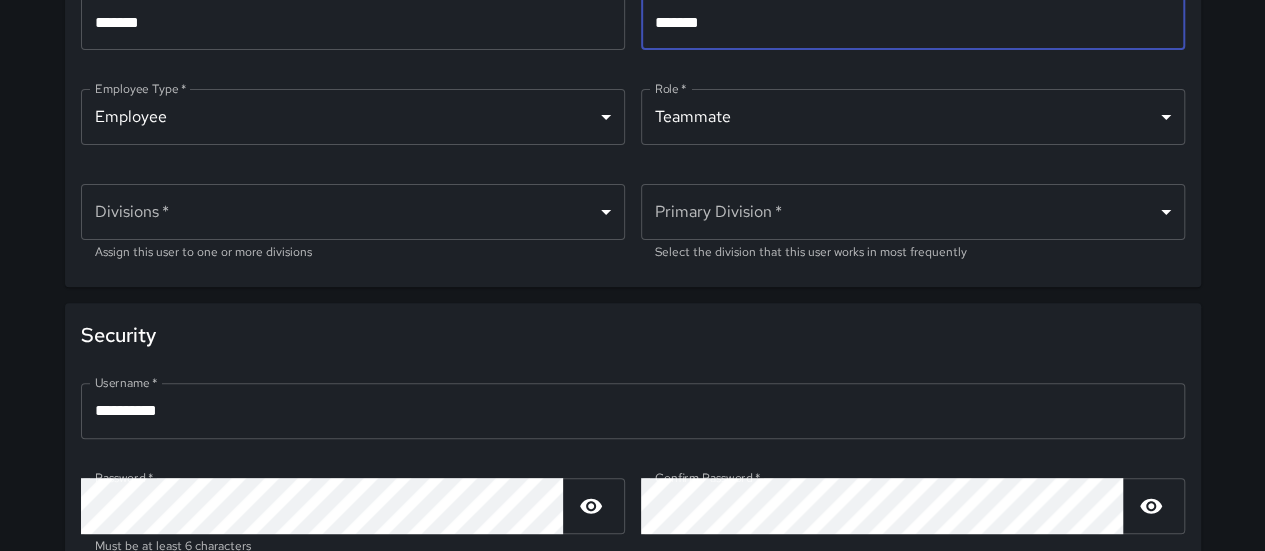 scroll, scrollTop: 232, scrollLeft: 0, axis: vertical 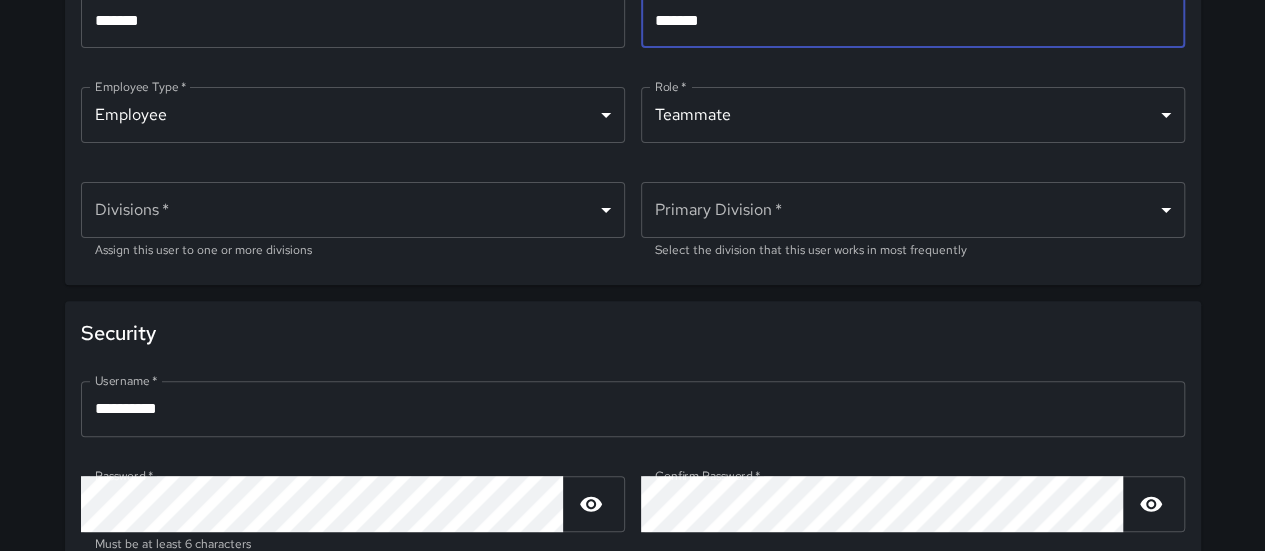 type on "*******" 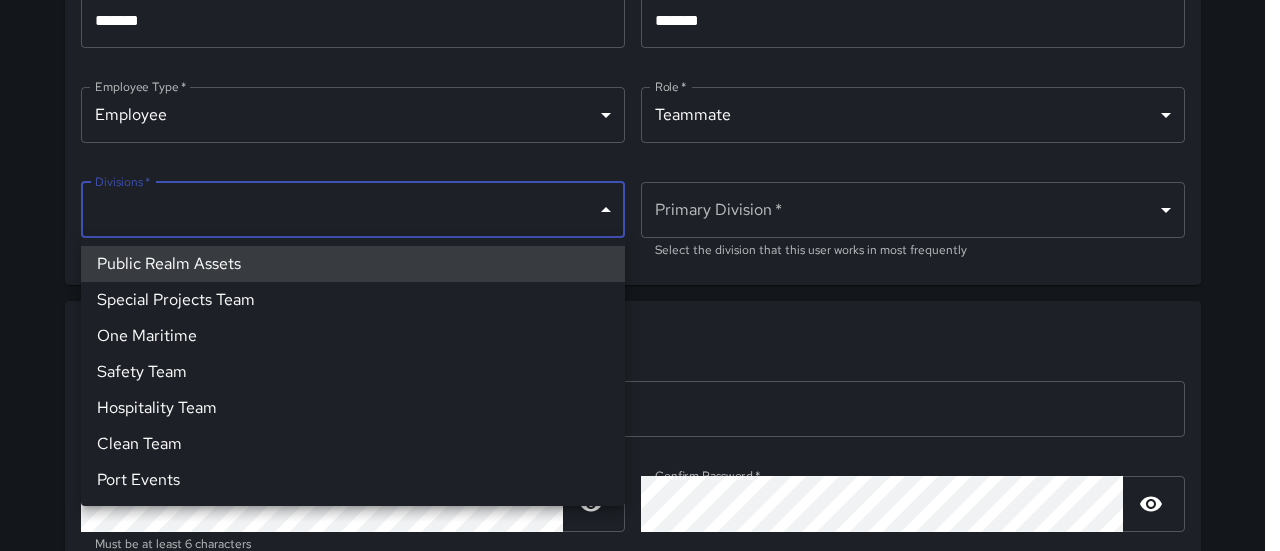 click on "Team / Users / New User Details First Name   * ******* First Name   * ​ Last Name   * ******* Last Name   * ​ Employee Type   * Employee ******** Employee Type   * ​ Role   * Teammate ******** Role   * ​ Divisions   * ​ Divisions   * Assign this user to one or more divisions Primary Division   * ​ Primary Division   * Select the division that this user works in most frequently Security Username   * ******** Username   * ​ Password   * Password   * Must be at least 6 characters Confirm Password   * Confirm Password   * ​ Cancel Add User" at bounding box center [640, 203] 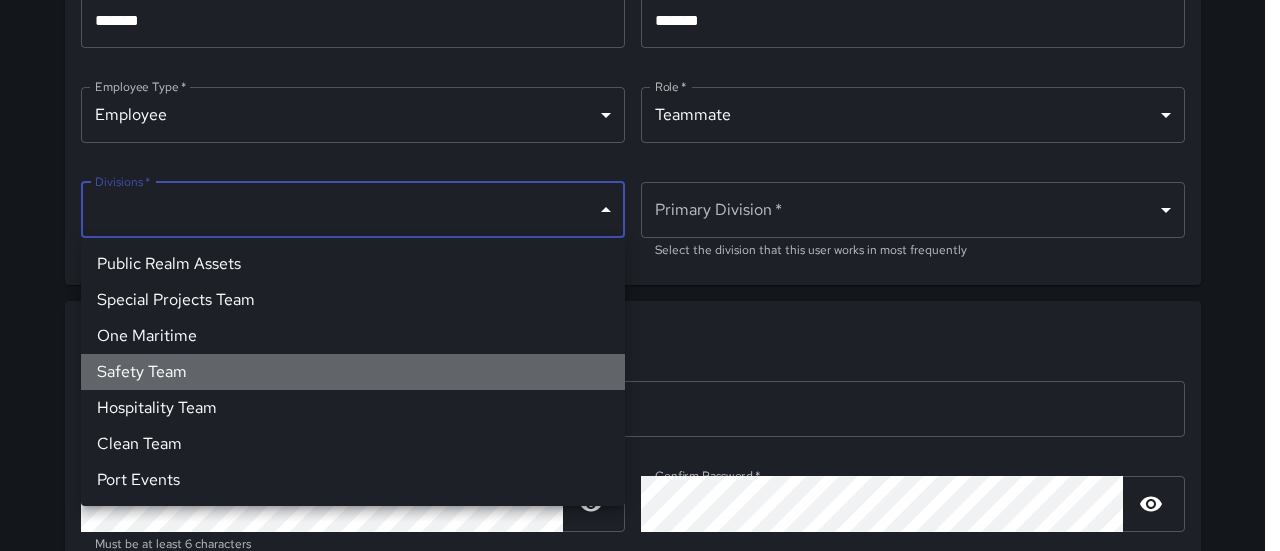 click on "Safety Team" at bounding box center (353, 372) 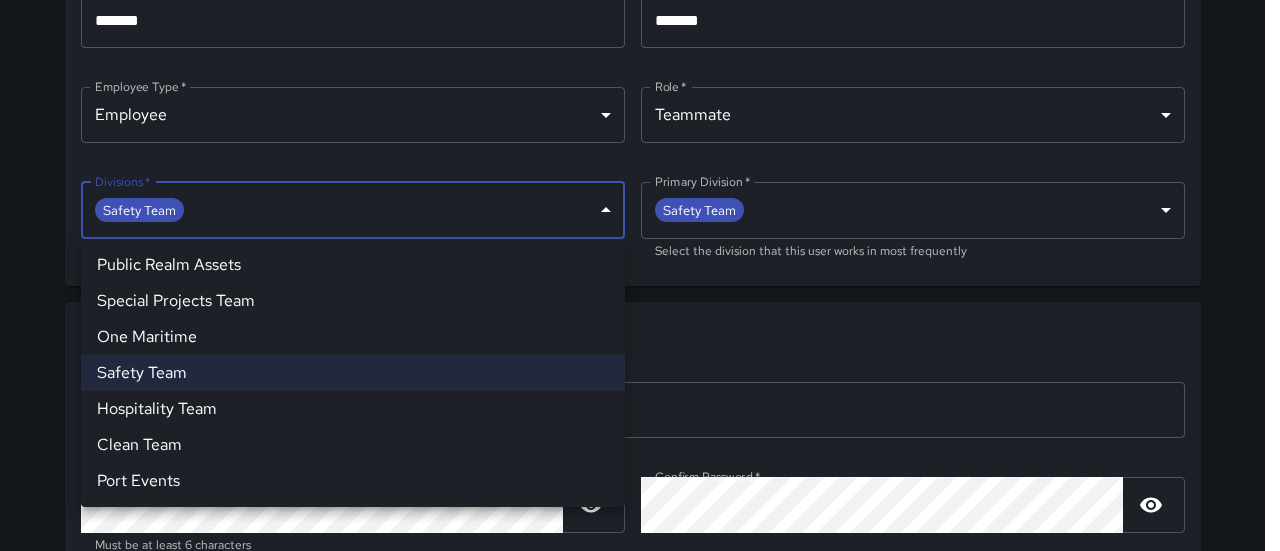 click at bounding box center (640, 275) 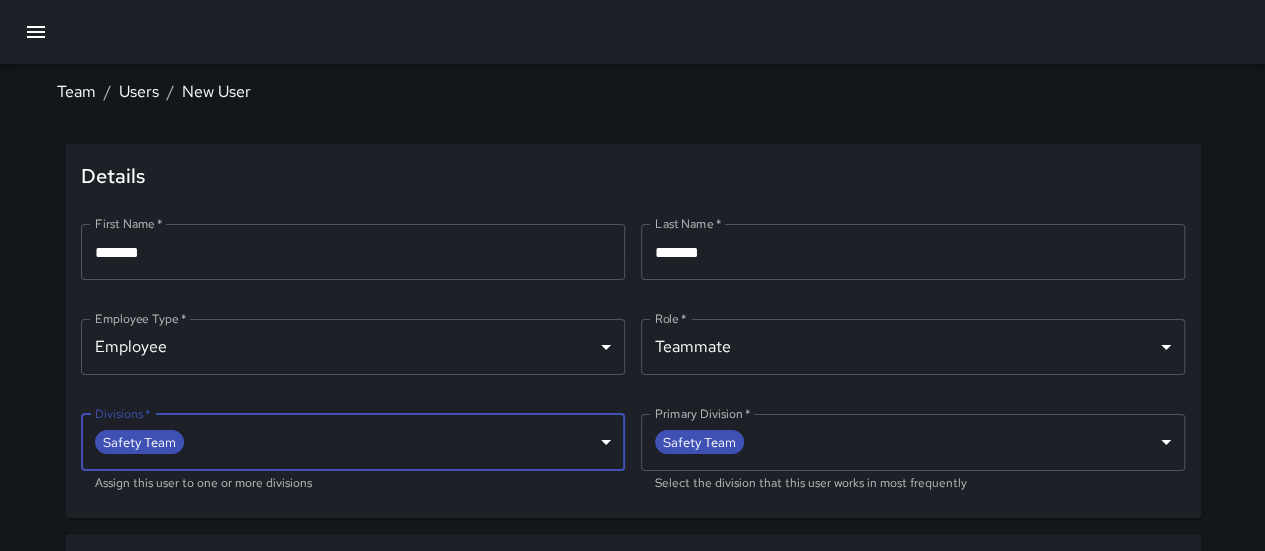 scroll, scrollTop: 320, scrollLeft: 0, axis: vertical 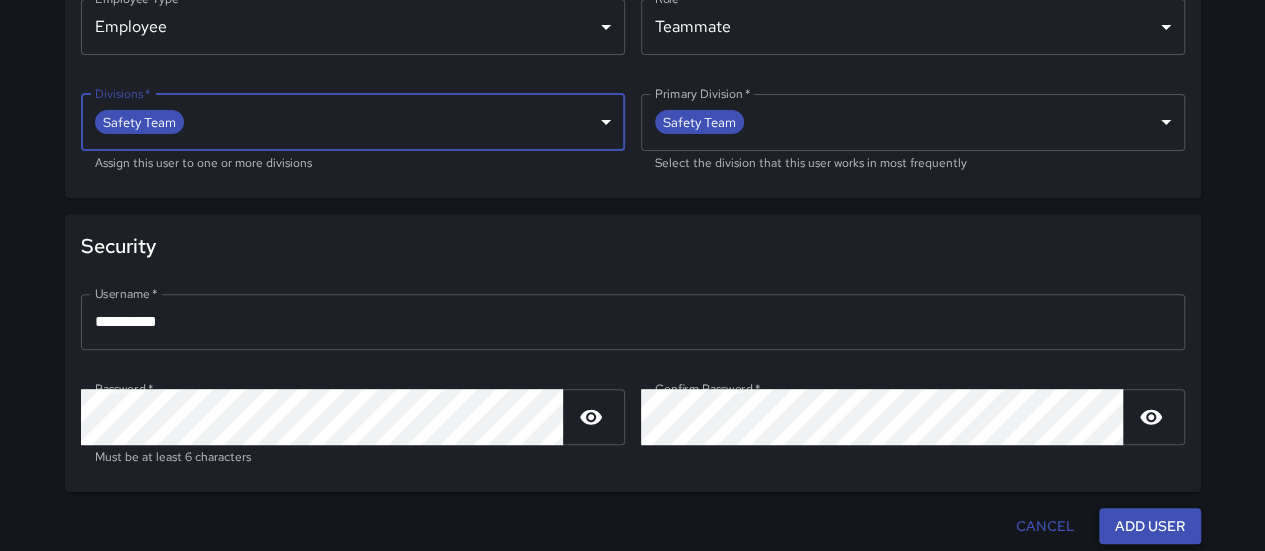click on "Add User" at bounding box center (1150, 526) 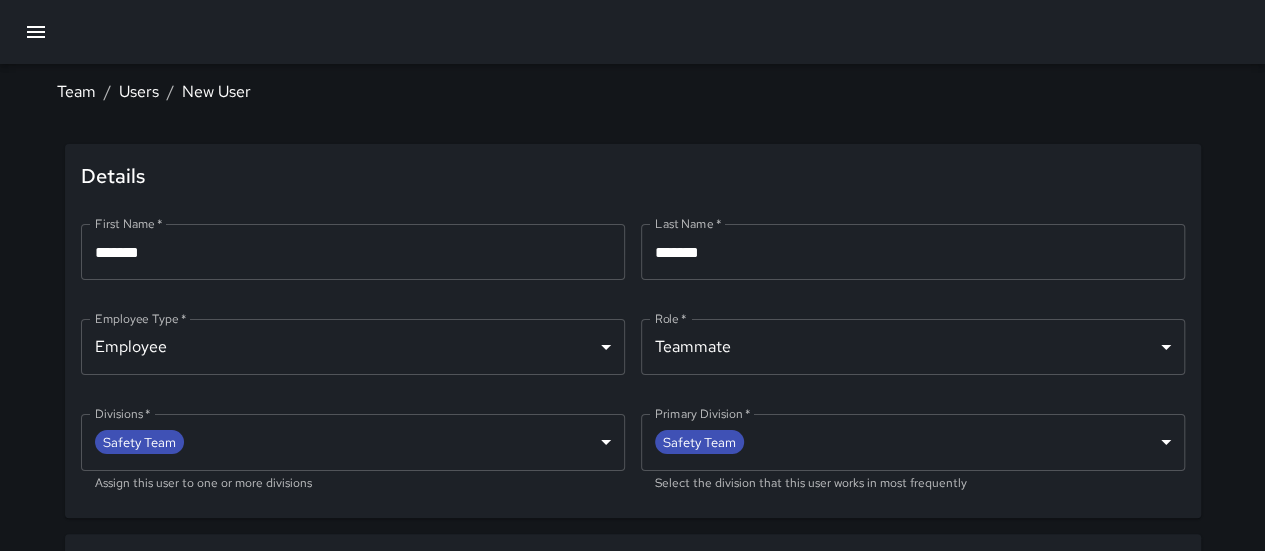 scroll, scrollTop: 320, scrollLeft: 0, axis: vertical 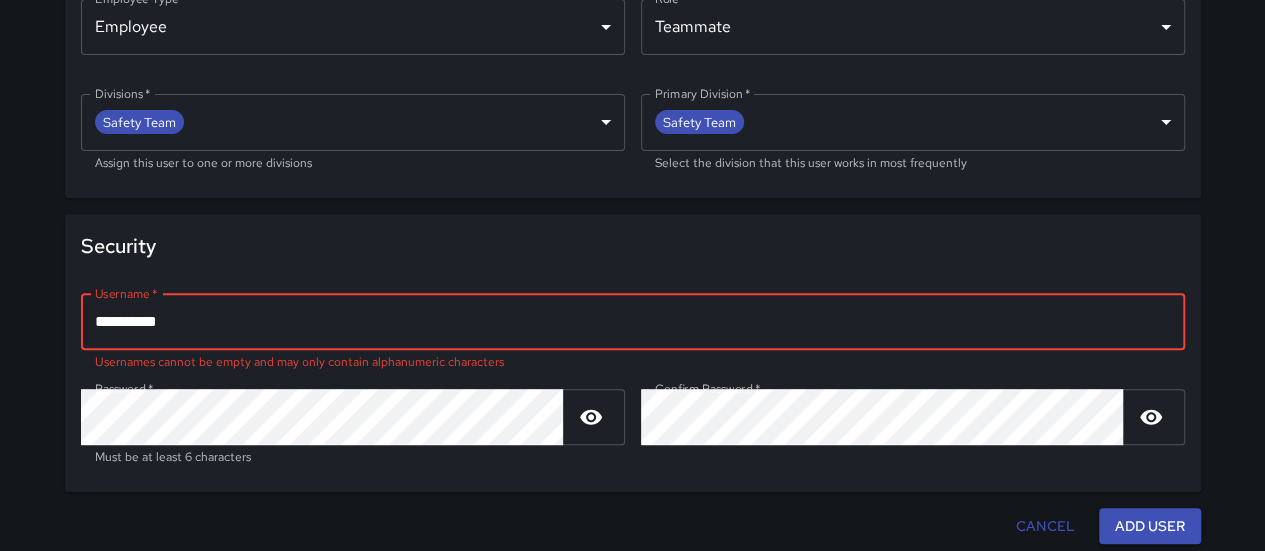 click on "********" at bounding box center (633, 322) 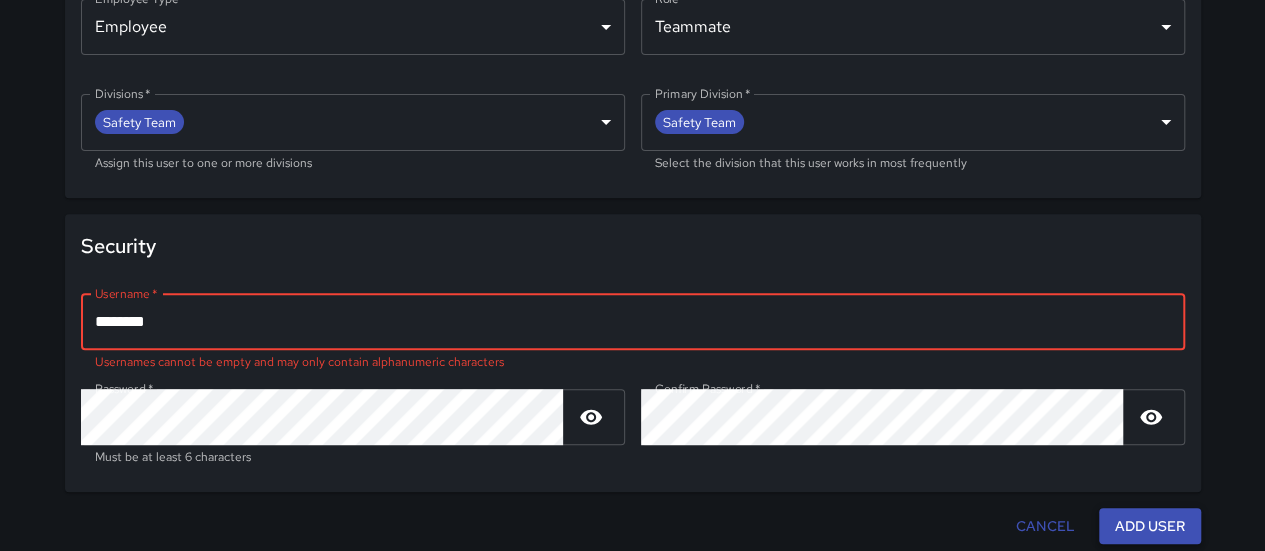 type on "********" 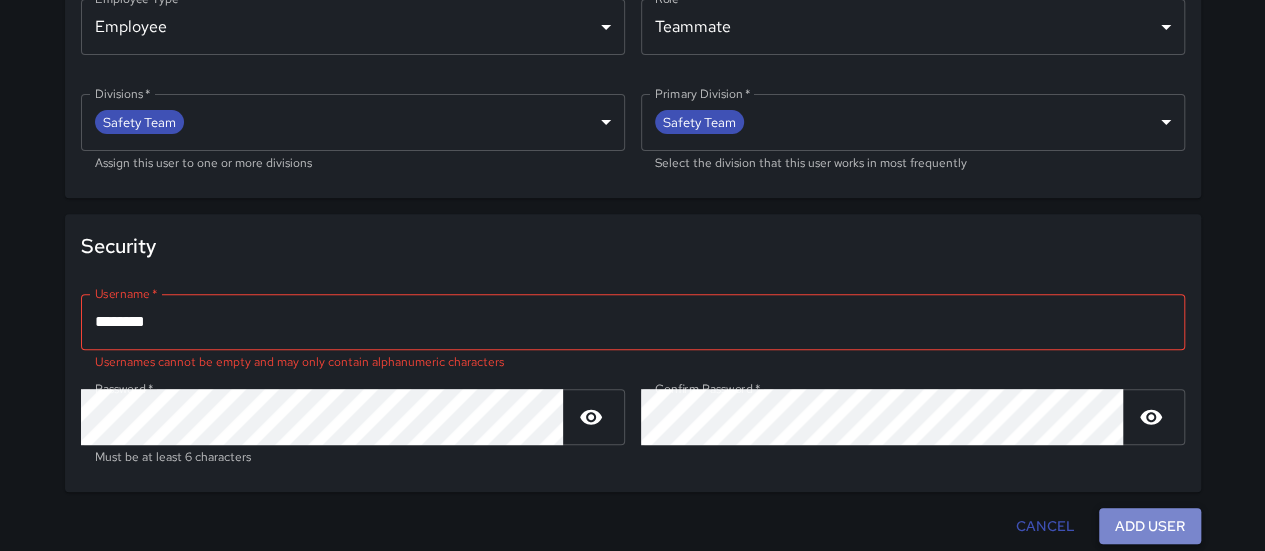 click on "Add User" at bounding box center (1150, 526) 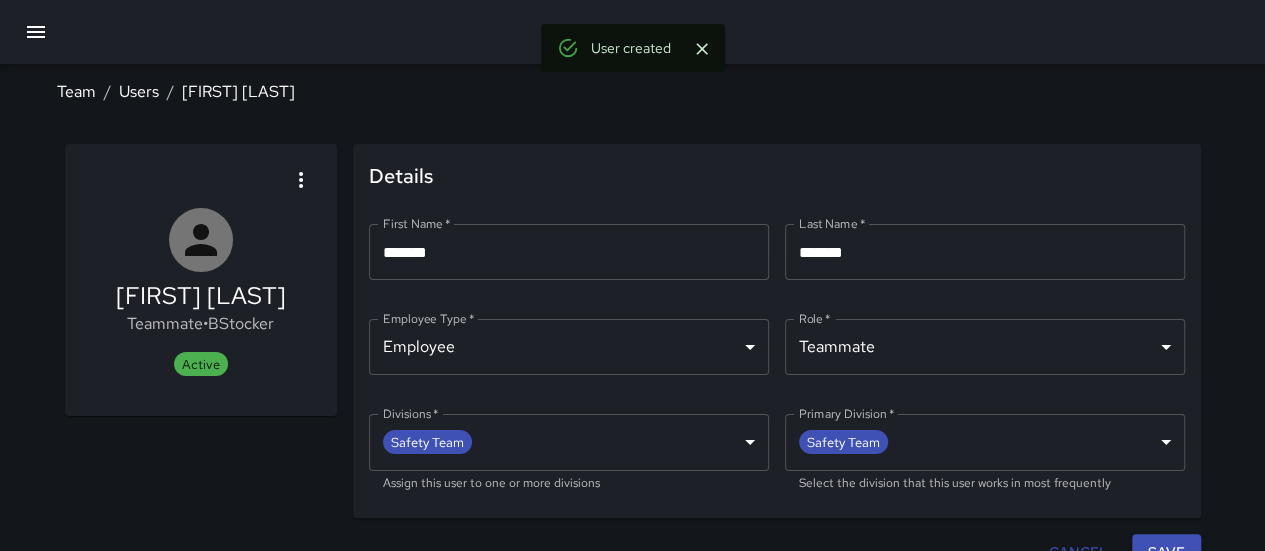 scroll, scrollTop: 26, scrollLeft: 0, axis: vertical 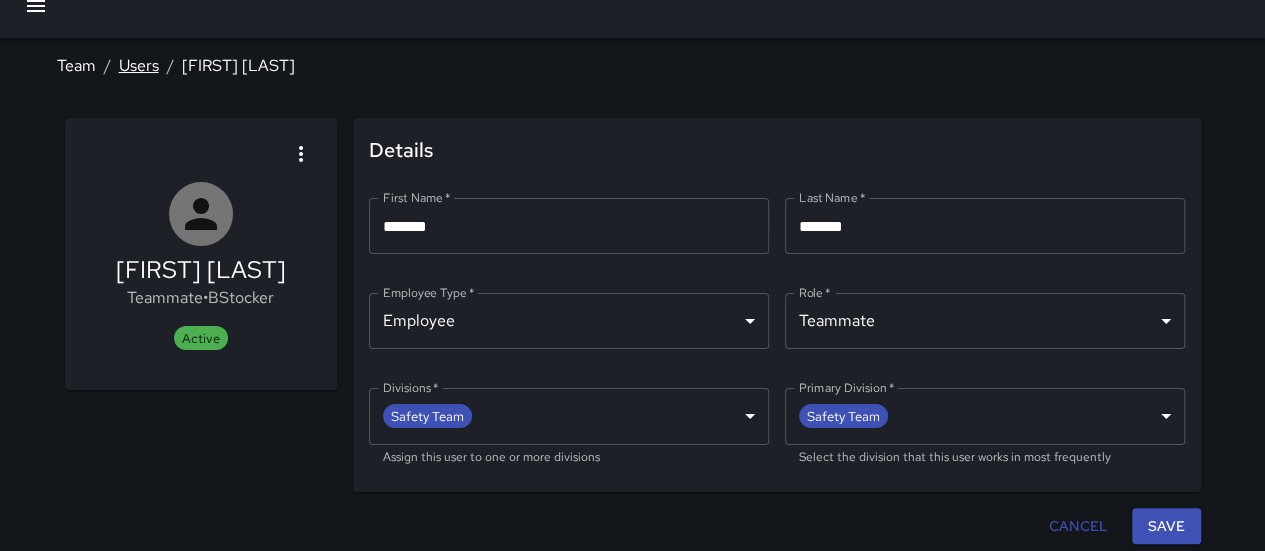 click on "Users" at bounding box center (139, 65) 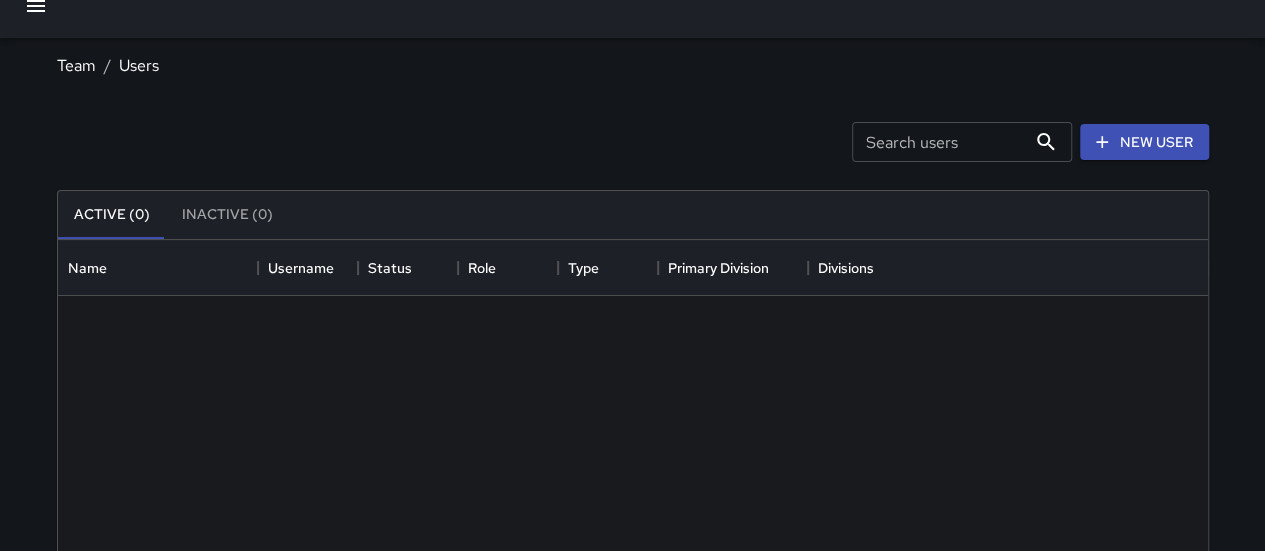 scroll, scrollTop: 16, scrollLeft: 16, axis: both 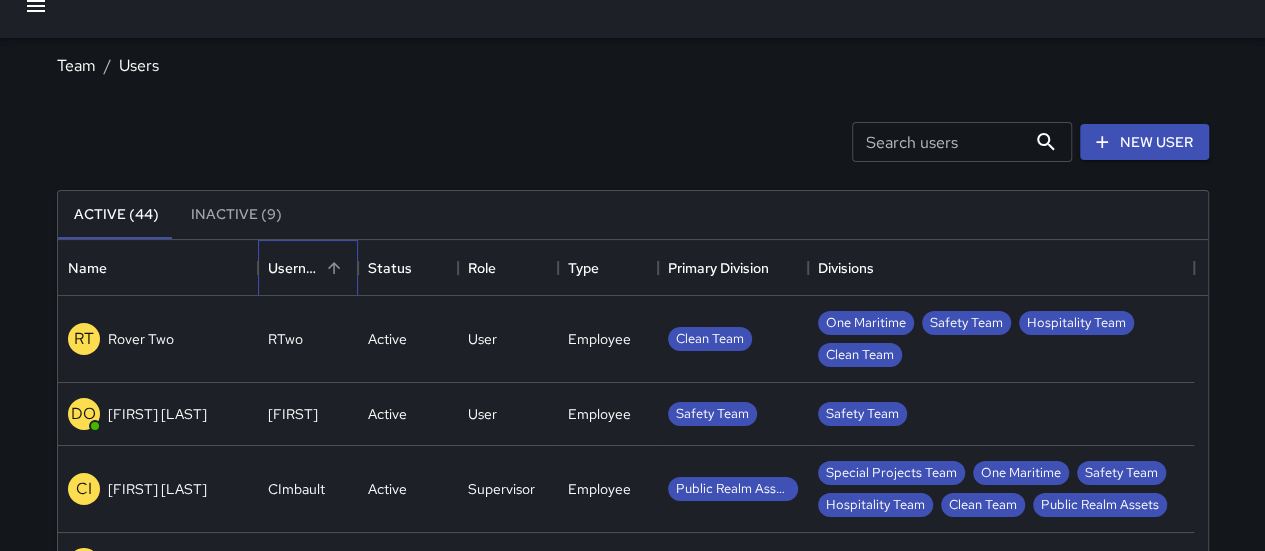 click on "Username" at bounding box center (294, 268) 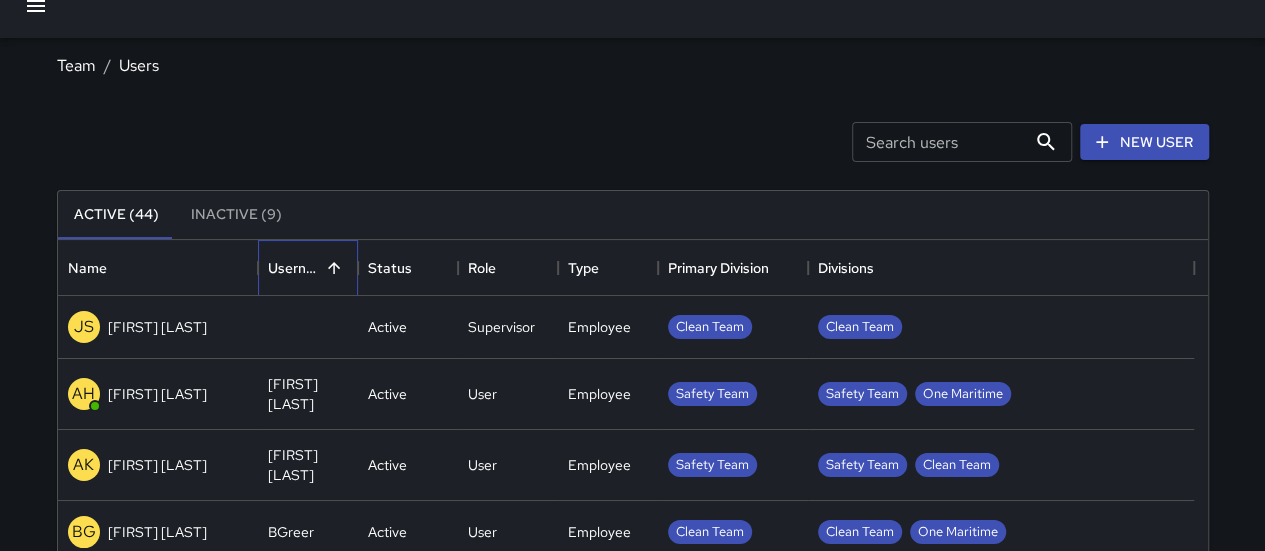 click on "Username" at bounding box center [294, 268] 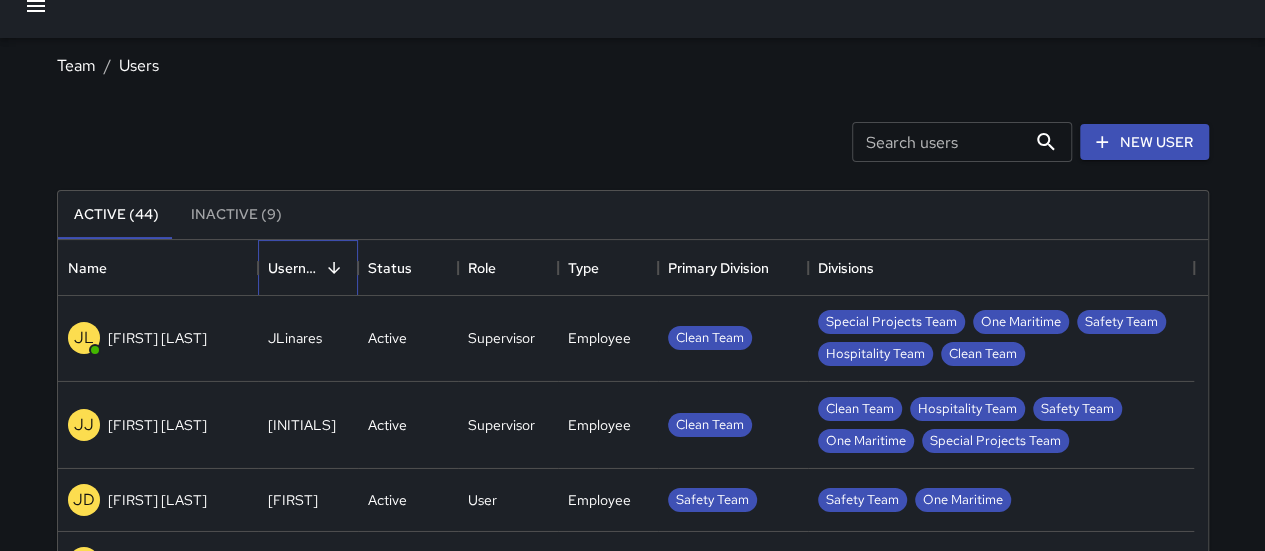 scroll, scrollTop: 1449, scrollLeft: 0, axis: vertical 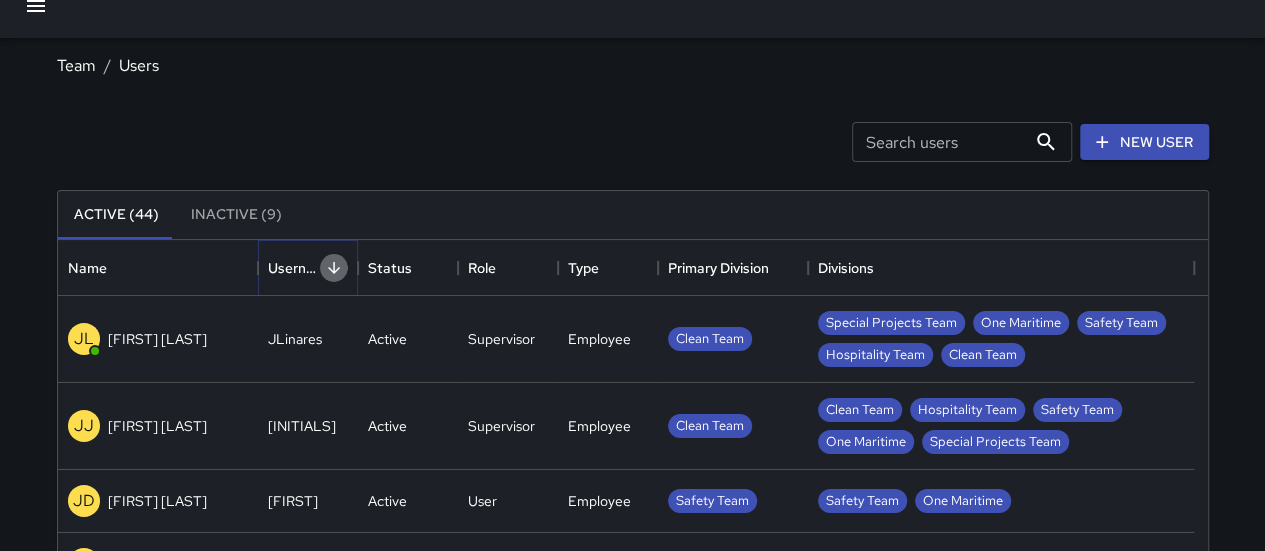 click 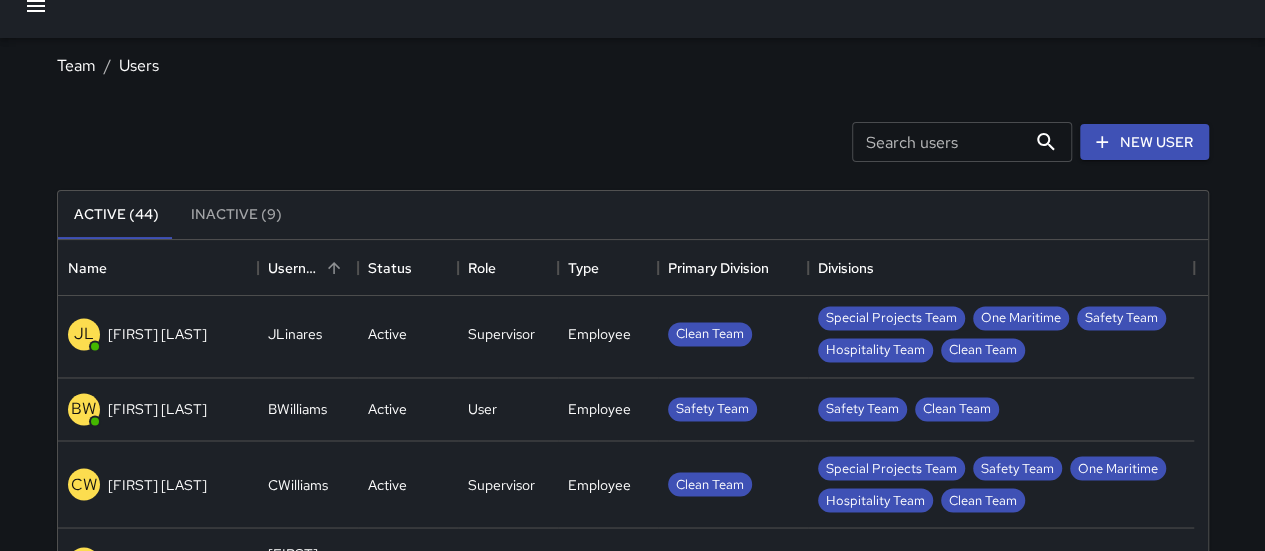 scroll, scrollTop: 807, scrollLeft: 0, axis: vertical 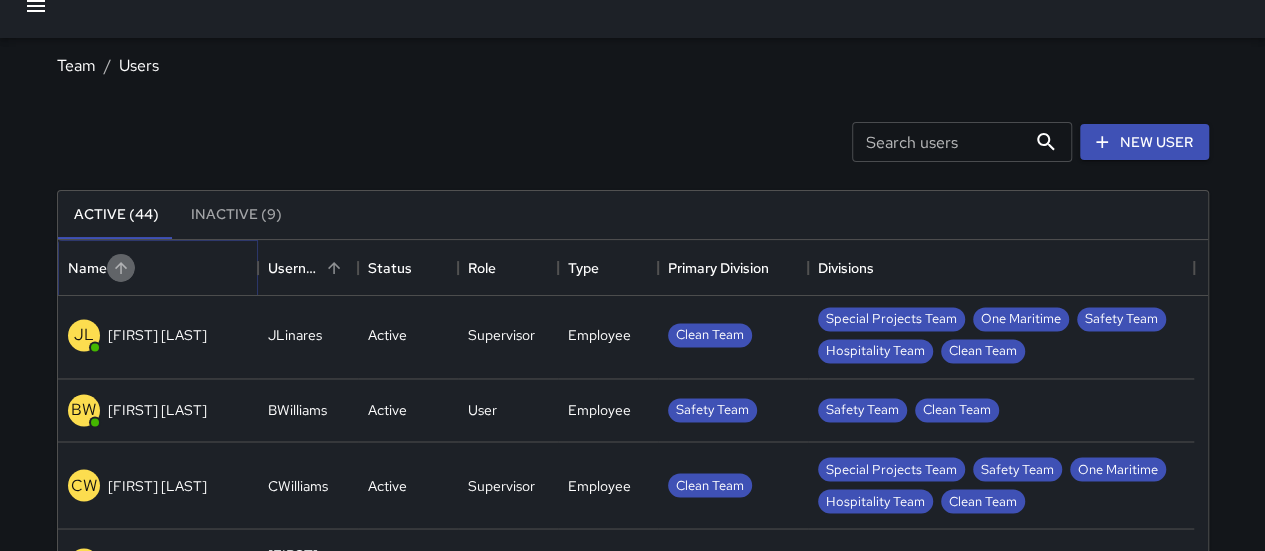 click 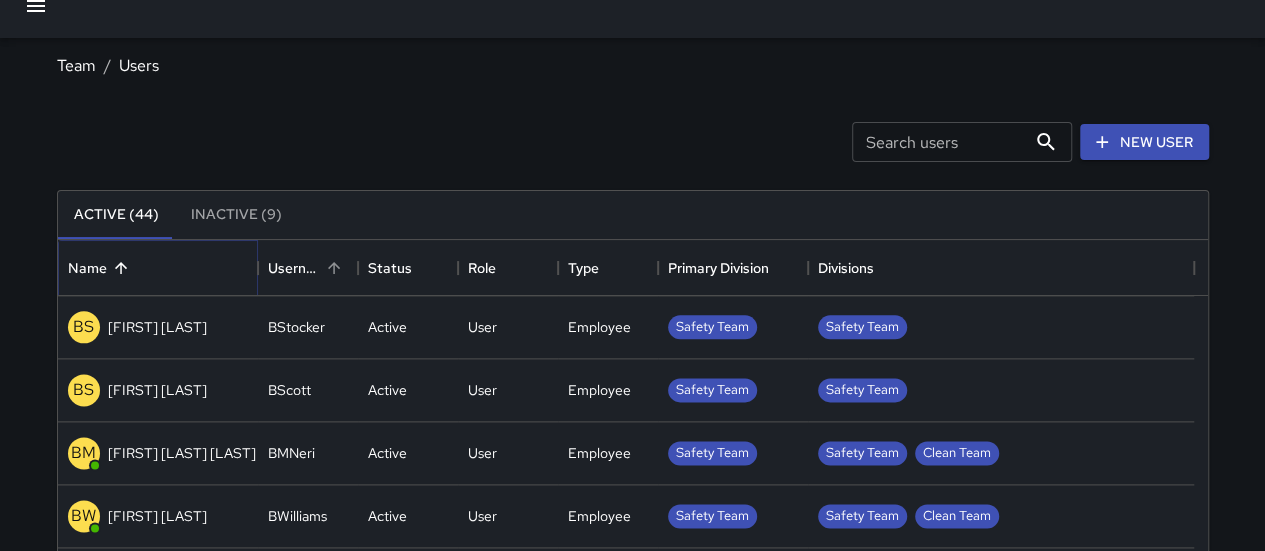 scroll, scrollTop: 175, scrollLeft: 0, axis: vertical 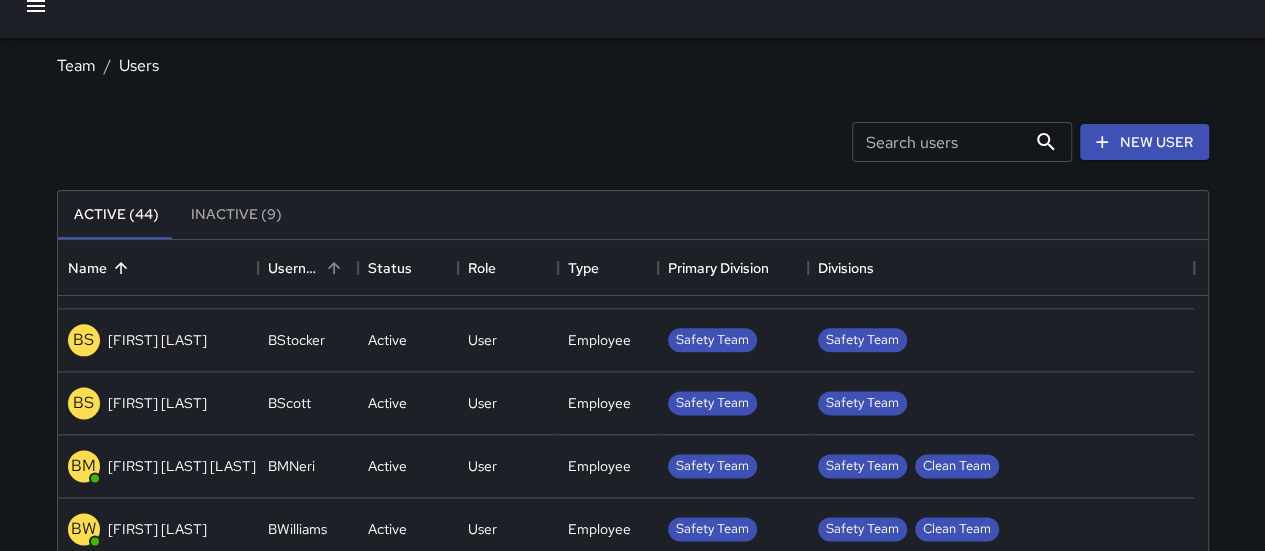 click on "[FIRST] [LAST]" at bounding box center [157, 403] 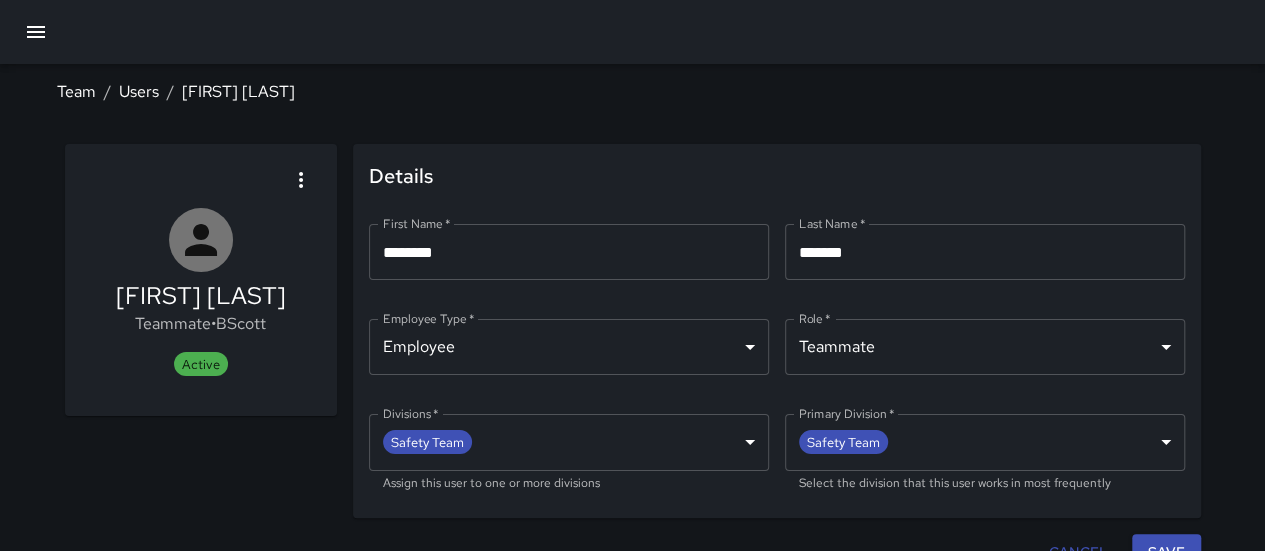 scroll, scrollTop: 26, scrollLeft: 0, axis: vertical 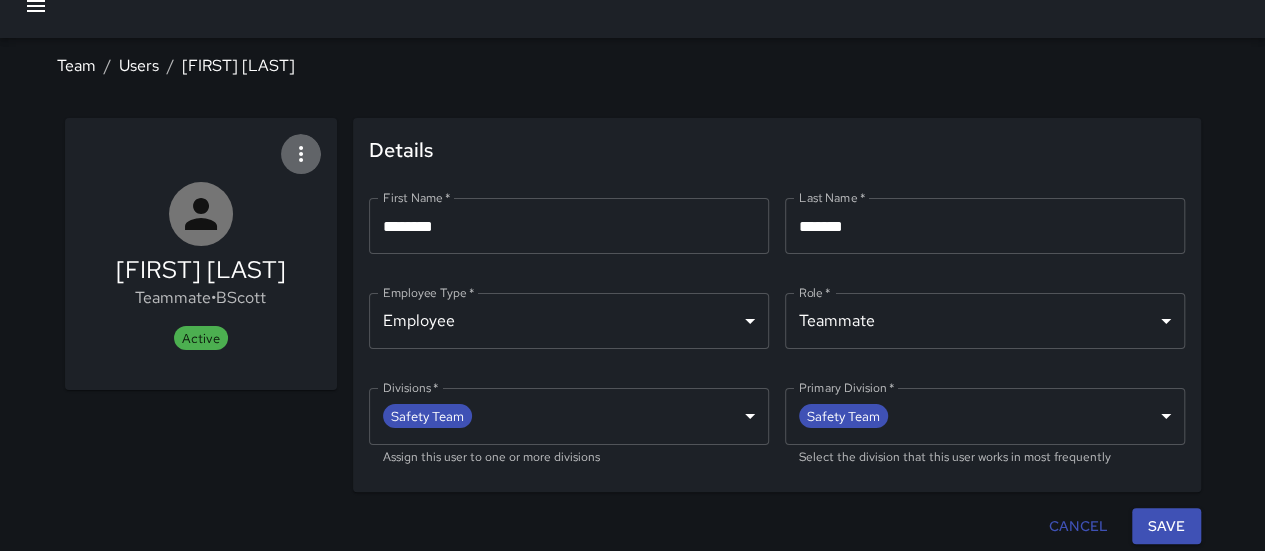 click 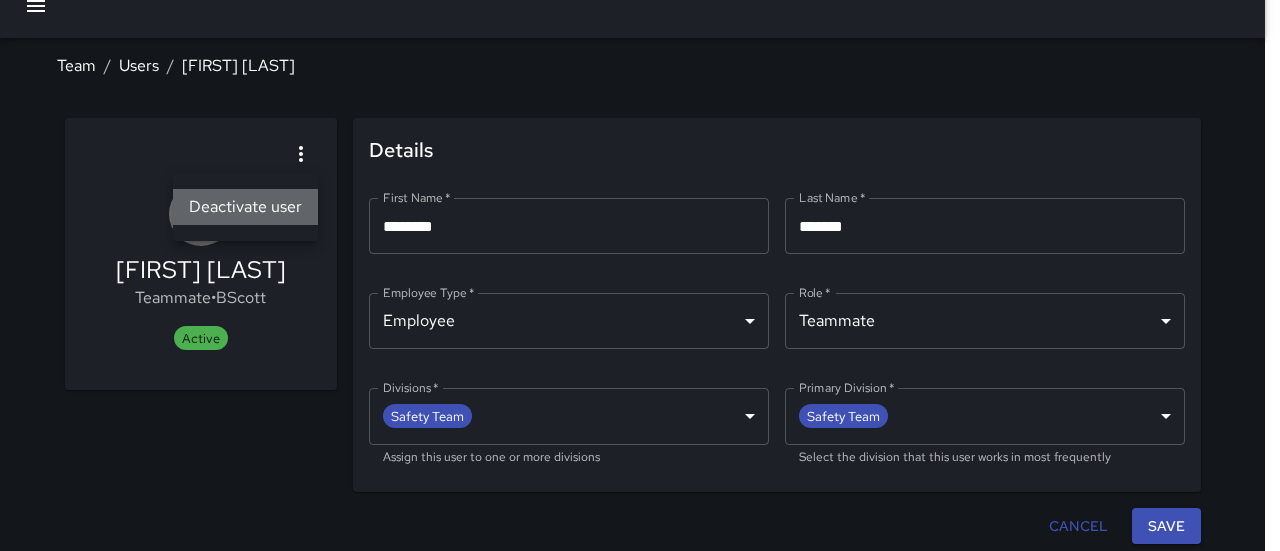 click on "Deactivate user" at bounding box center [245, 207] 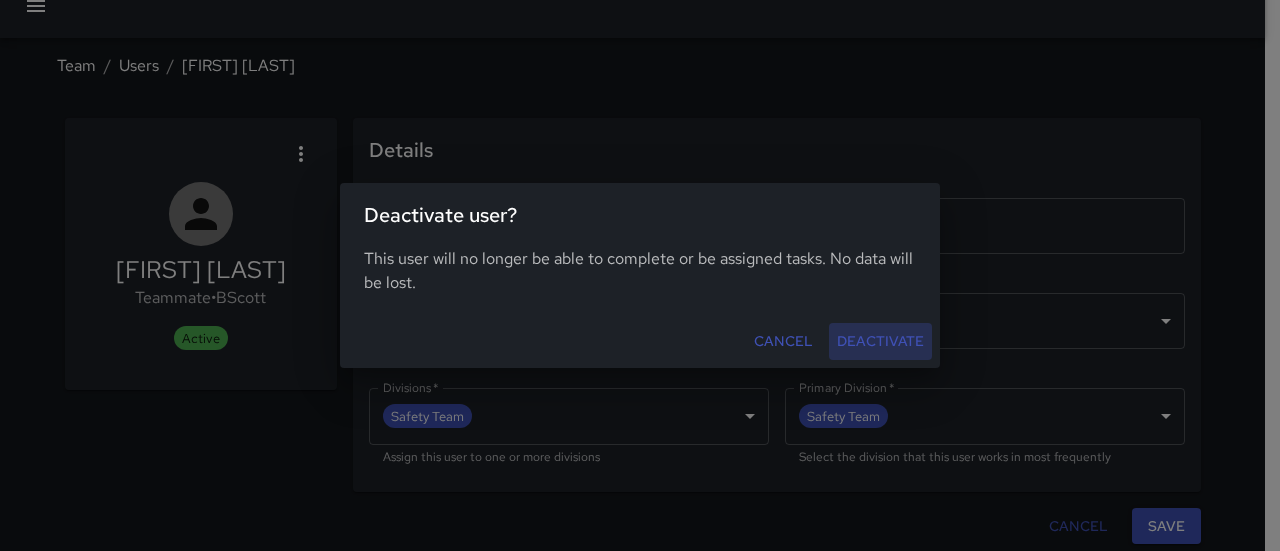click on "Deactivate" at bounding box center (880, 341) 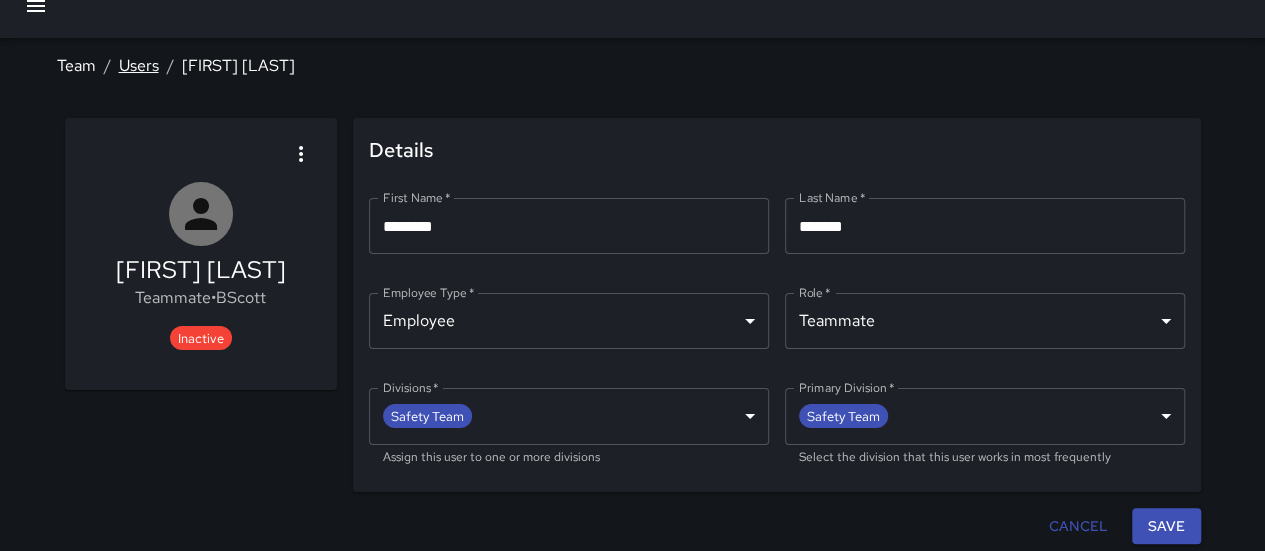 click on "Users" at bounding box center [139, 65] 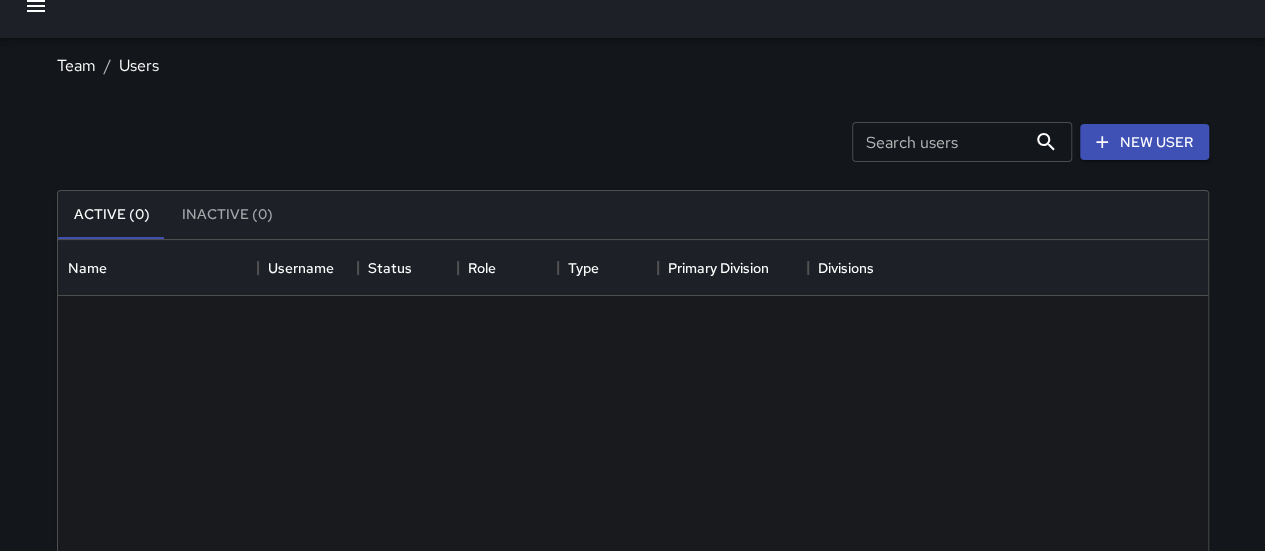 scroll, scrollTop: 16, scrollLeft: 16, axis: both 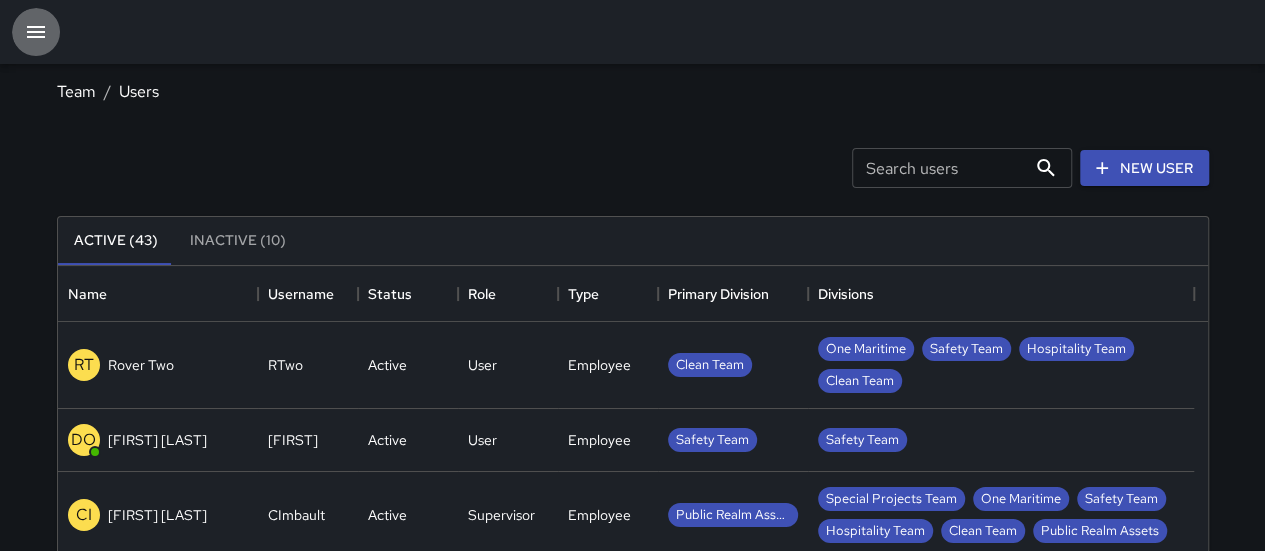 click 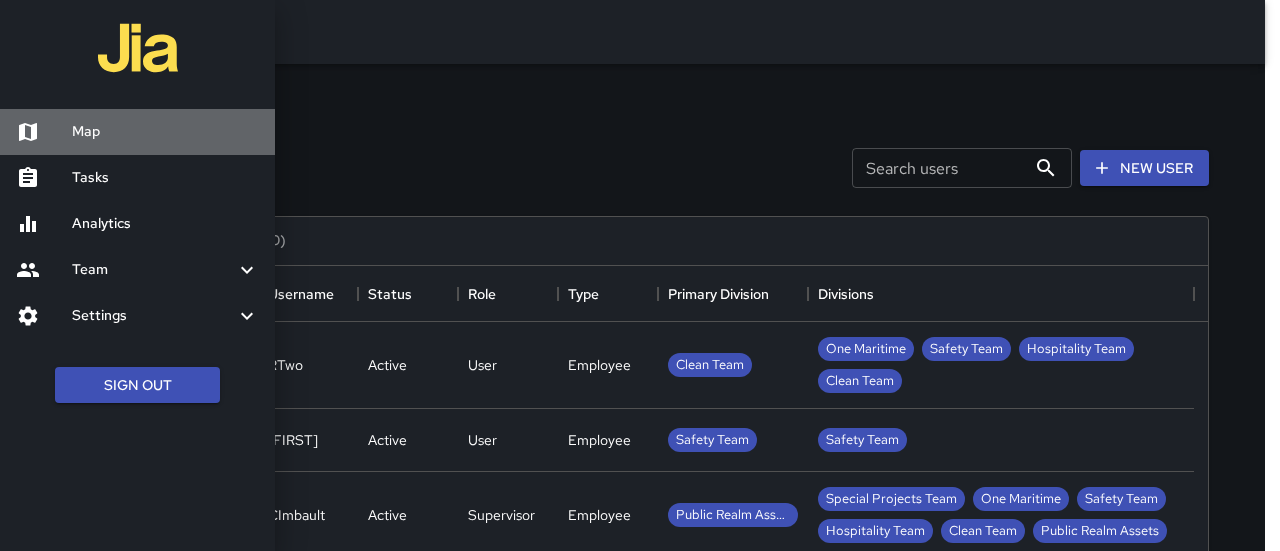 click on "Map" at bounding box center [165, 132] 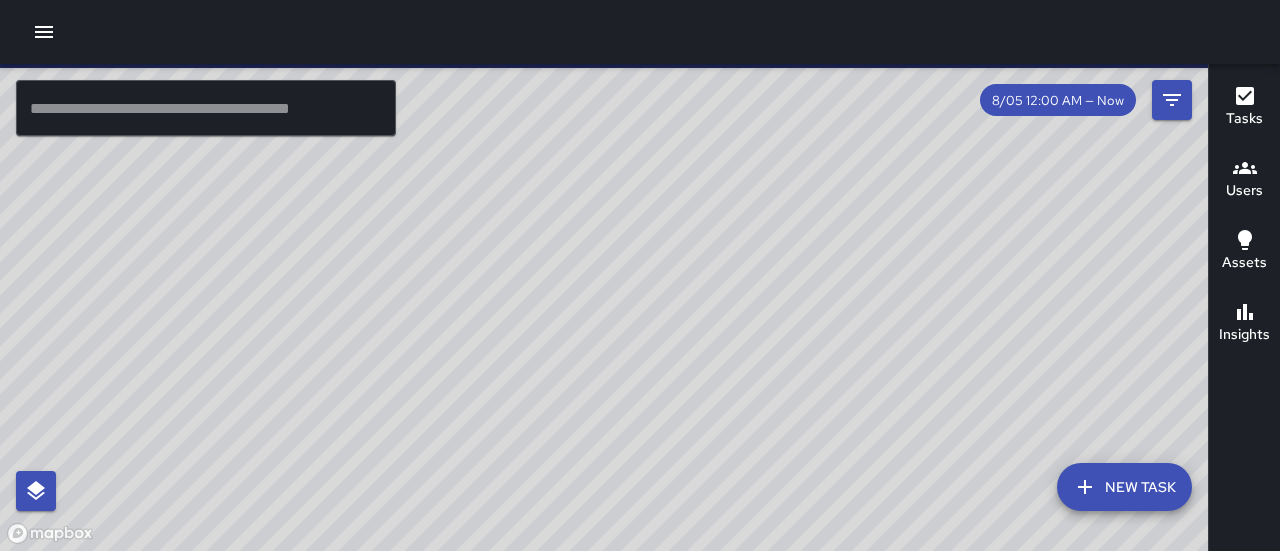 click 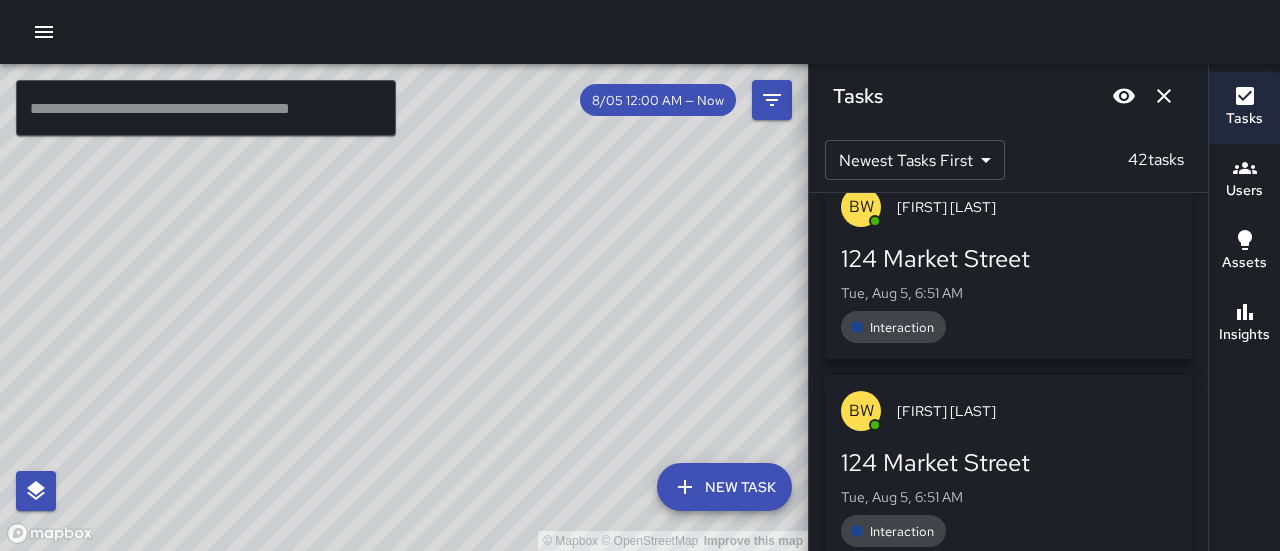 scroll, scrollTop: 0, scrollLeft: 0, axis: both 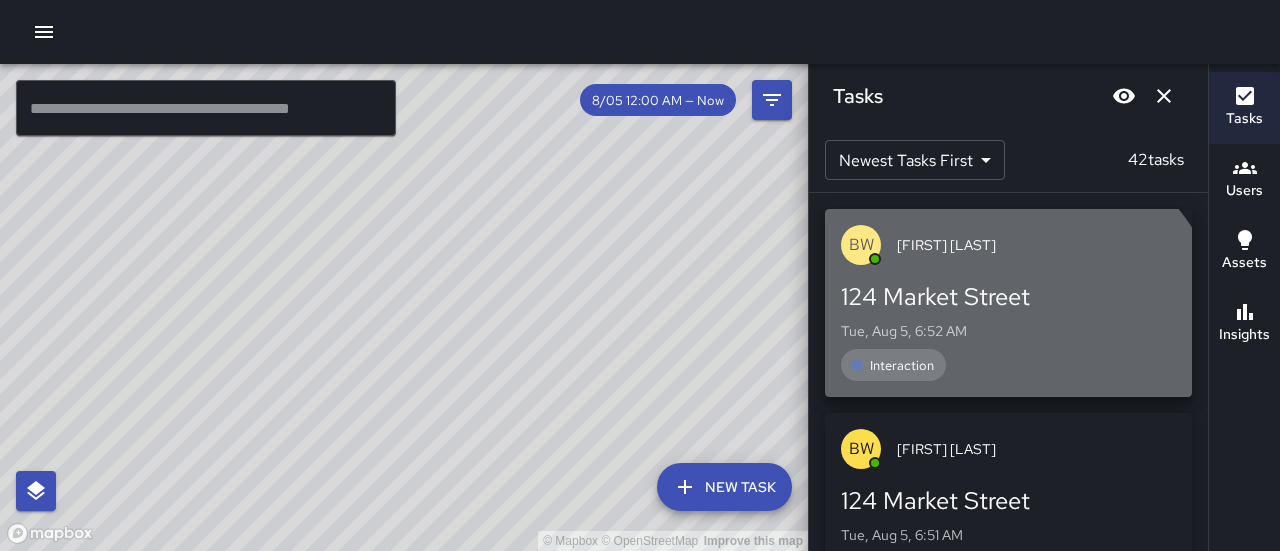 click on "Interaction" at bounding box center [1008, 365] 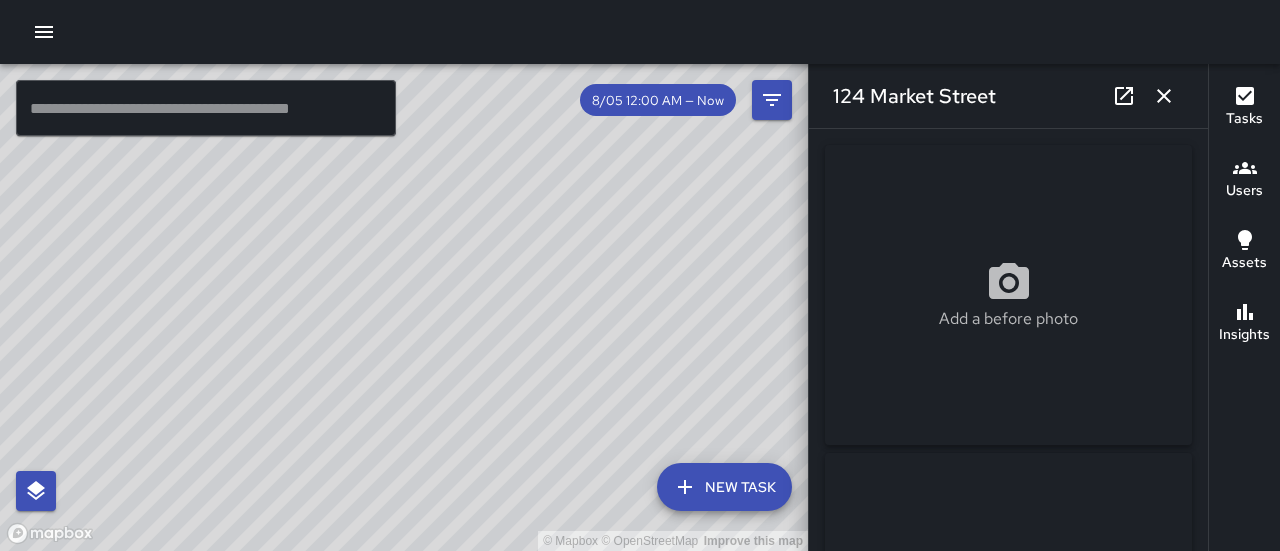 type on "**********" 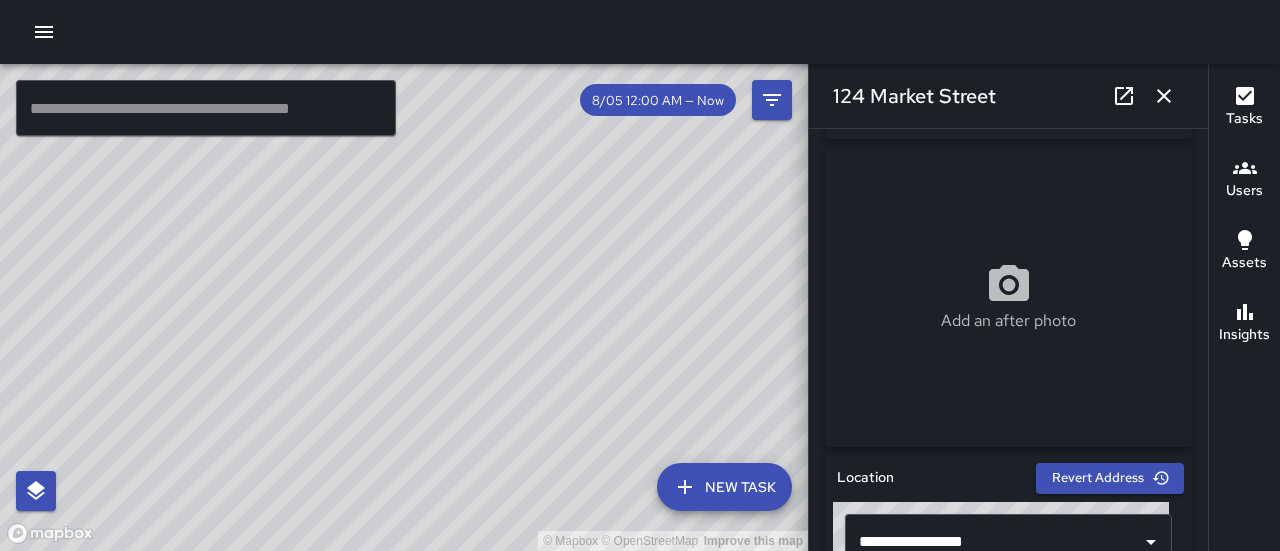scroll, scrollTop: 0, scrollLeft: 0, axis: both 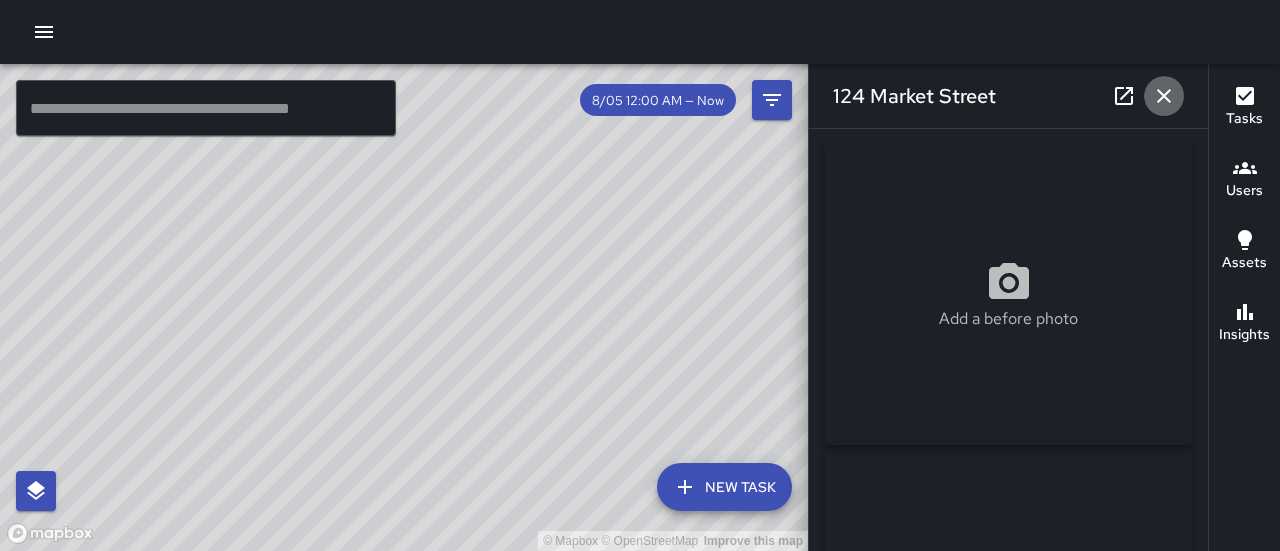 click 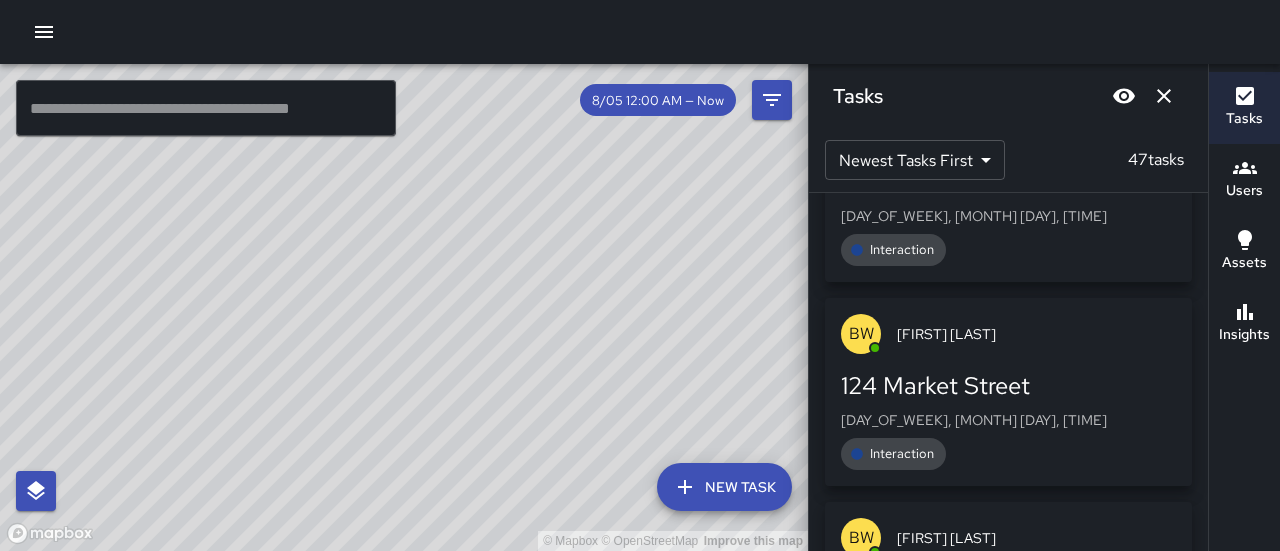 scroll, scrollTop: 5422, scrollLeft: 0, axis: vertical 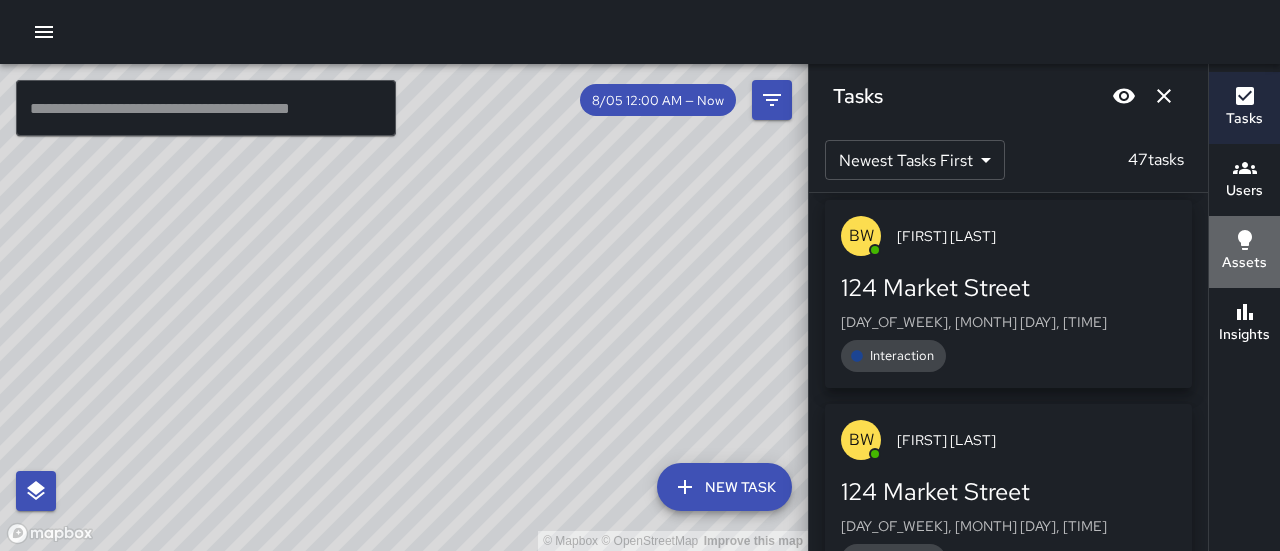 click on "Assets" at bounding box center [1244, 263] 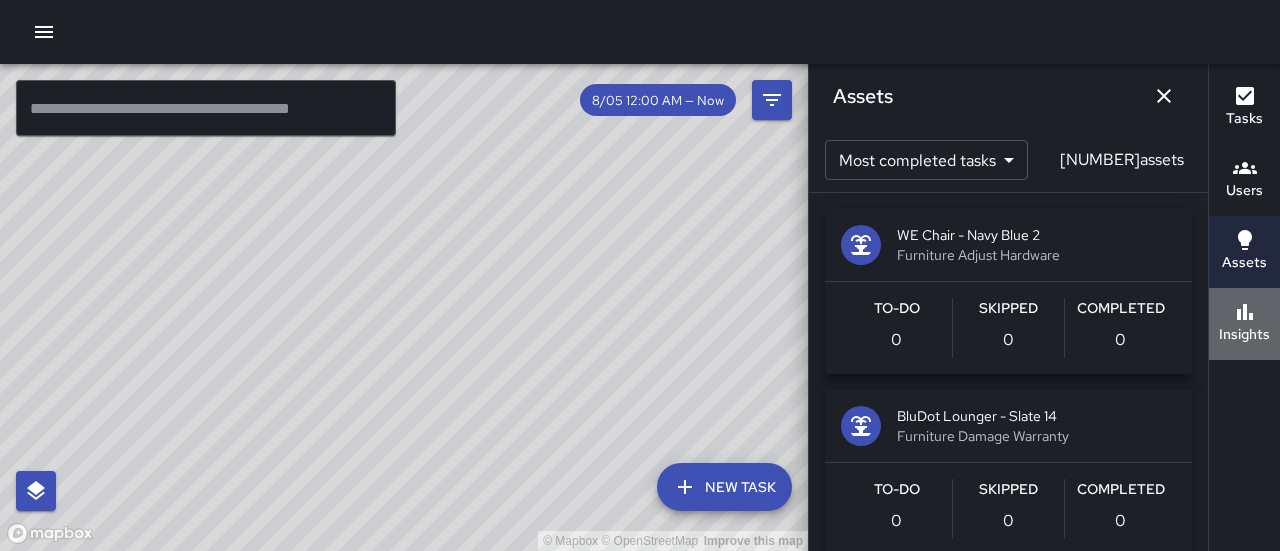 click on "Insights" at bounding box center [1244, 335] 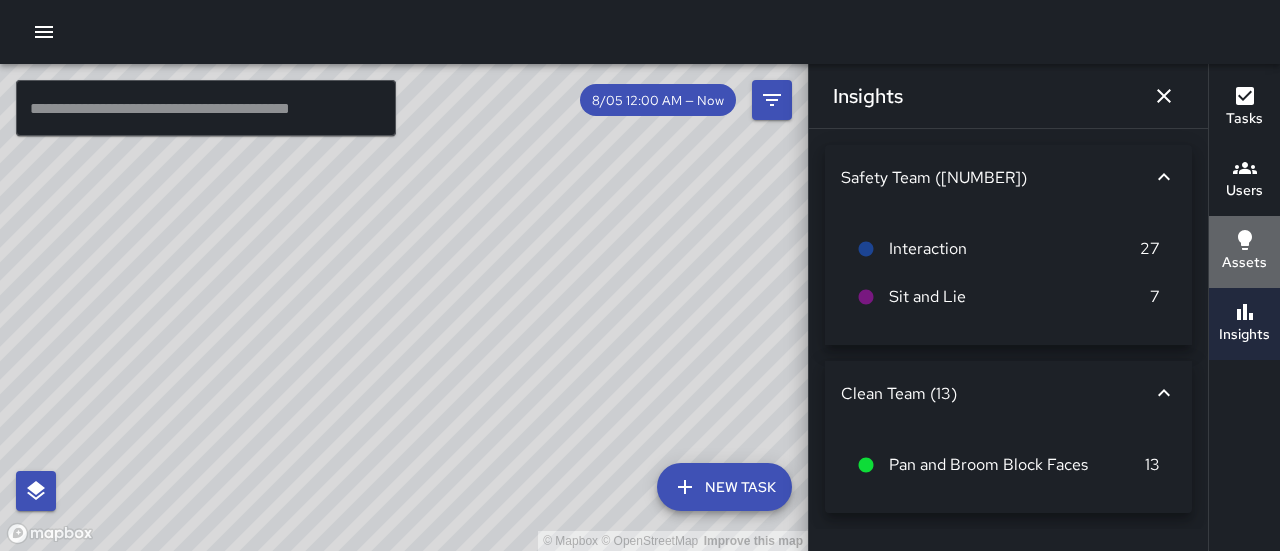 click 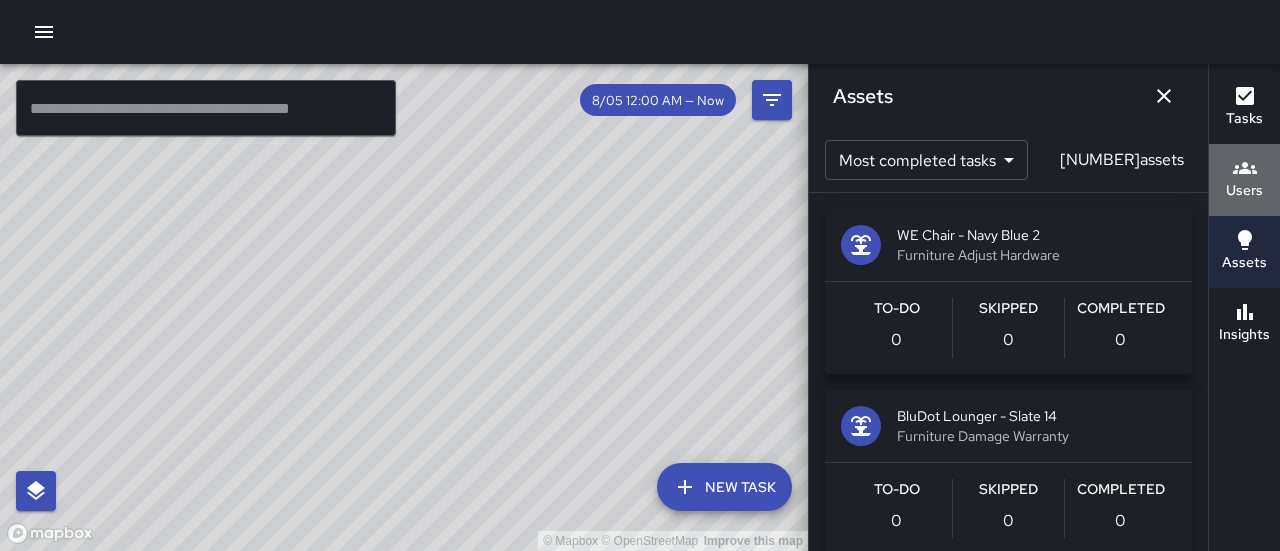 click on "Users" at bounding box center [1244, 191] 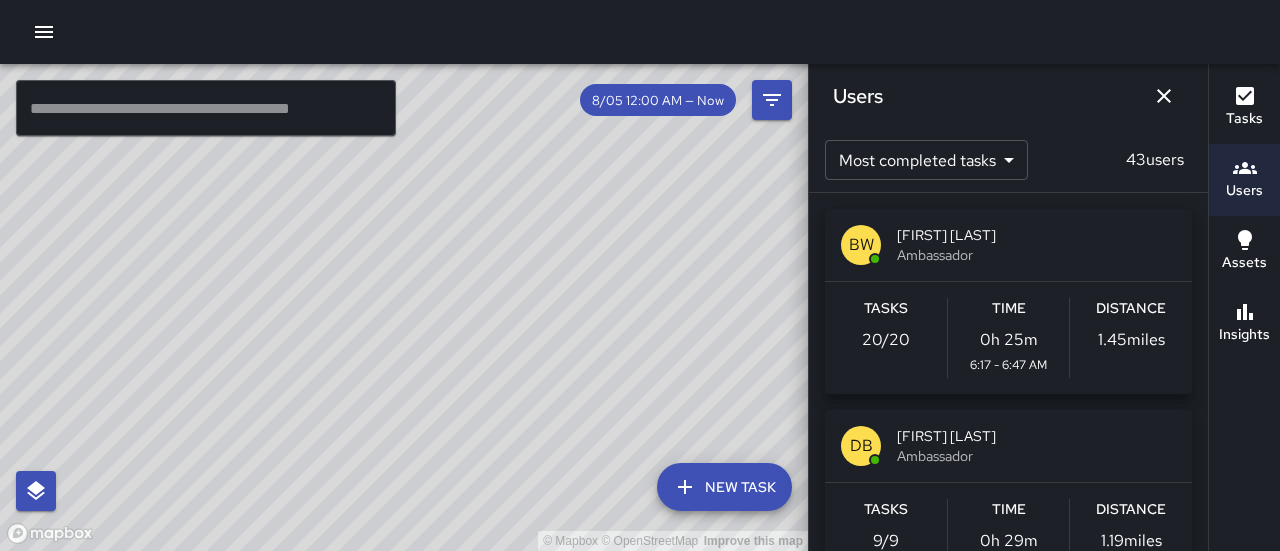 scroll, scrollTop: 5626, scrollLeft: 0, axis: vertical 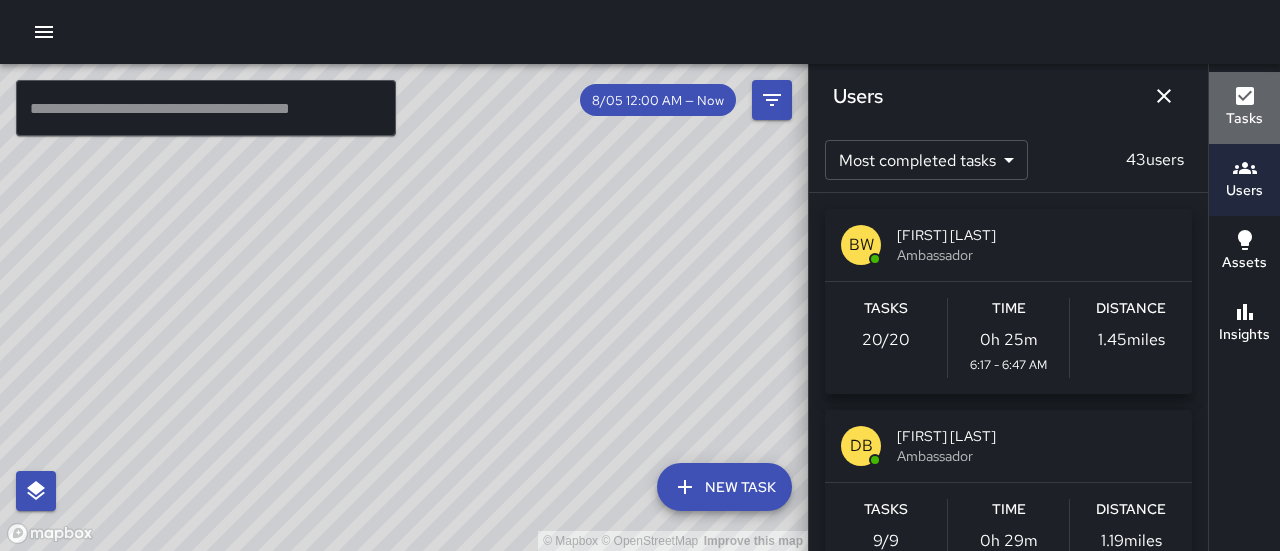 click 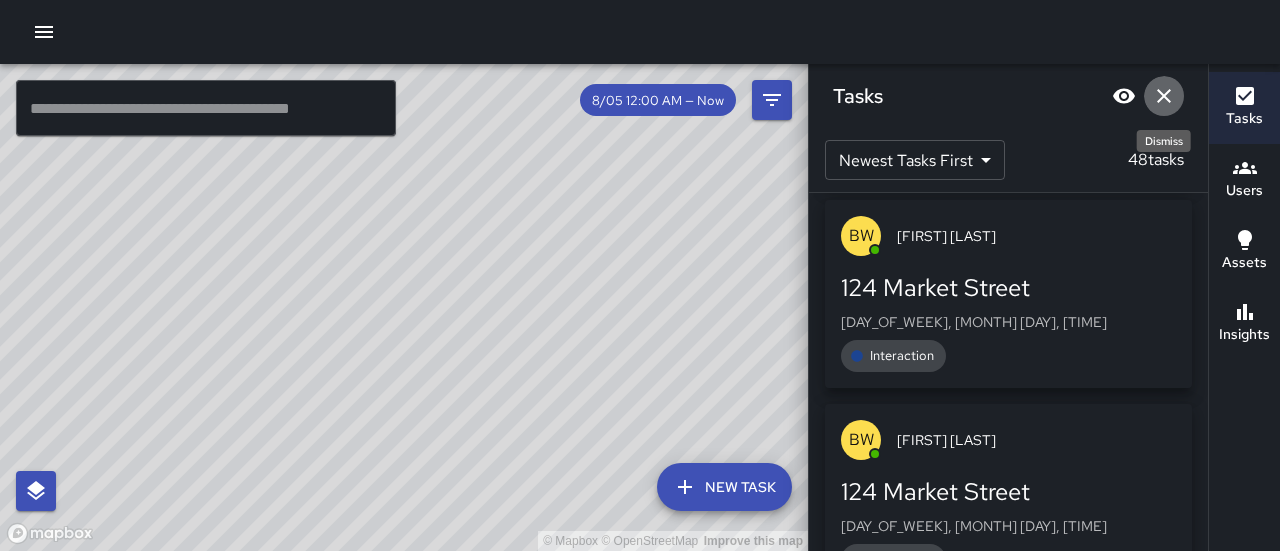 click 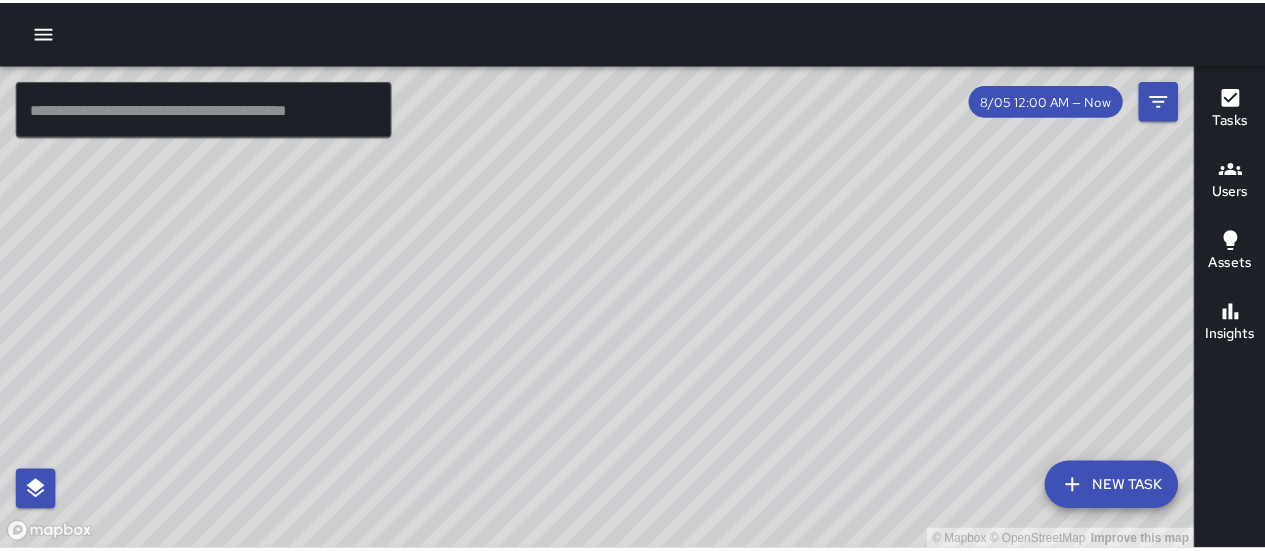 scroll, scrollTop: 31028, scrollLeft: 0, axis: vertical 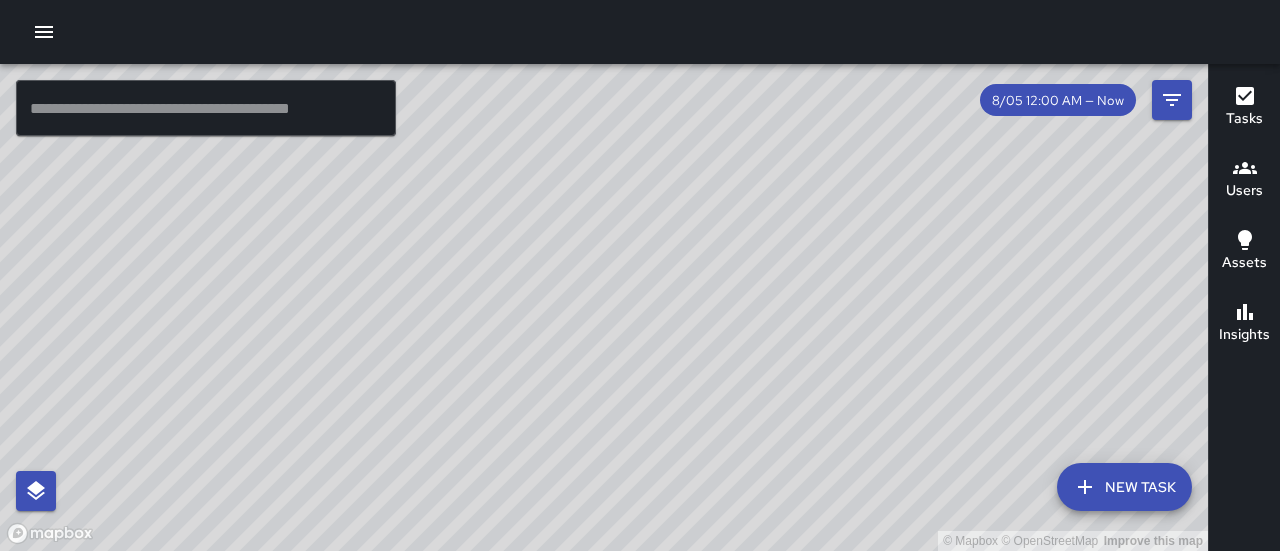 click 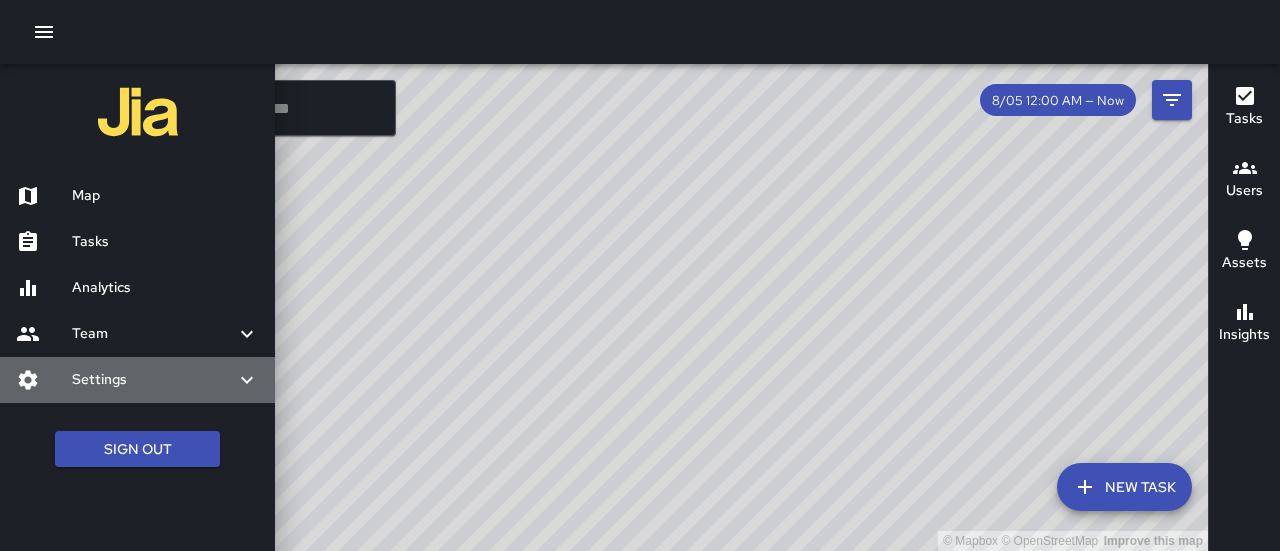 click 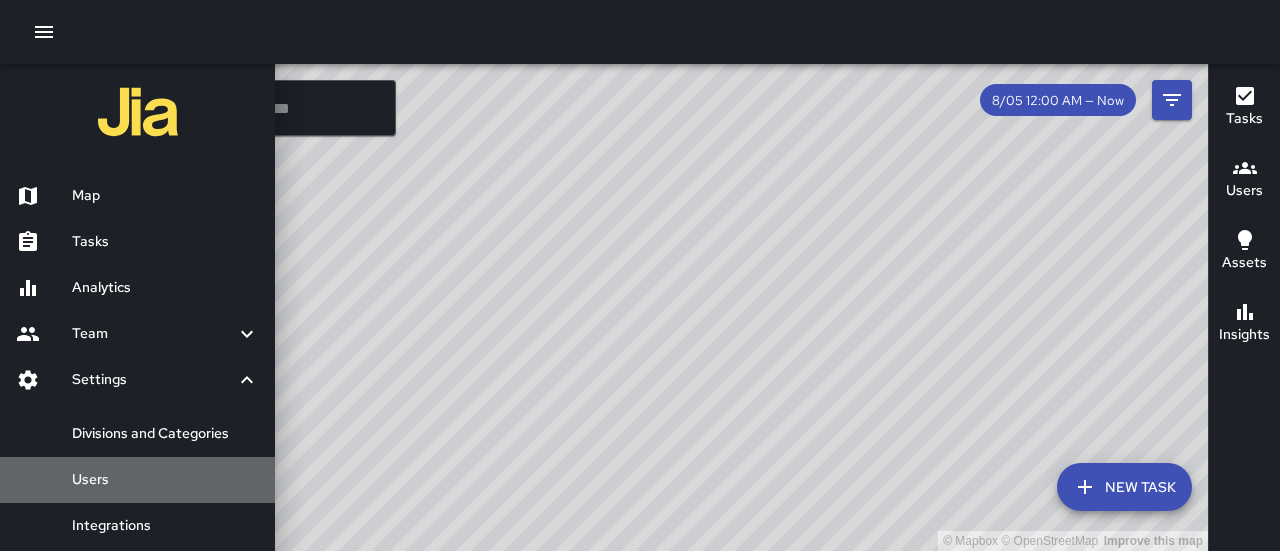 click on "Users" at bounding box center [165, 480] 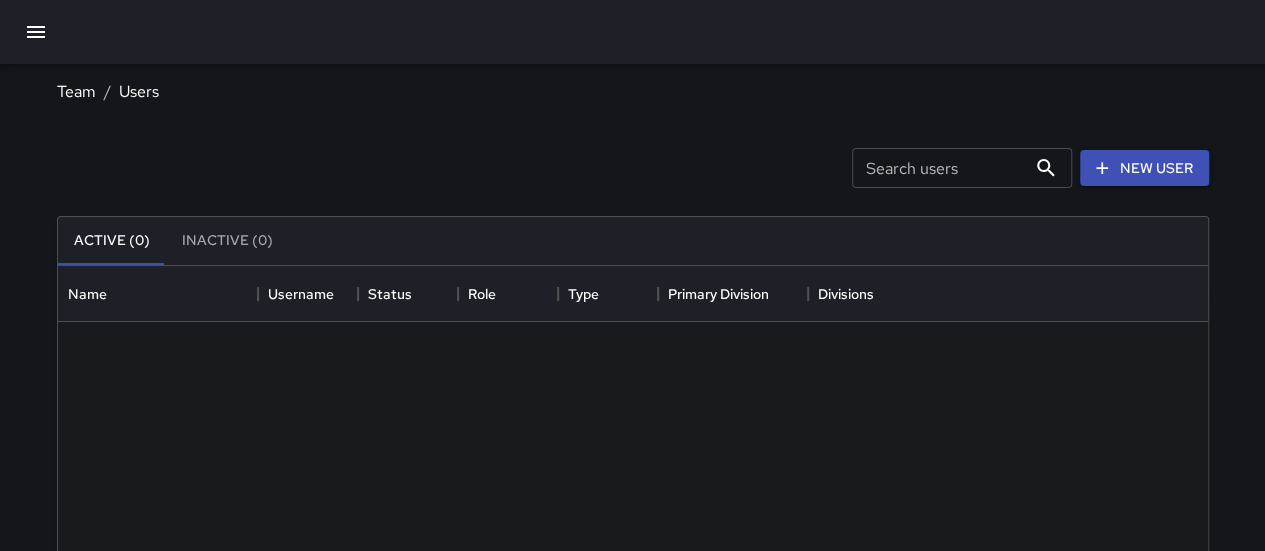 scroll, scrollTop: 16, scrollLeft: 16, axis: both 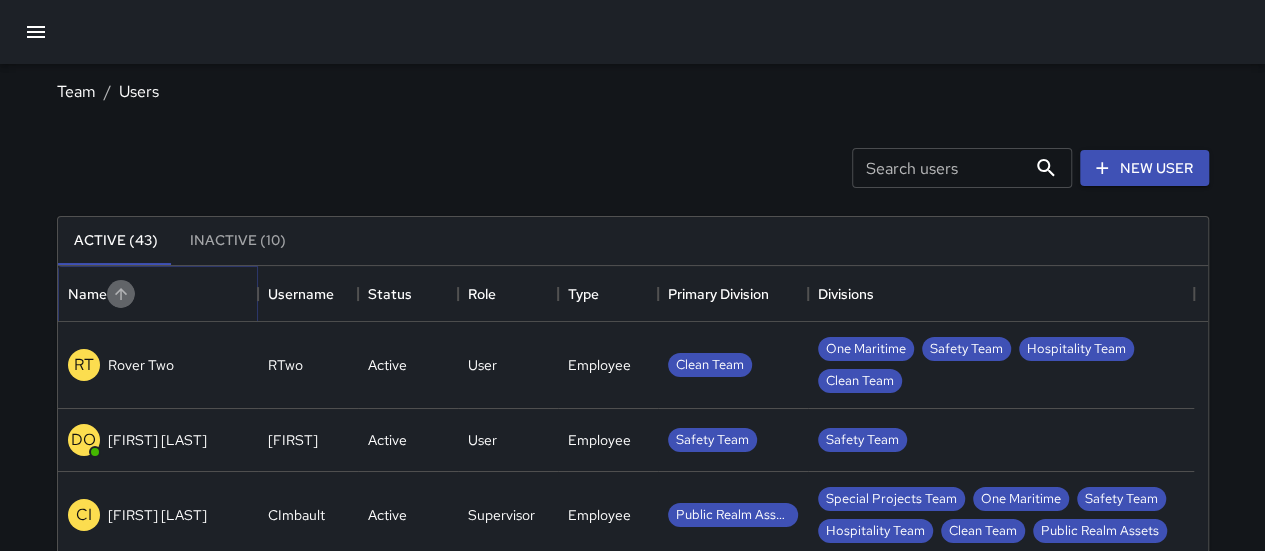 click 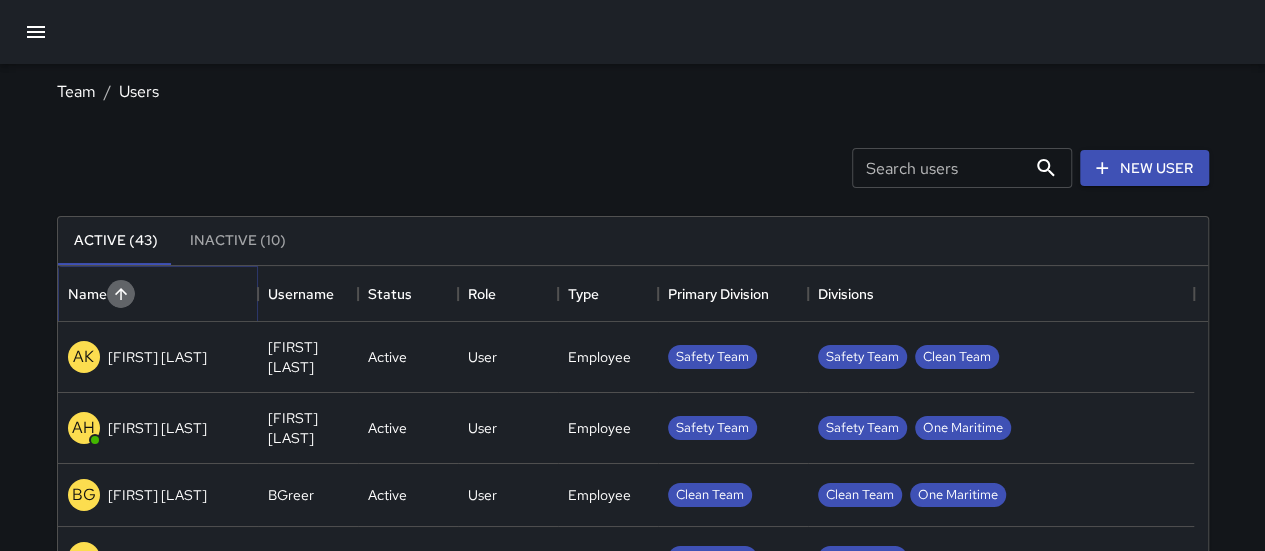click 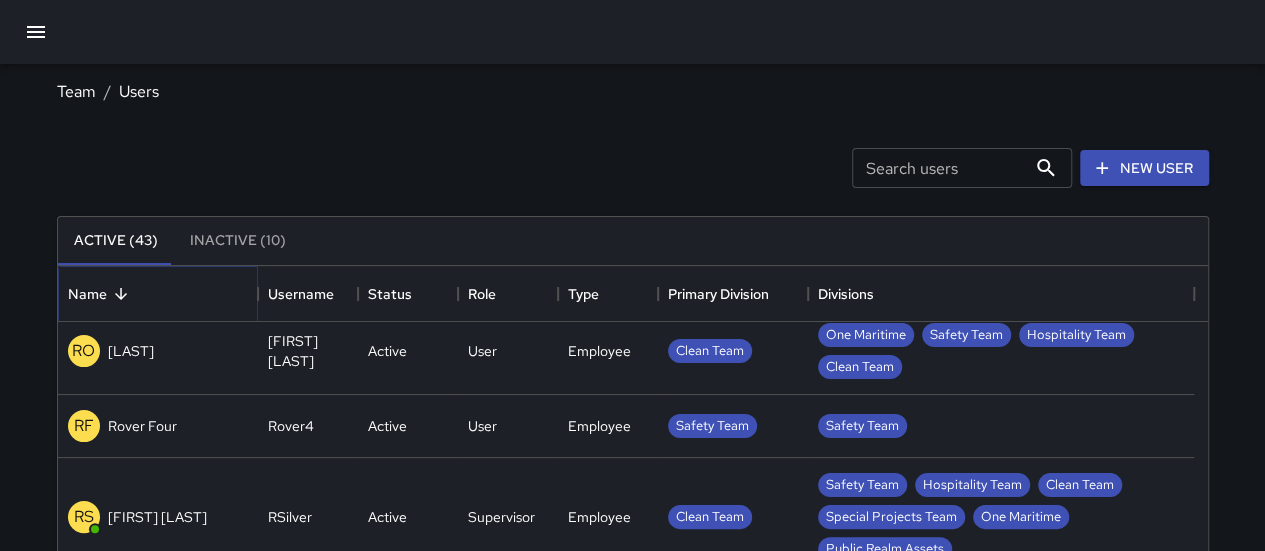 scroll, scrollTop: 419, scrollLeft: 0, axis: vertical 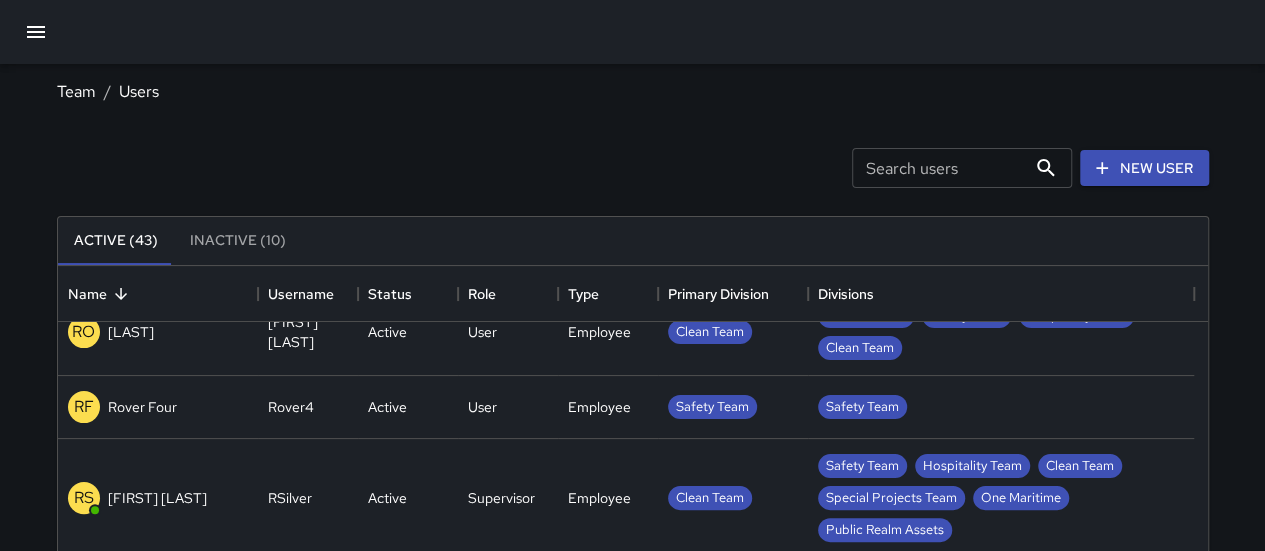 click on "Rover Four" at bounding box center (142, 407) 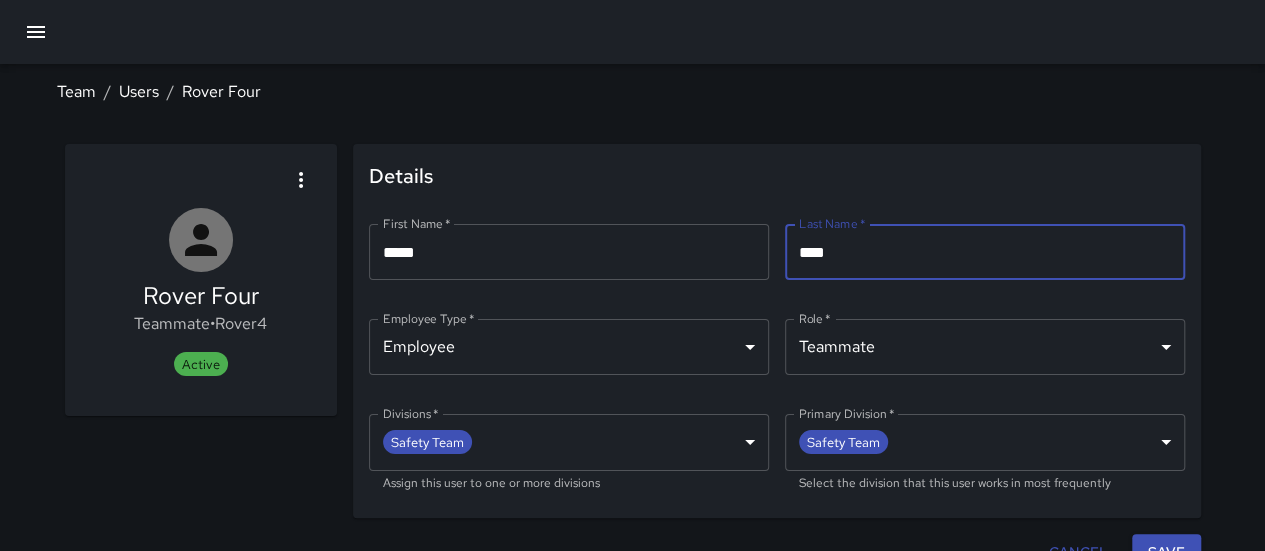 drag, startPoint x: 841, startPoint y: 247, endPoint x: 790, endPoint y: 258, distance: 52.17279 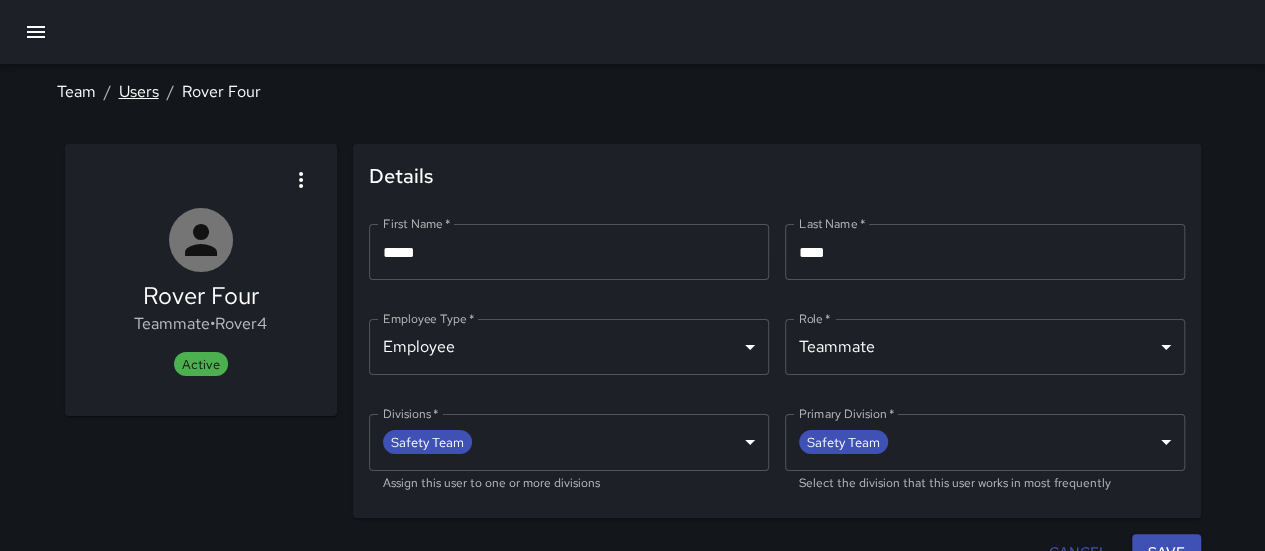 click on "Users" at bounding box center [139, 91] 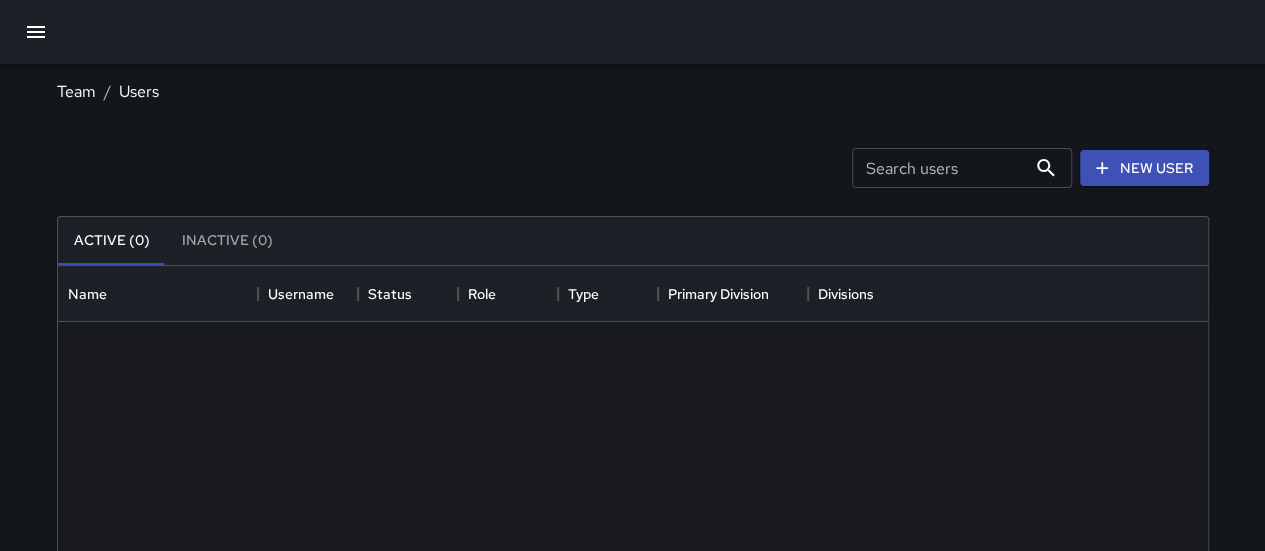 scroll, scrollTop: 16, scrollLeft: 16, axis: both 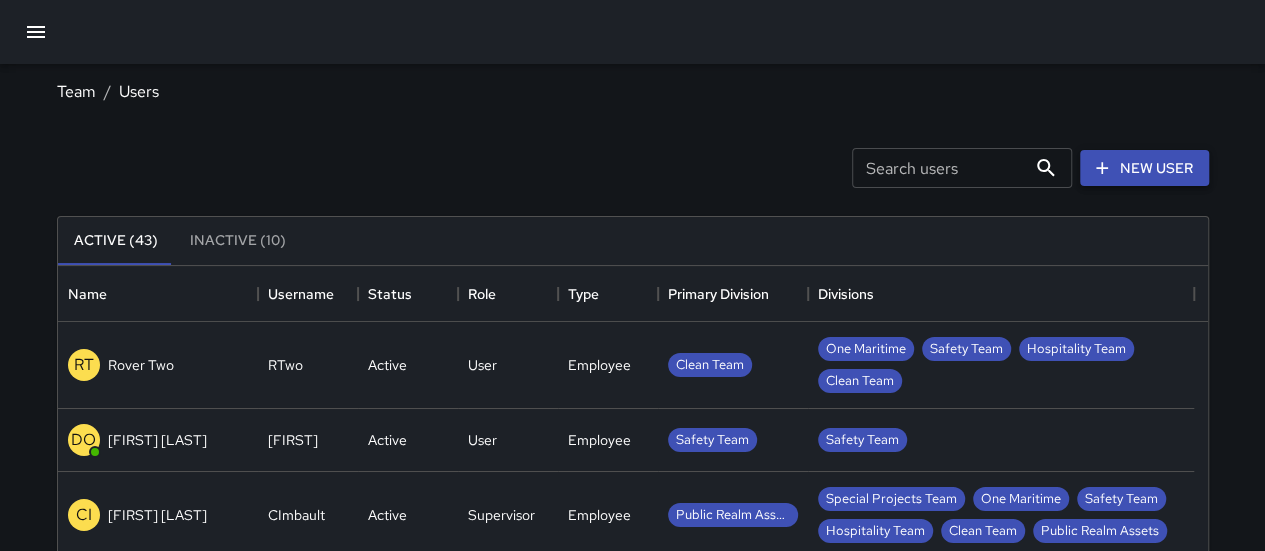click on "New User" at bounding box center (1144, 168) 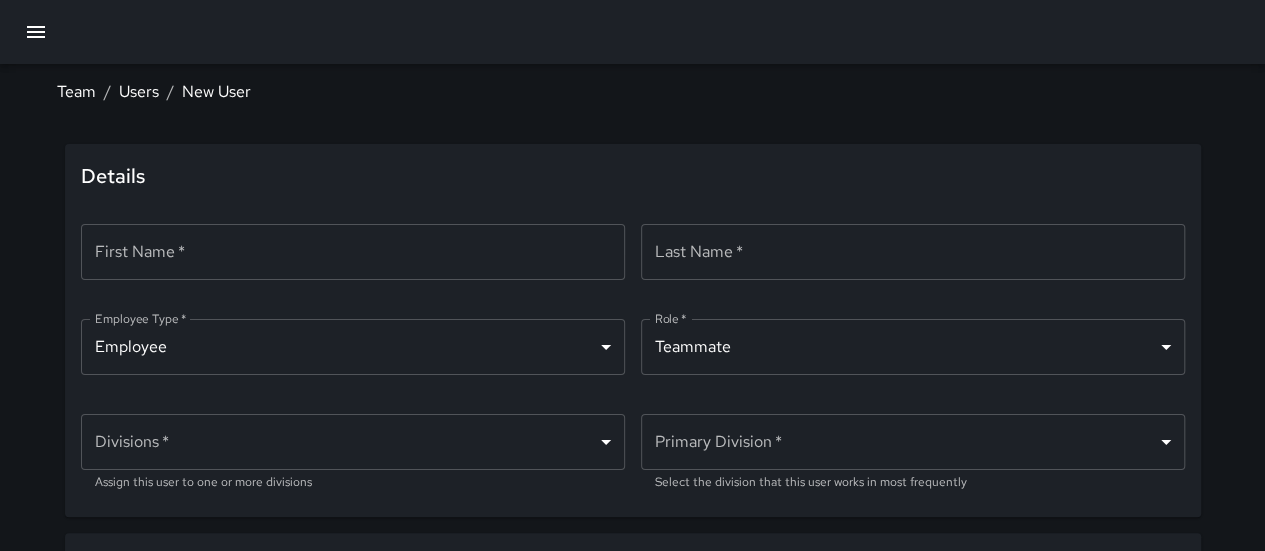 type on "*********" 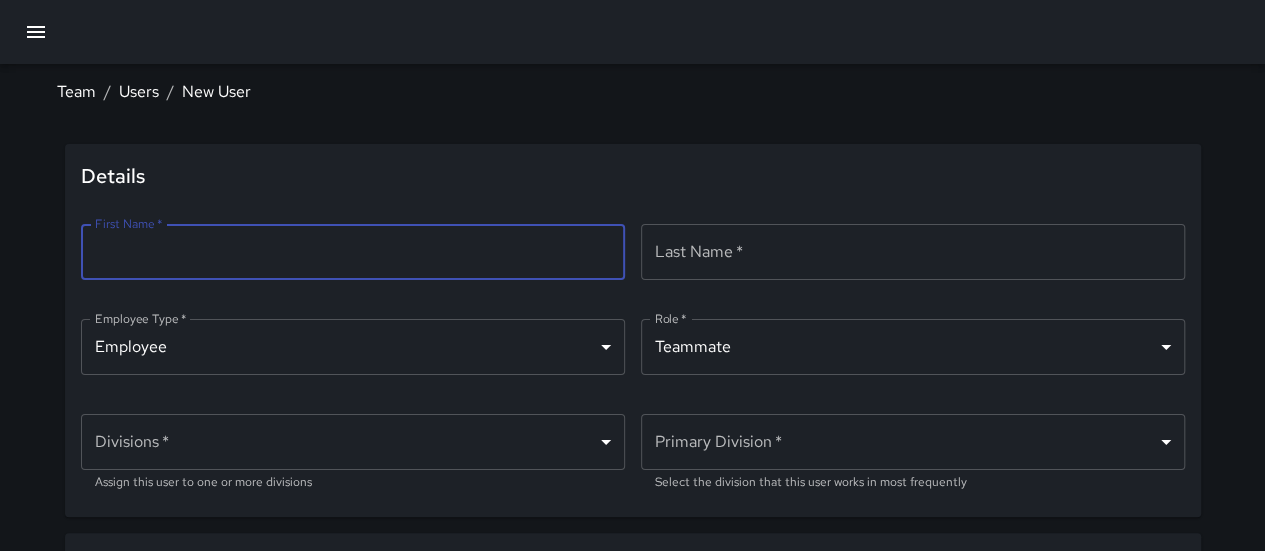 click on "First Name   *" at bounding box center [353, 252] 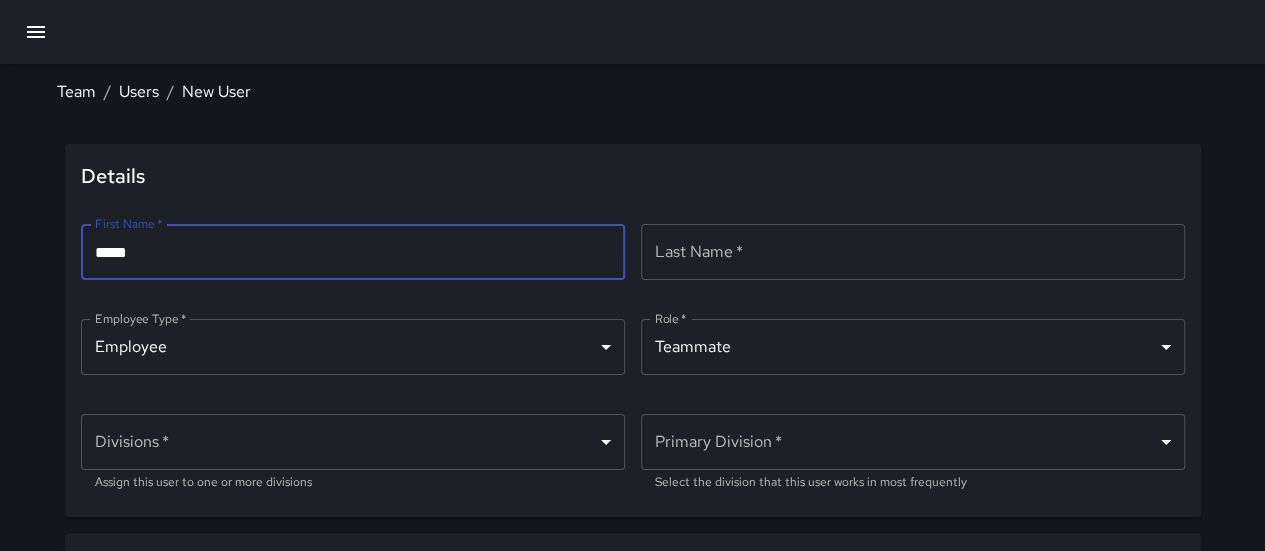 type on "*********" 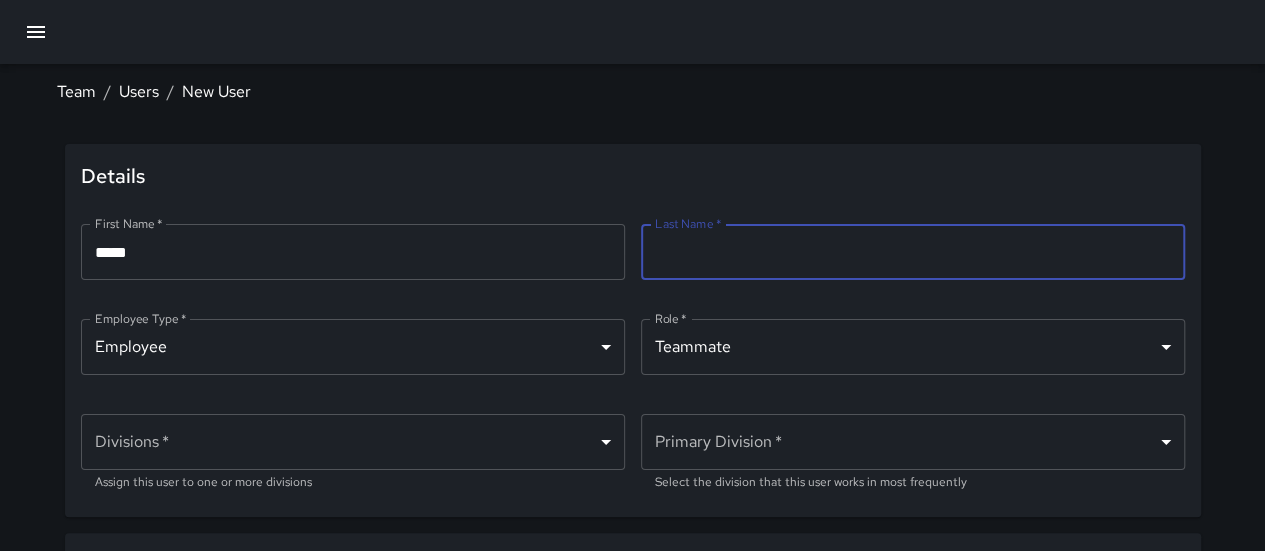 click on "Last Name   *" at bounding box center (913, 252) 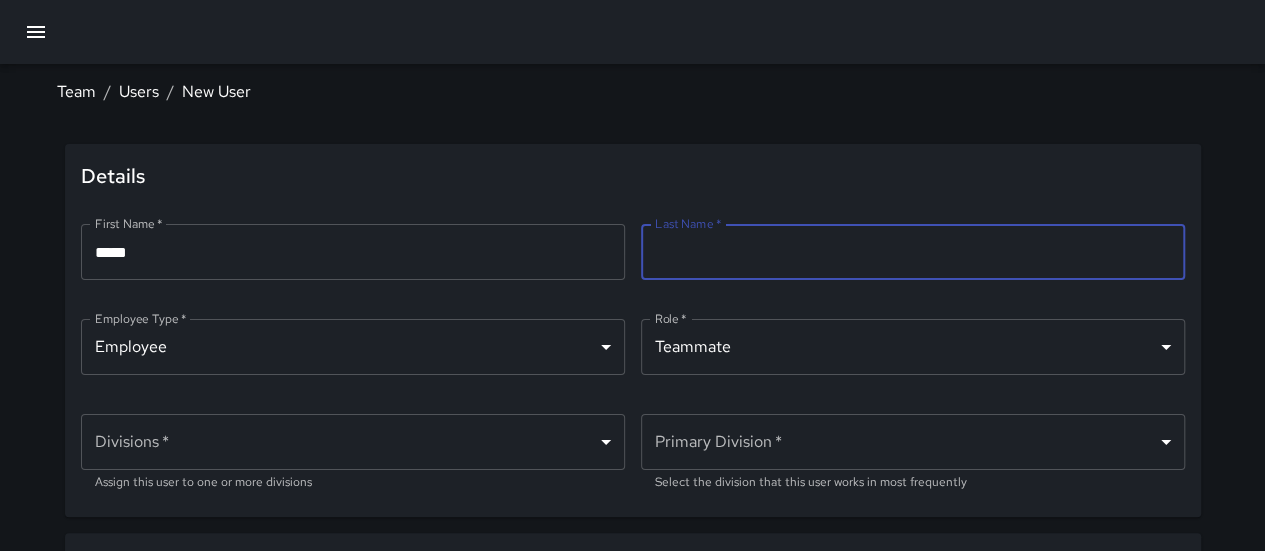 paste on "****" 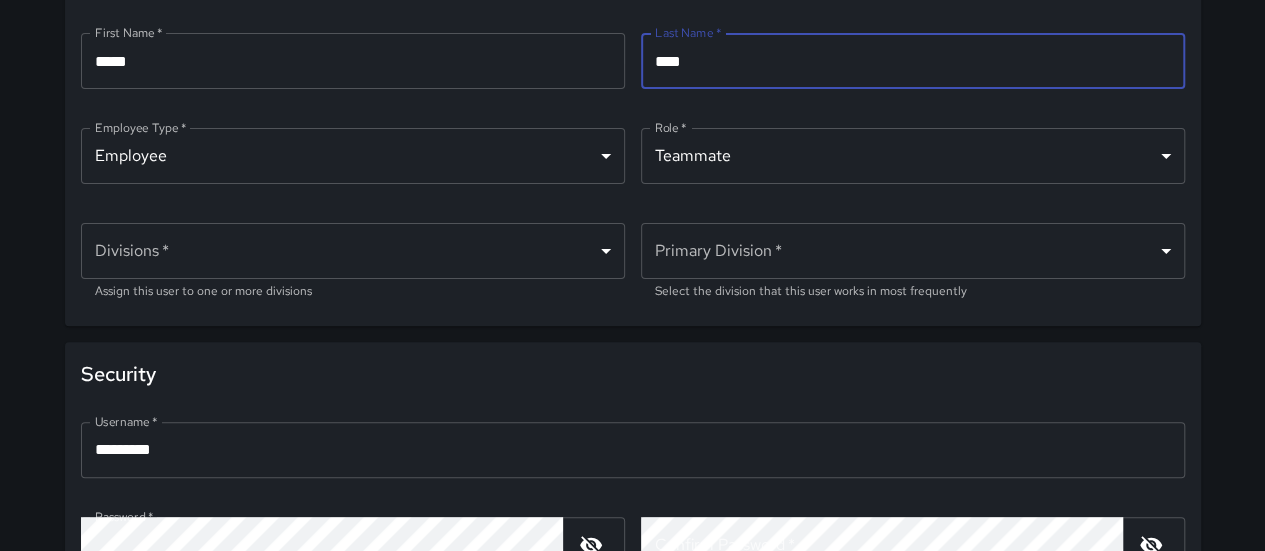 scroll, scrollTop: 196, scrollLeft: 0, axis: vertical 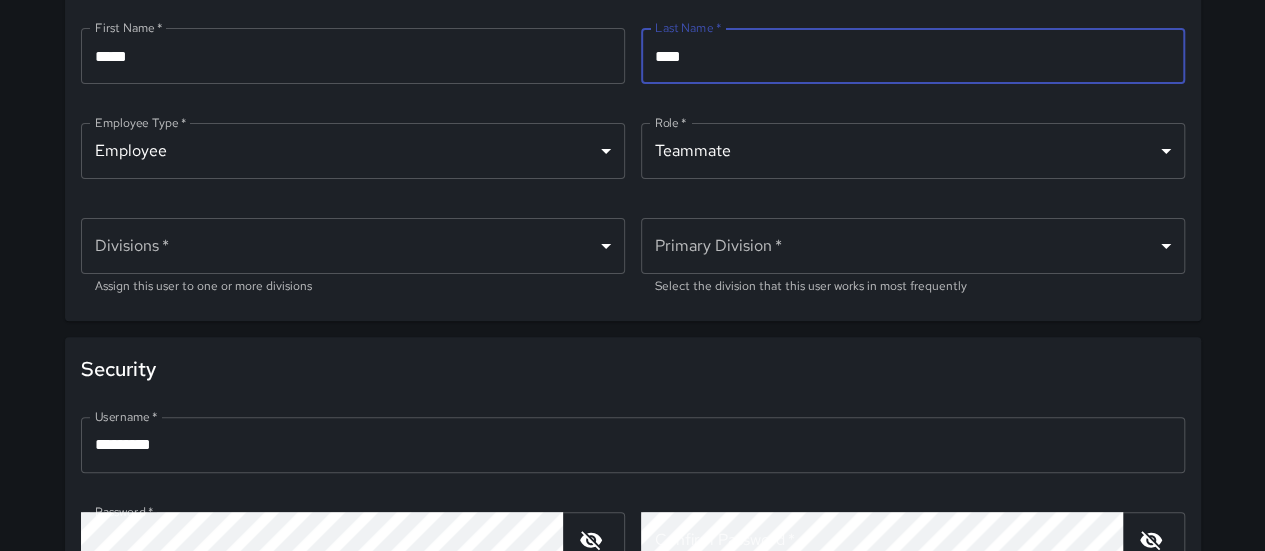 type on "****" 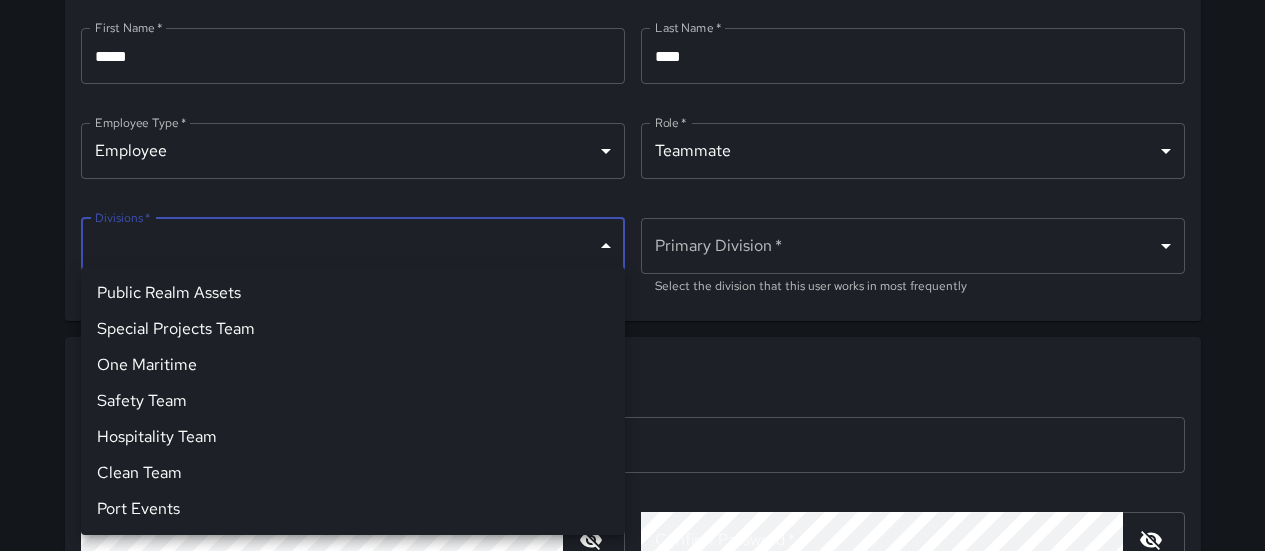 click on "Team / Users / New User Details First Name   * ***** First Name   * ​ Last Name   * **** Last Name   * ​ Employee Type   * Employee ******** Employee Type   * ​ Role   * Teammate ******** Role   * ​ Divisions   * ​ Divisions   * Assign this user to one or more divisions Primary Division   * ​ Primary Division   * Select the division that this user works in most frequently Security Username   * ********* Username   * ​ Password   * Password   * Must be at least 6 characters Confirm Password   * Confirm Password   * ​ Cancel Add User Public Realm Assets Special Projects Team One Maritime Safety Team Hospitality Team Clean Team Port Events" at bounding box center [640, 239] 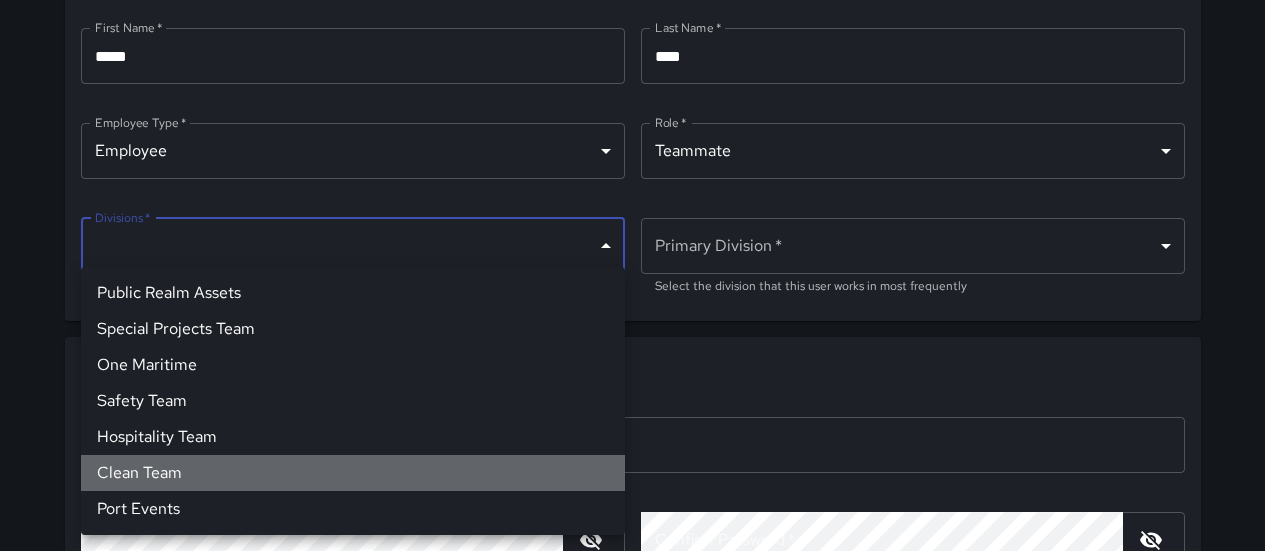 click on "Clean Team" at bounding box center (353, 473) 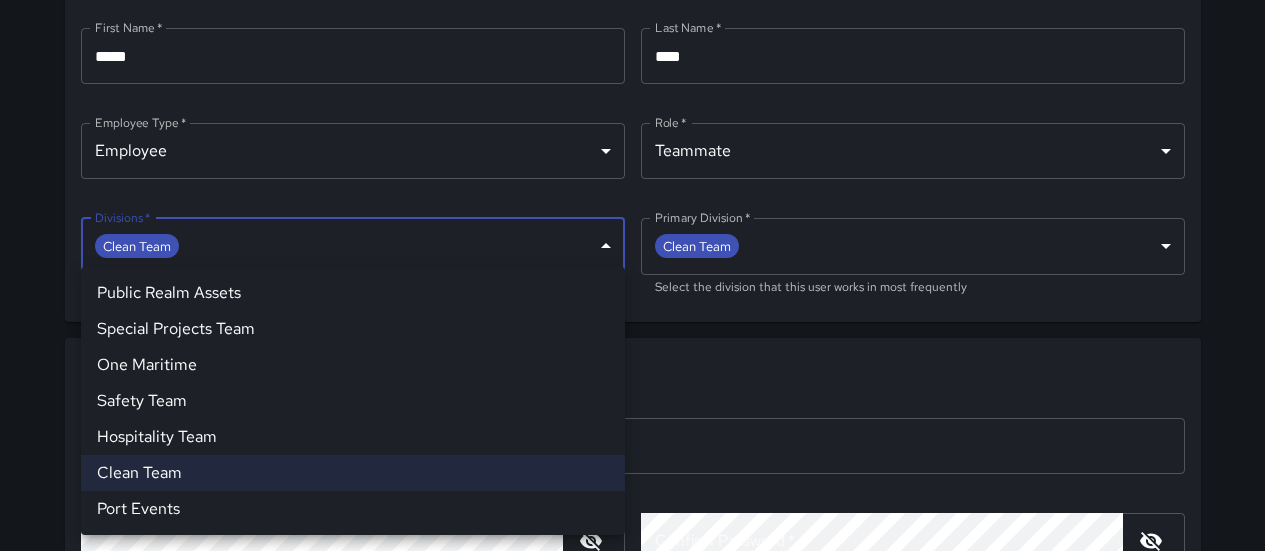 type 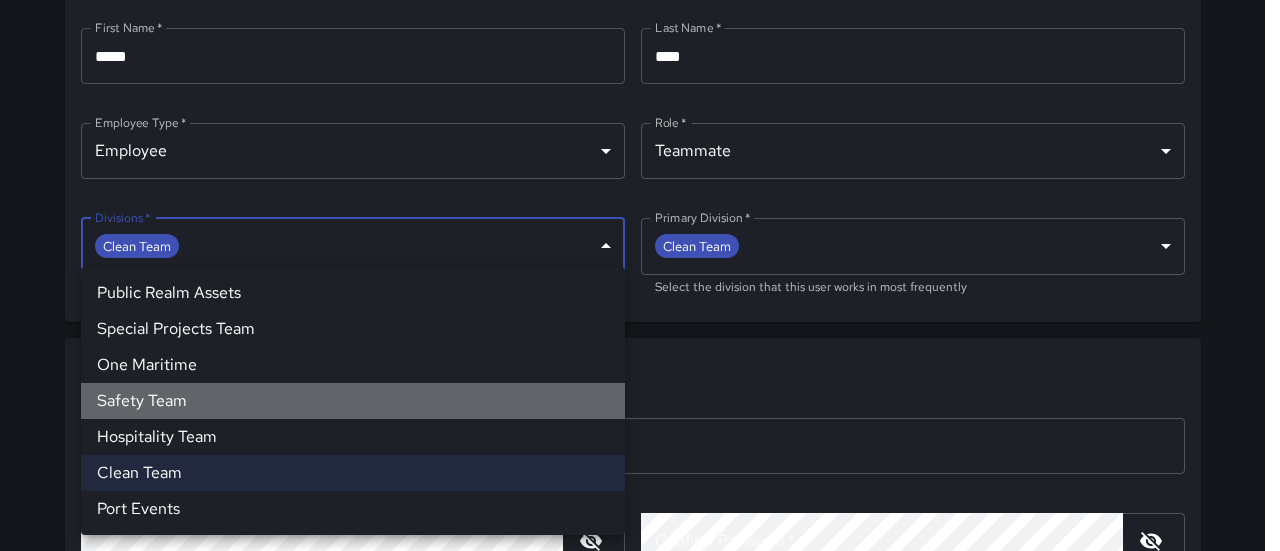 click on "Safety Team" at bounding box center (353, 401) 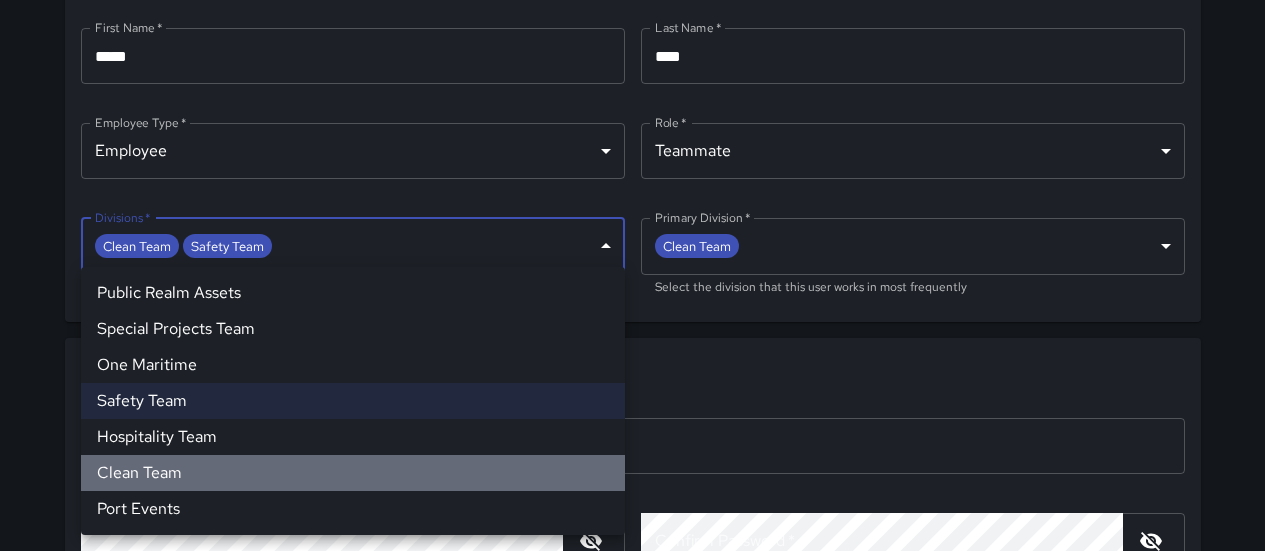 click on "Clean Team" at bounding box center (353, 473) 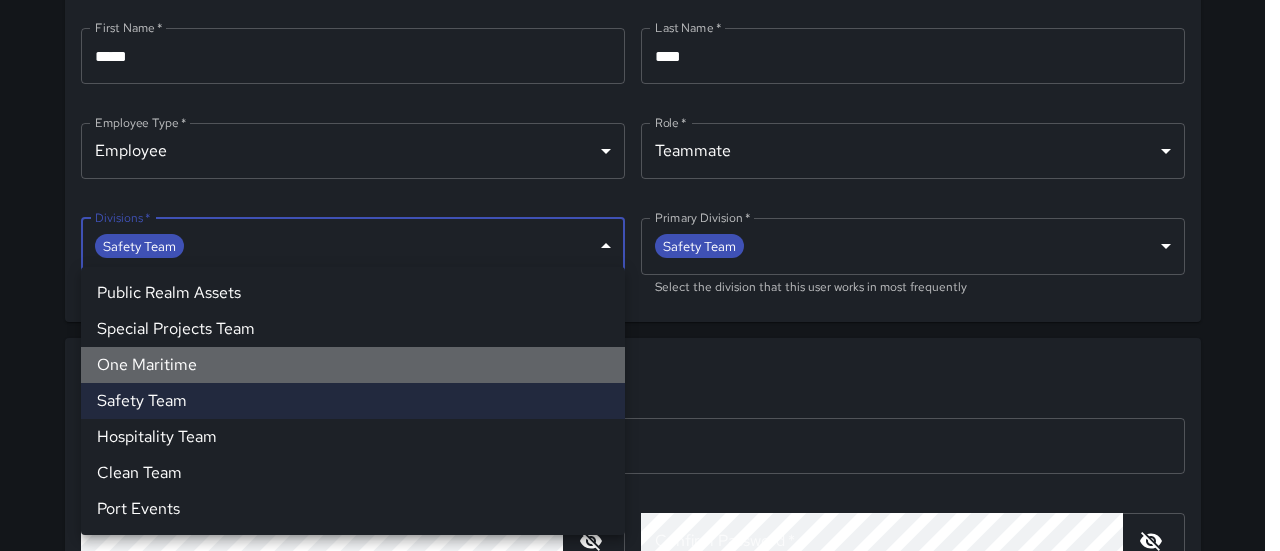 click on "One Maritime" at bounding box center [353, 365] 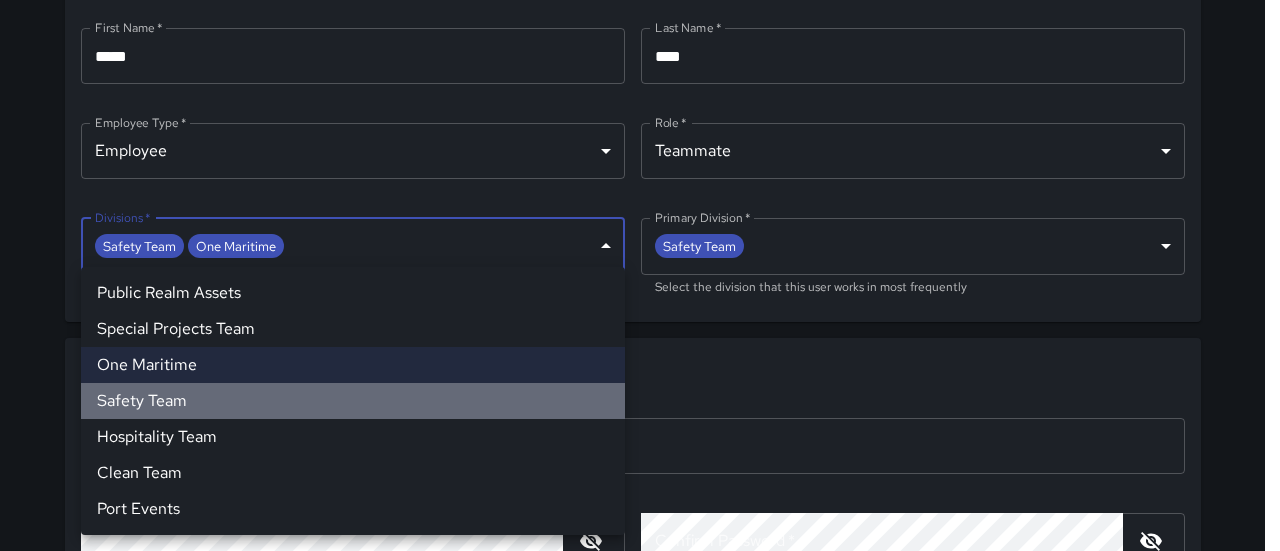click on "Safety Team" at bounding box center (353, 401) 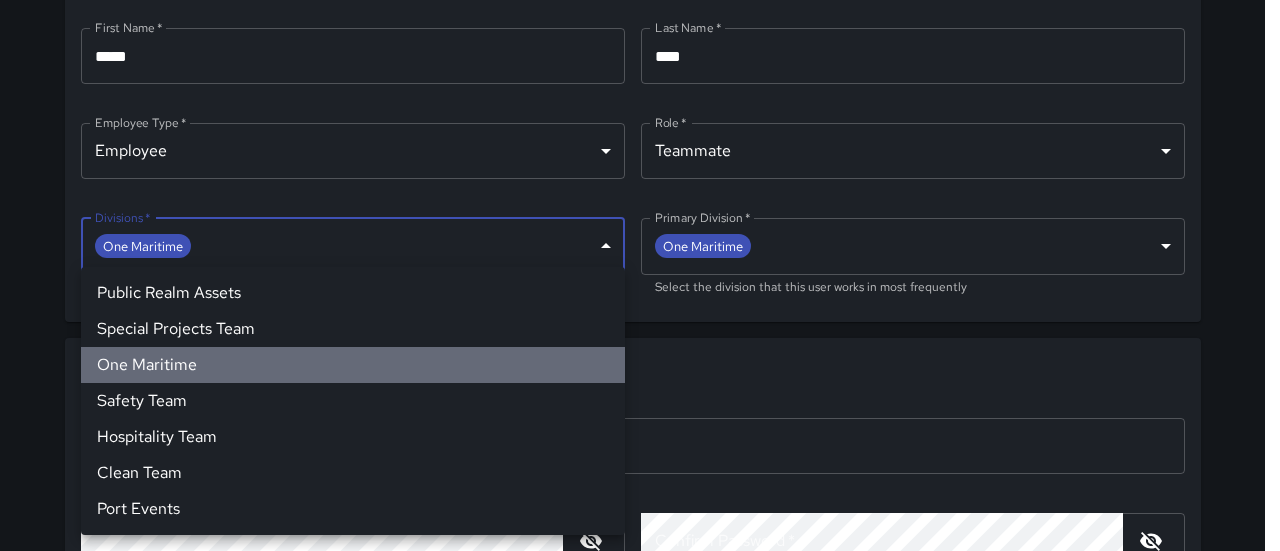 click on "One Maritime" at bounding box center [353, 365] 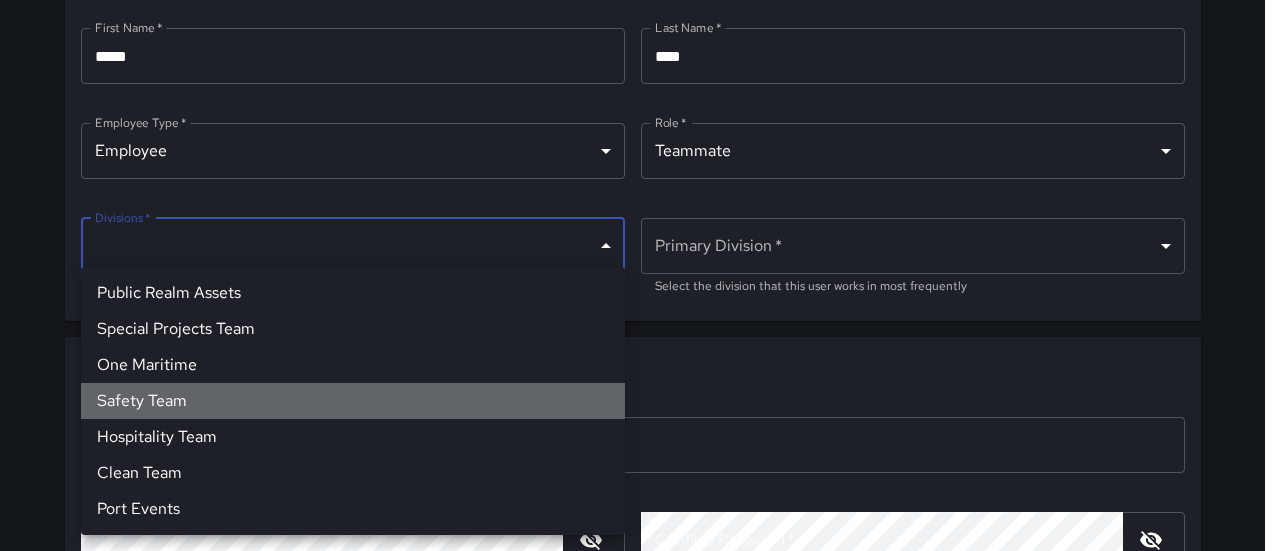 click on "Safety Team" at bounding box center (353, 401) 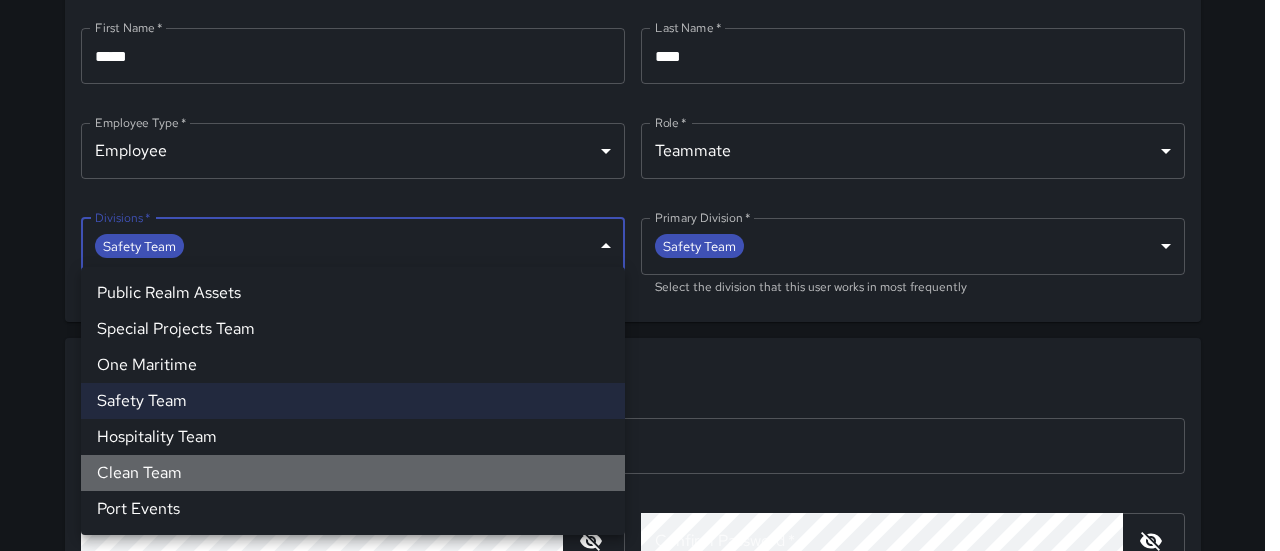 click on "Clean Team" at bounding box center [353, 473] 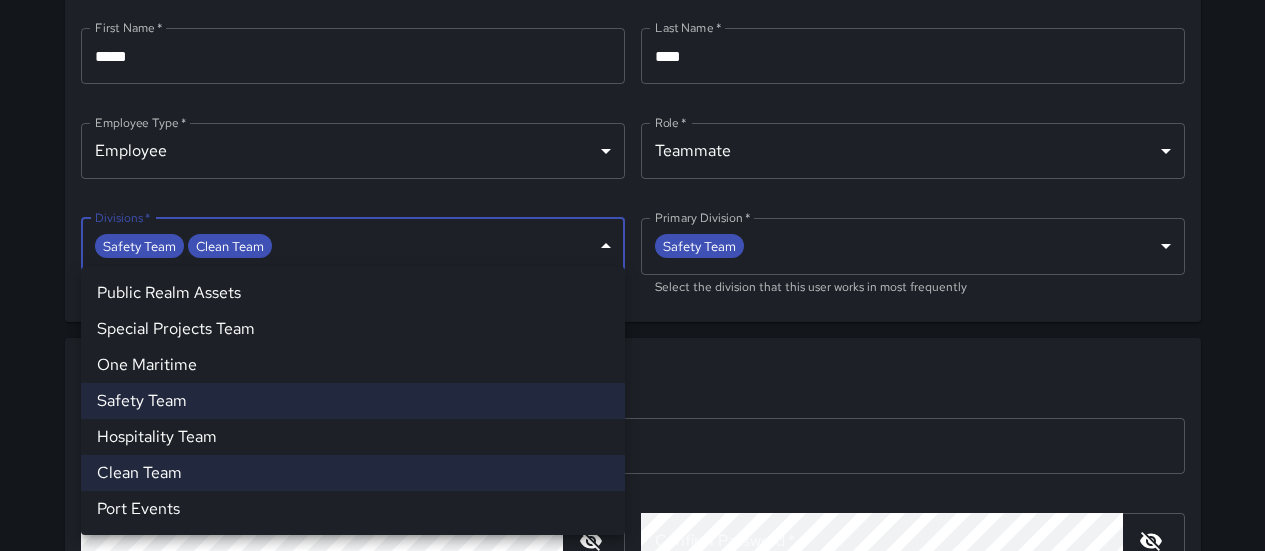 click at bounding box center (640, 275) 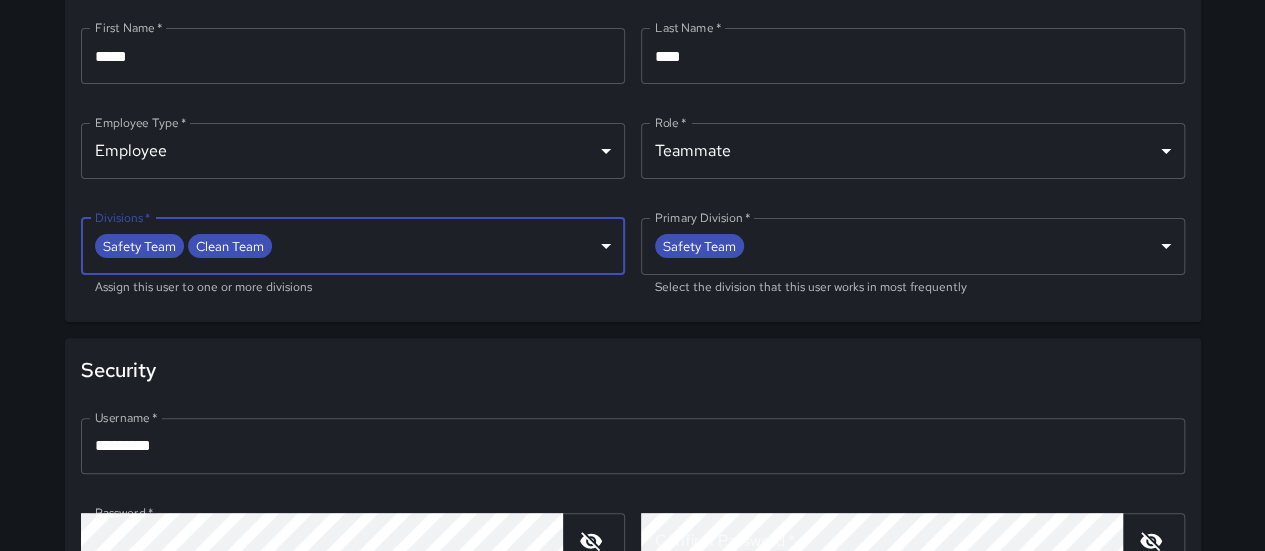 scroll, scrollTop: 320, scrollLeft: 0, axis: vertical 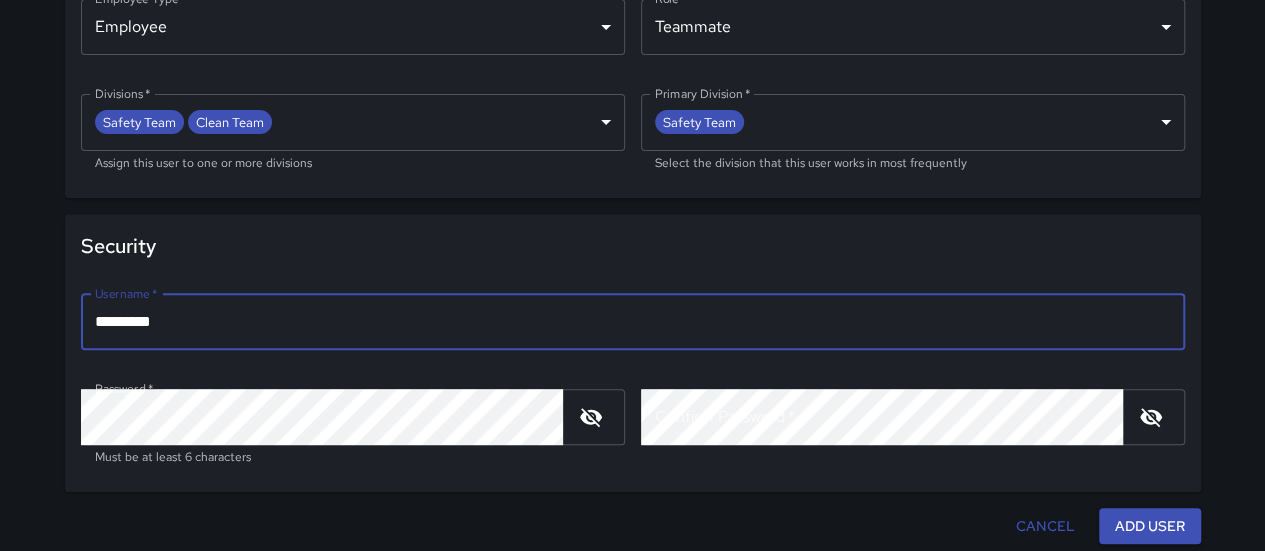 drag, startPoint x: 232, startPoint y: 315, endPoint x: 16, endPoint y: 330, distance: 216.5202 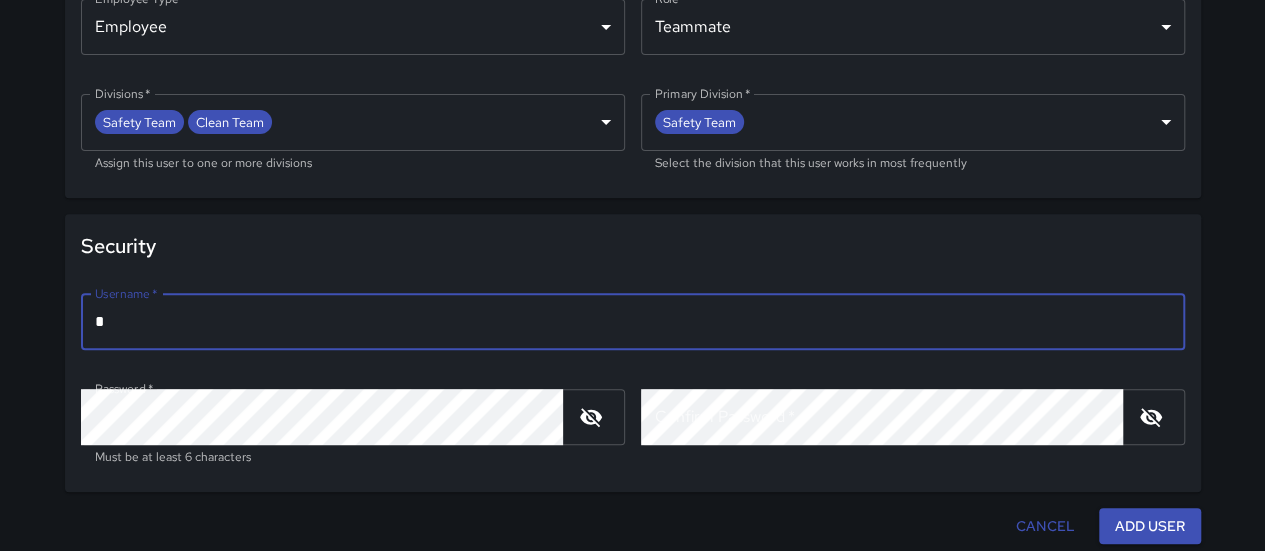 paste on "****" 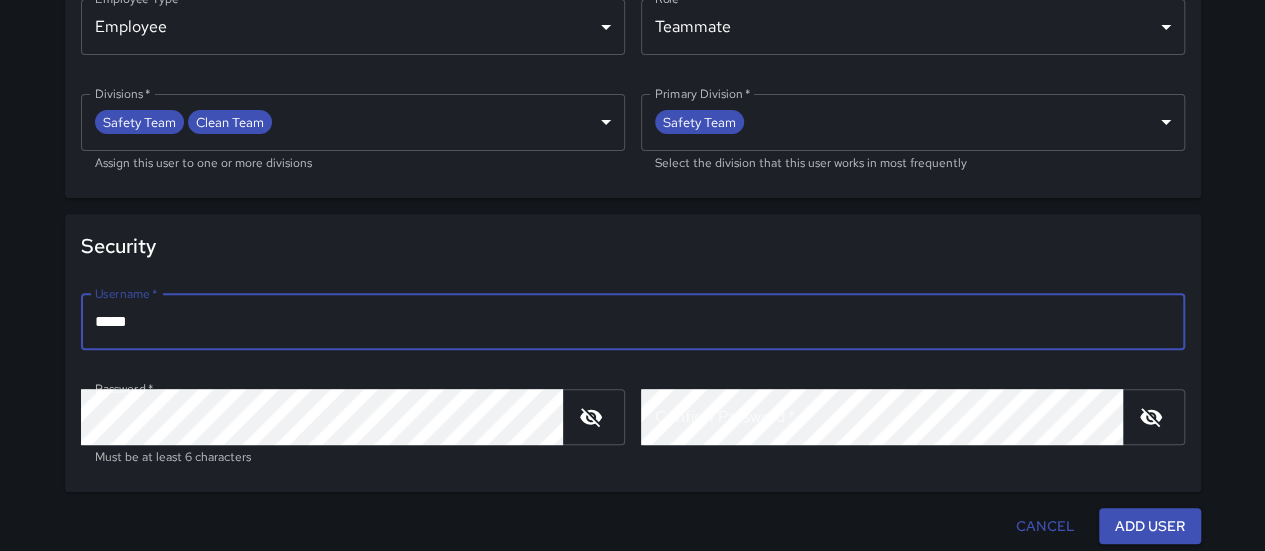 type on "*********" 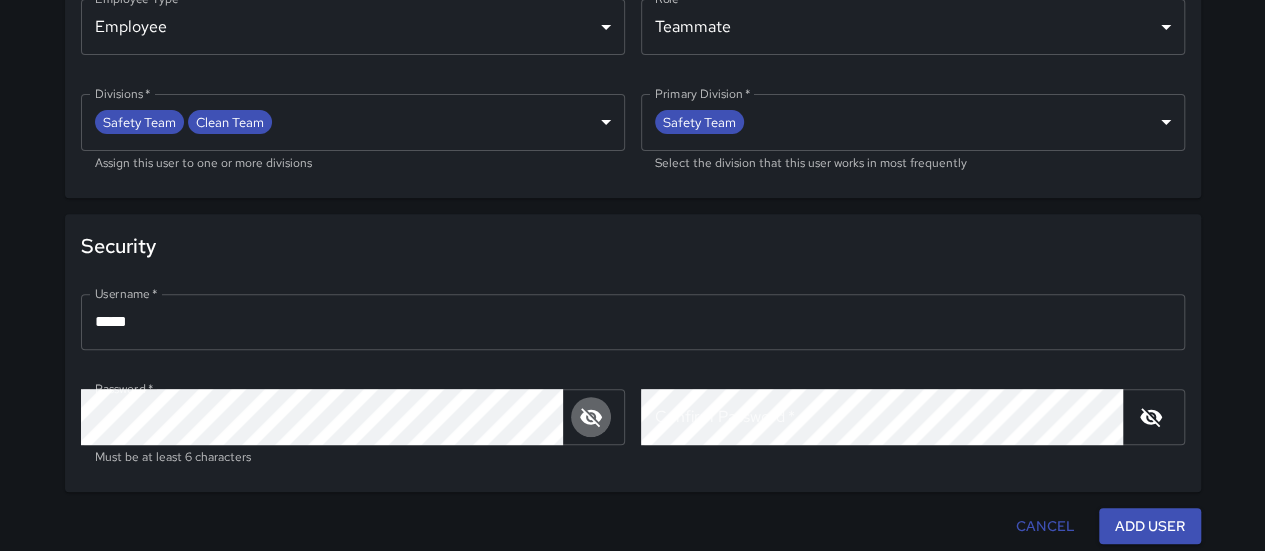 click at bounding box center (591, 417) 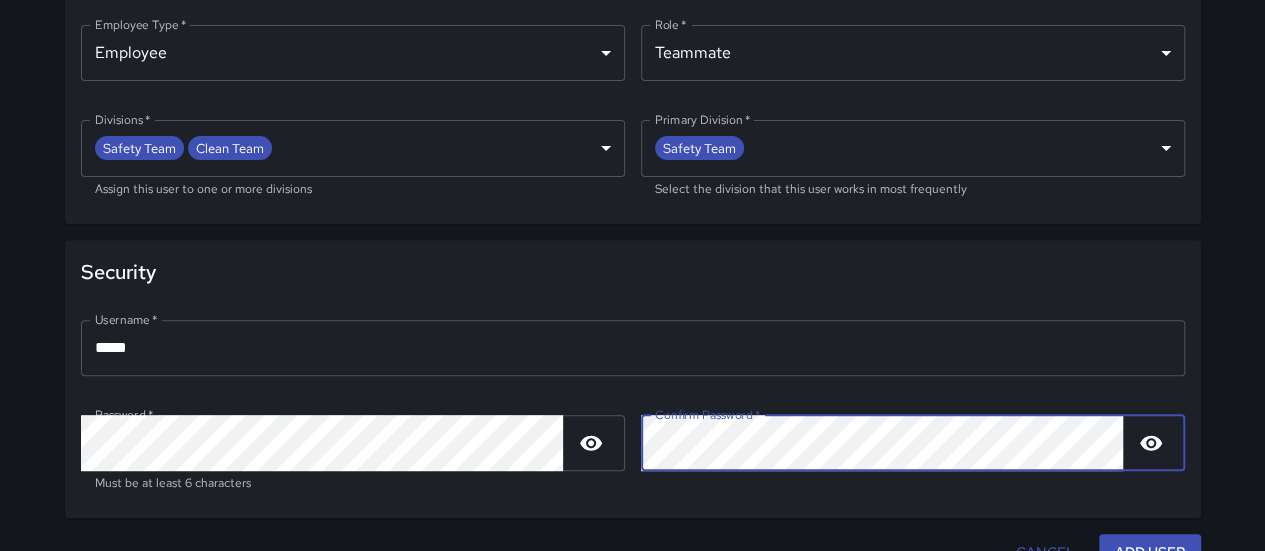 scroll, scrollTop: 320, scrollLeft: 0, axis: vertical 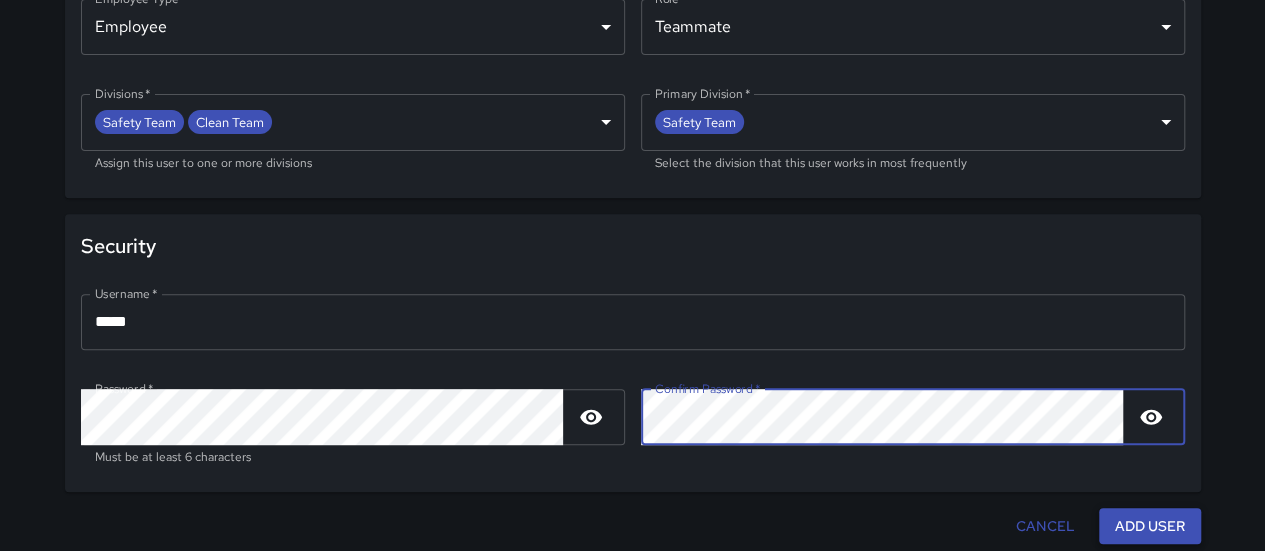 click on "Add User" at bounding box center [1150, 526] 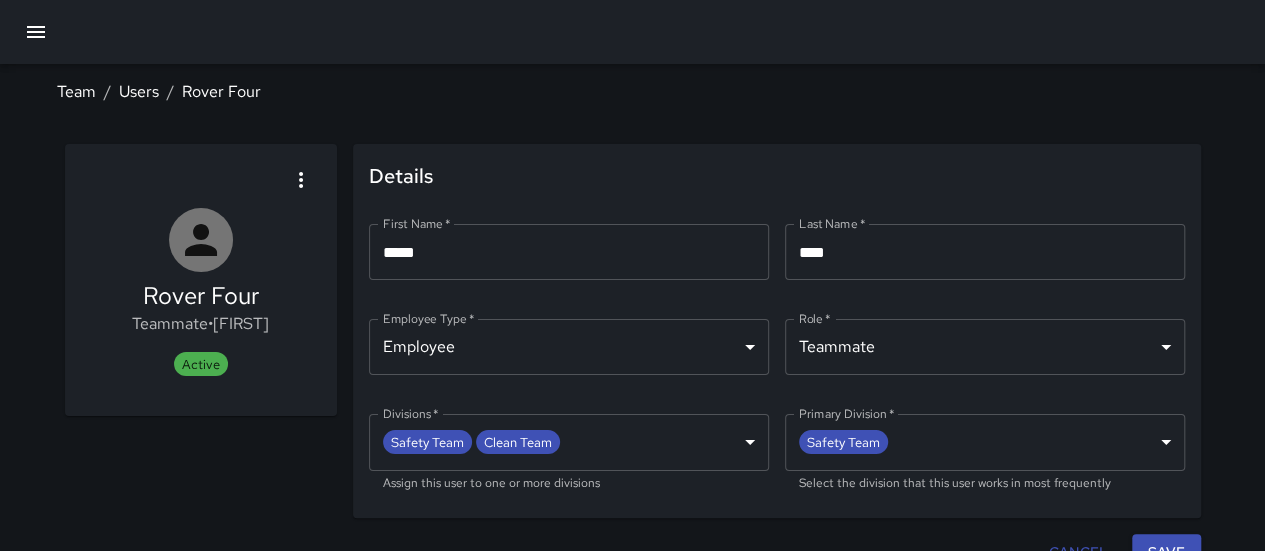 scroll, scrollTop: 26, scrollLeft: 0, axis: vertical 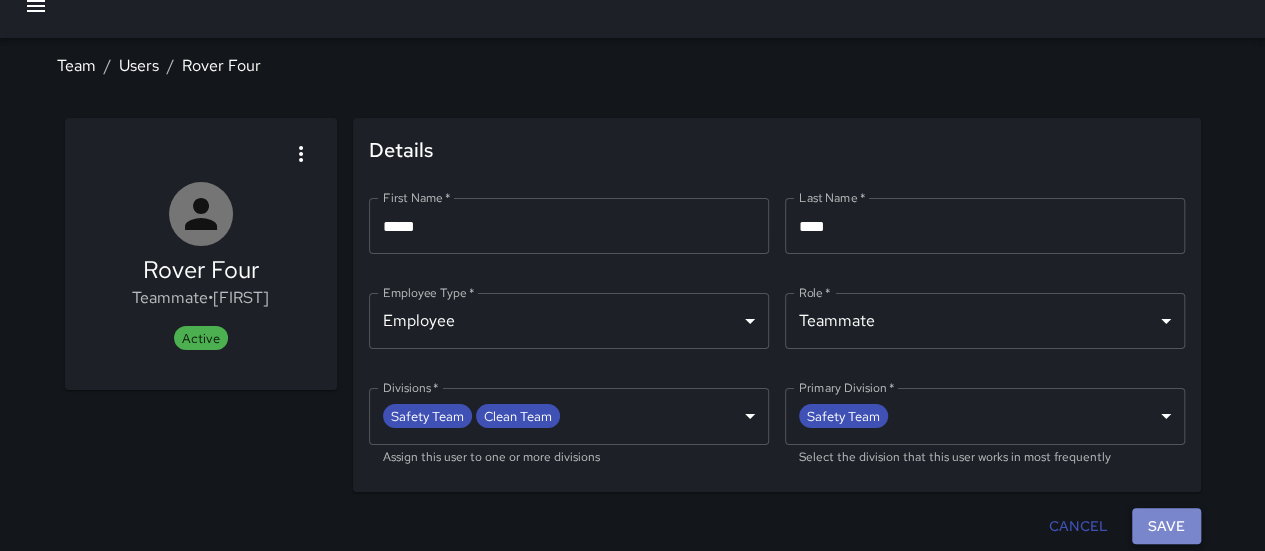 click on "Save" at bounding box center [1166, 526] 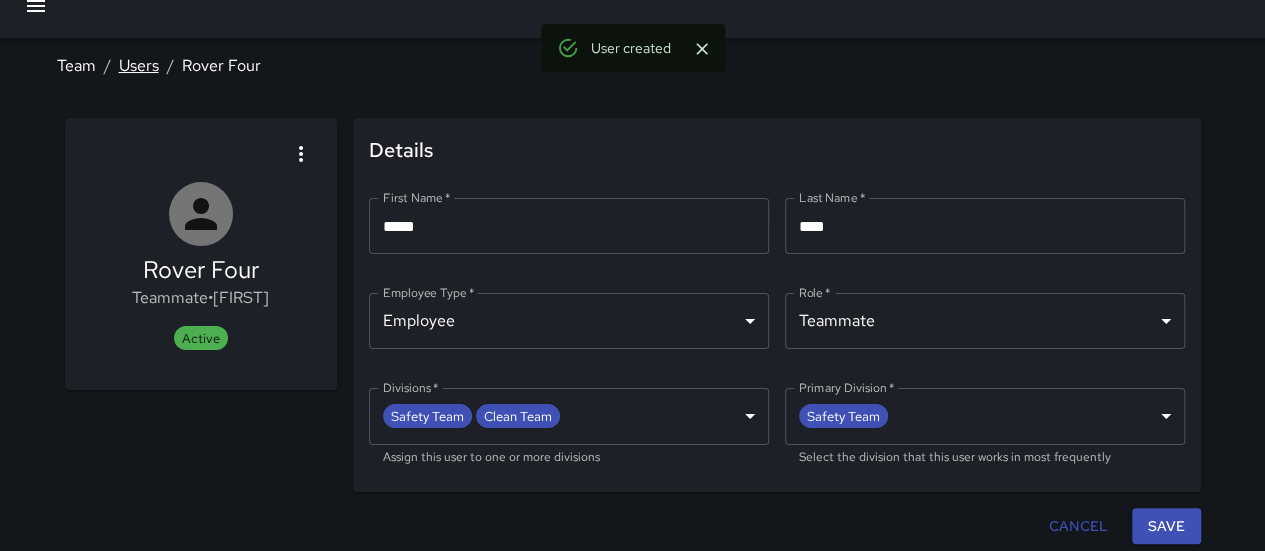 click on "Users" at bounding box center (139, 65) 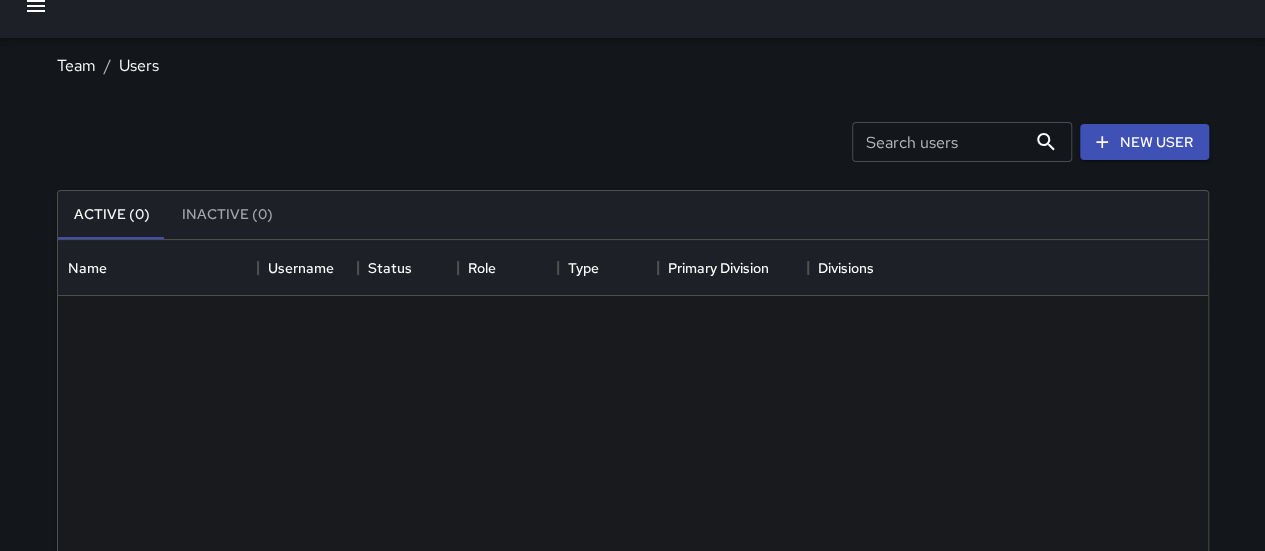 scroll, scrollTop: 16, scrollLeft: 16, axis: both 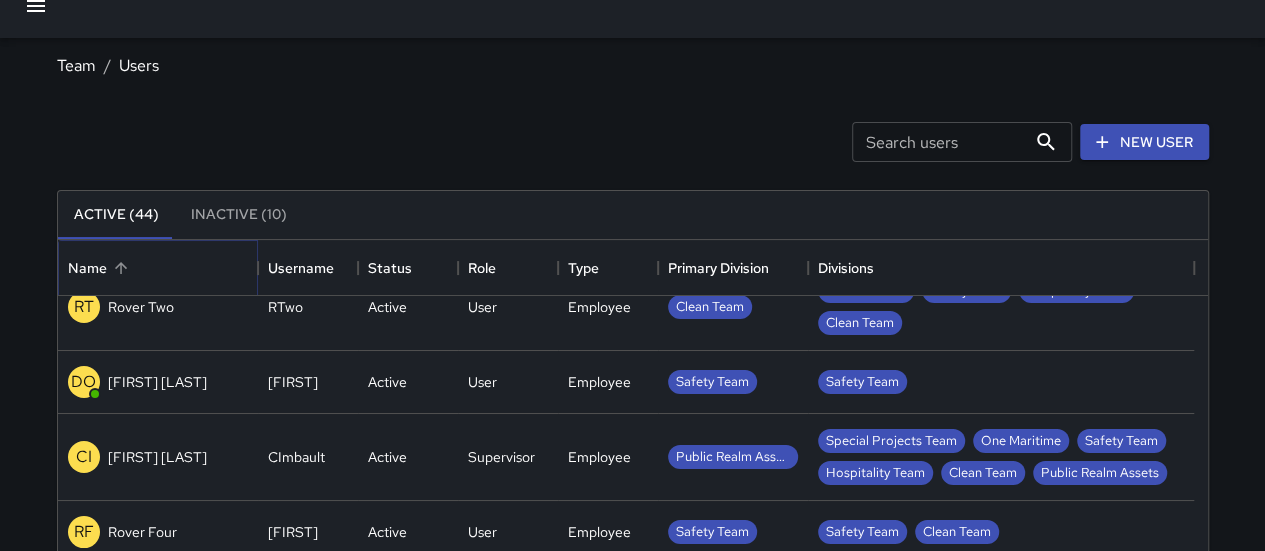 click 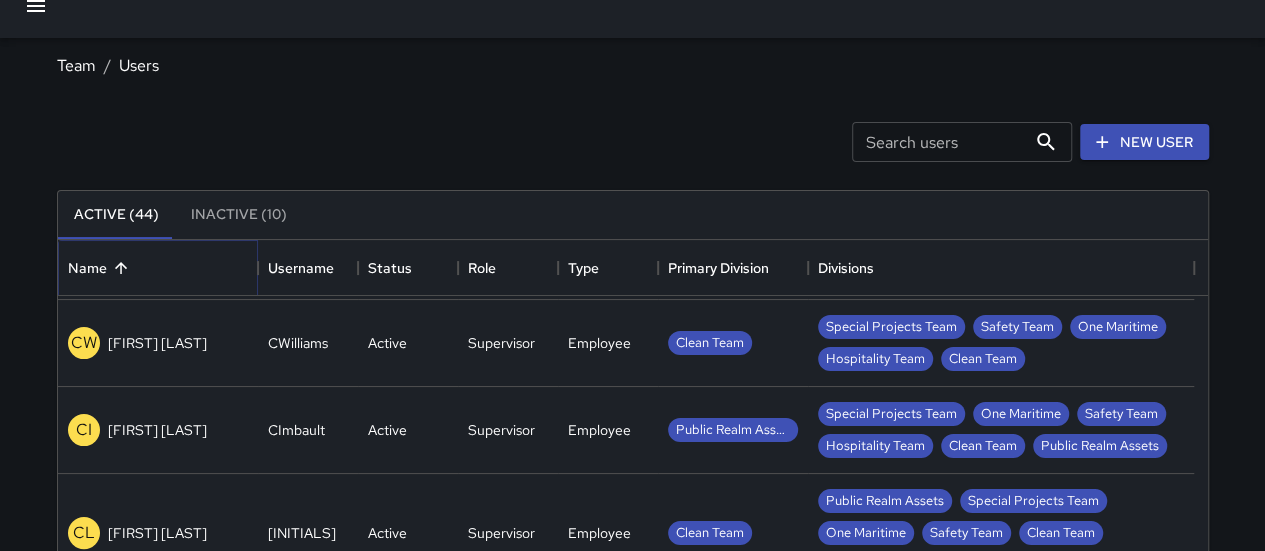 scroll, scrollTop: 457, scrollLeft: 0, axis: vertical 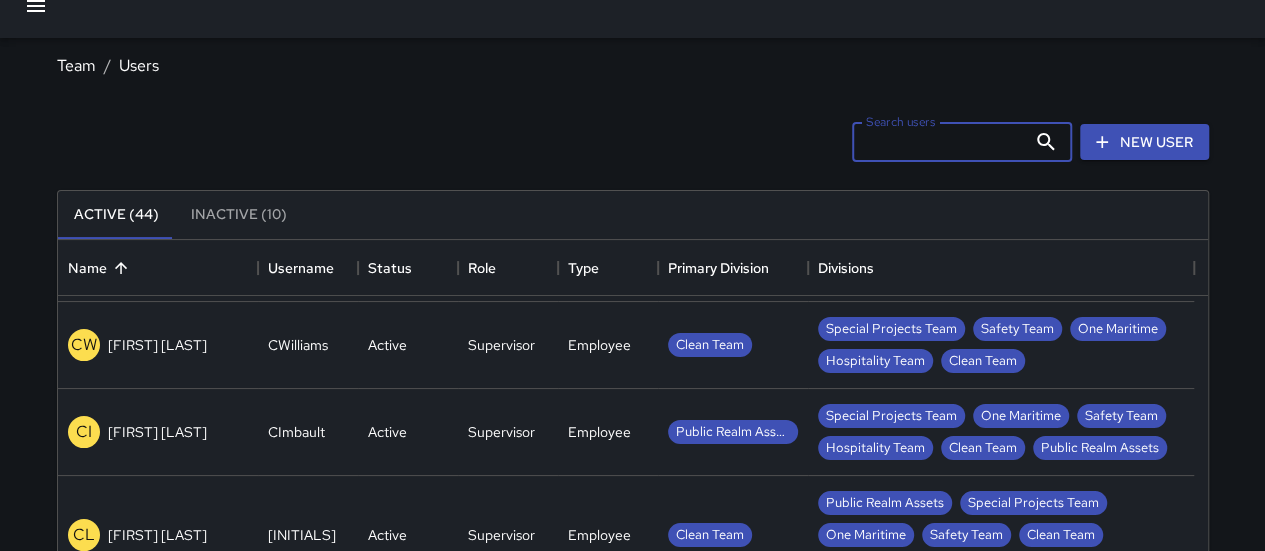 click on "Search users" at bounding box center [939, 142] 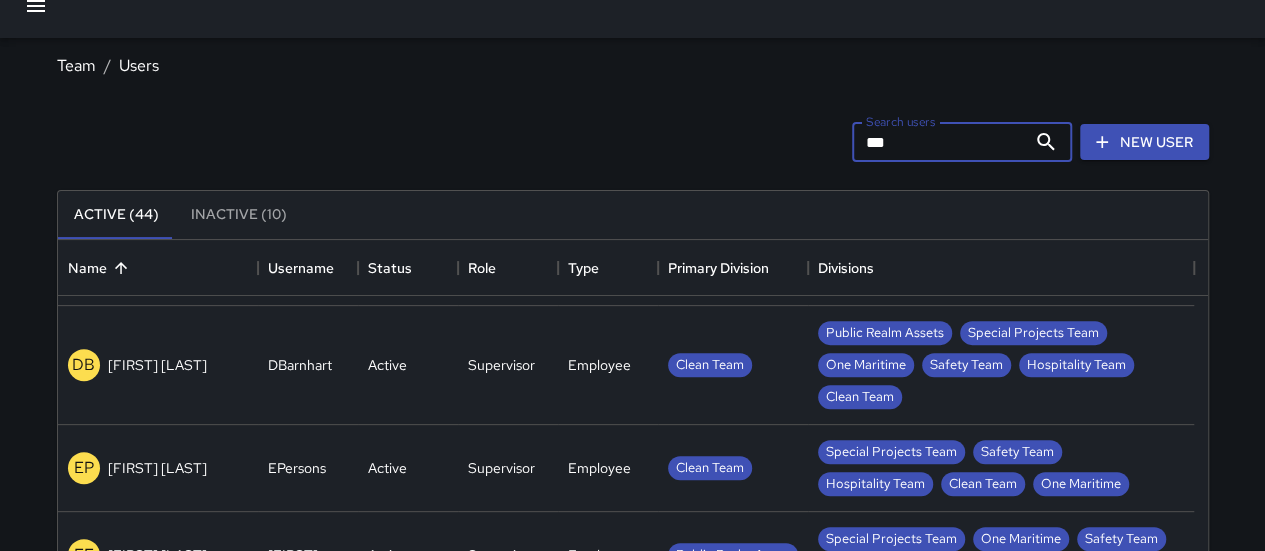 scroll, scrollTop: 0, scrollLeft: 0, axis: both 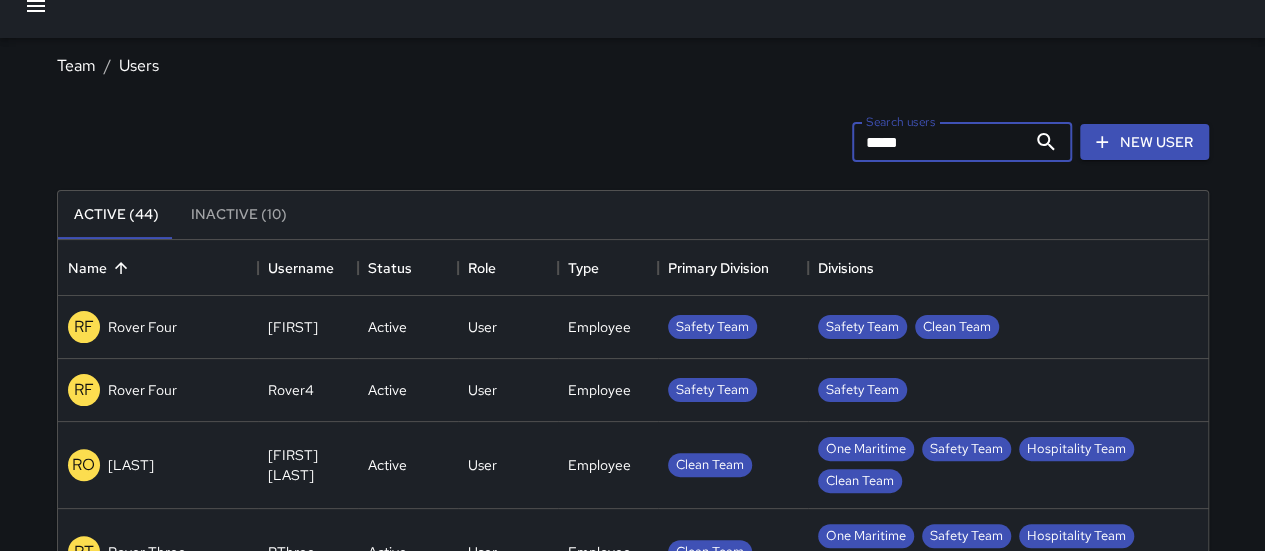 type on "*********" 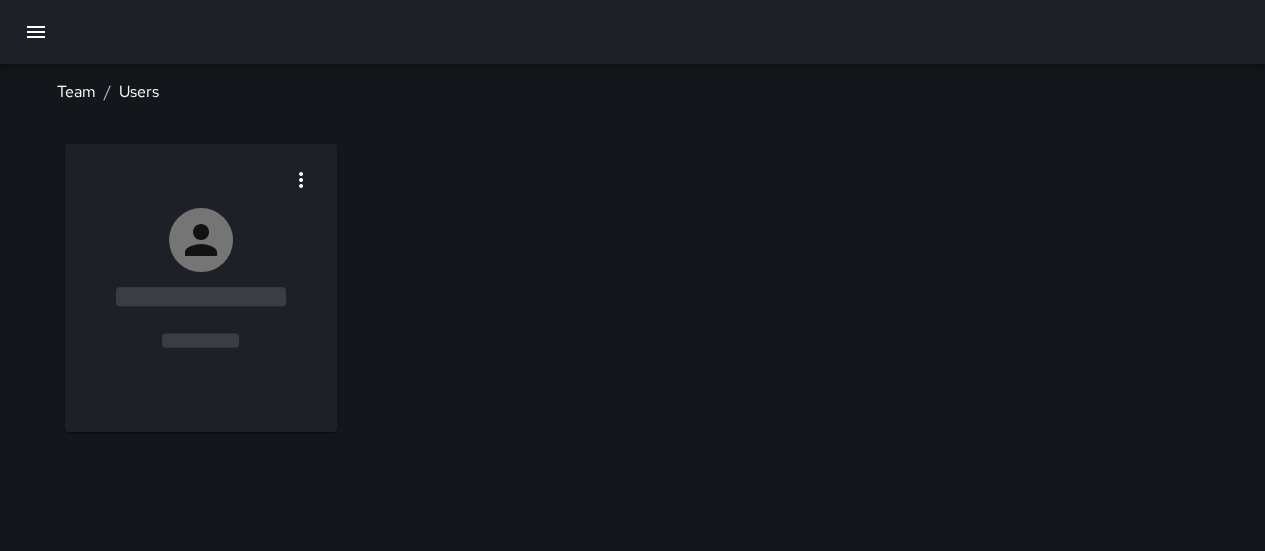 scroll, scrollTop: 0, scrollLeft: 0, axis: both 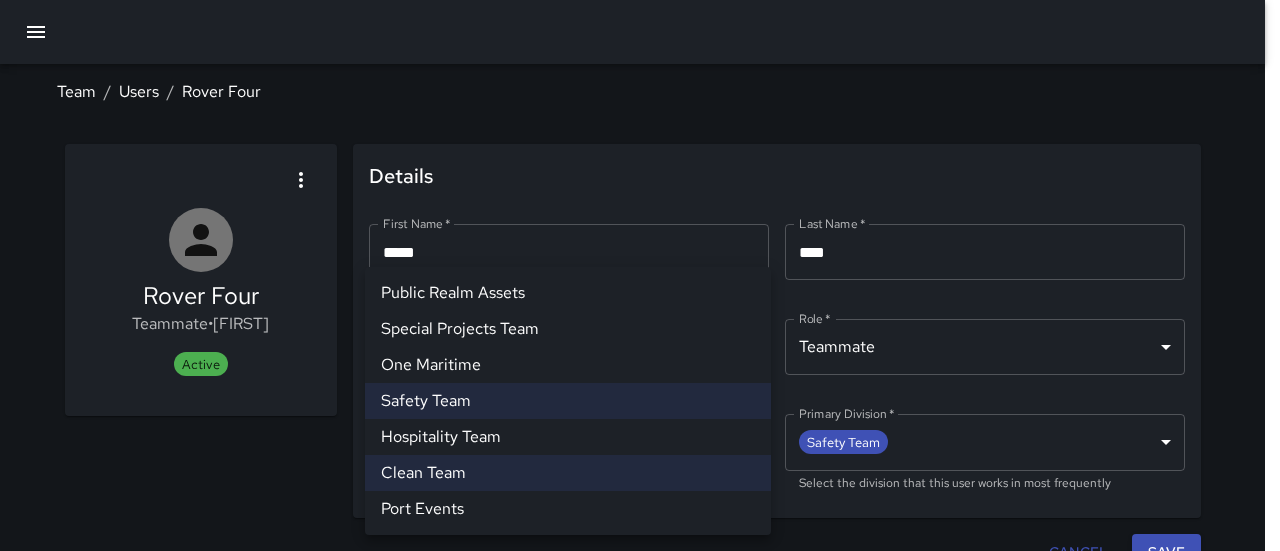 click on "**********" at bounding box center (640, 289) 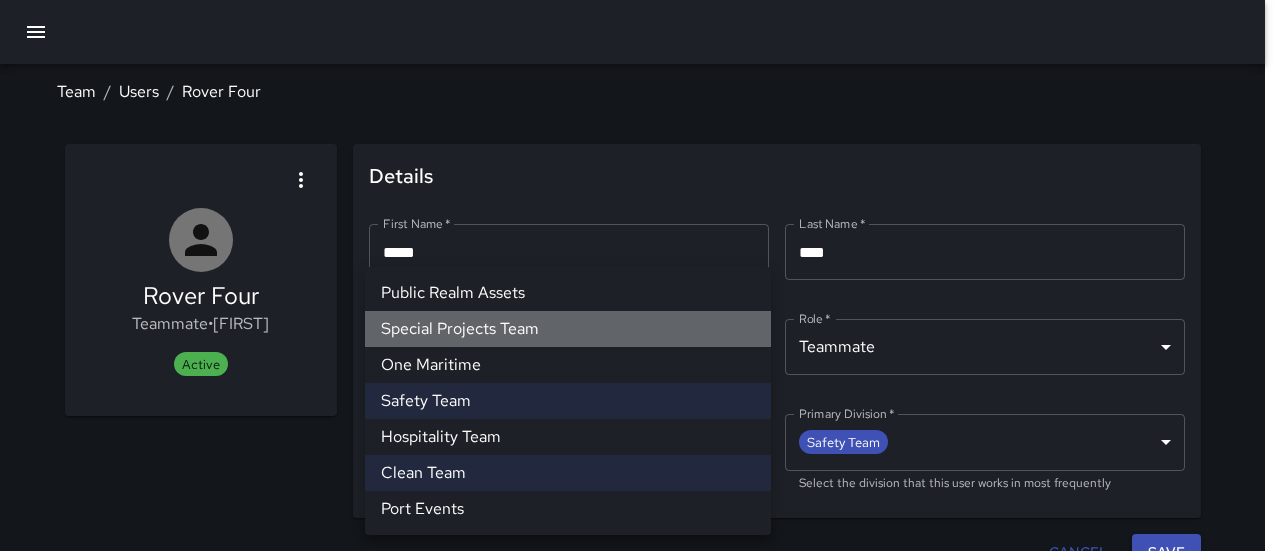 click on "Special Projects Team" at bounding box center [568, 329] 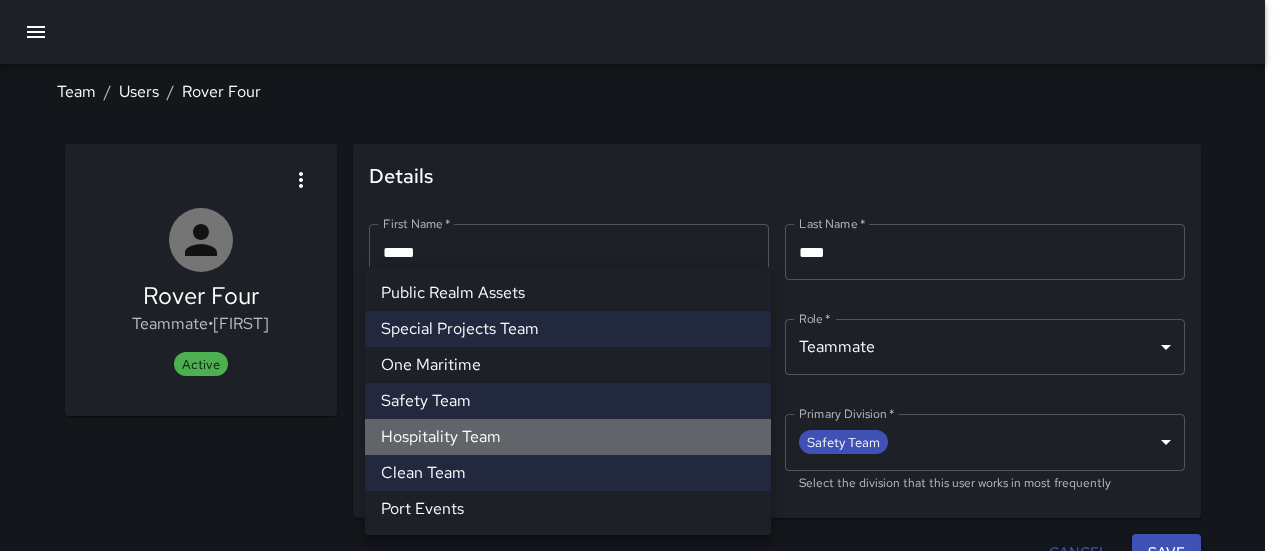 click on "Hospitality Team" at bounding box center (568, 437) 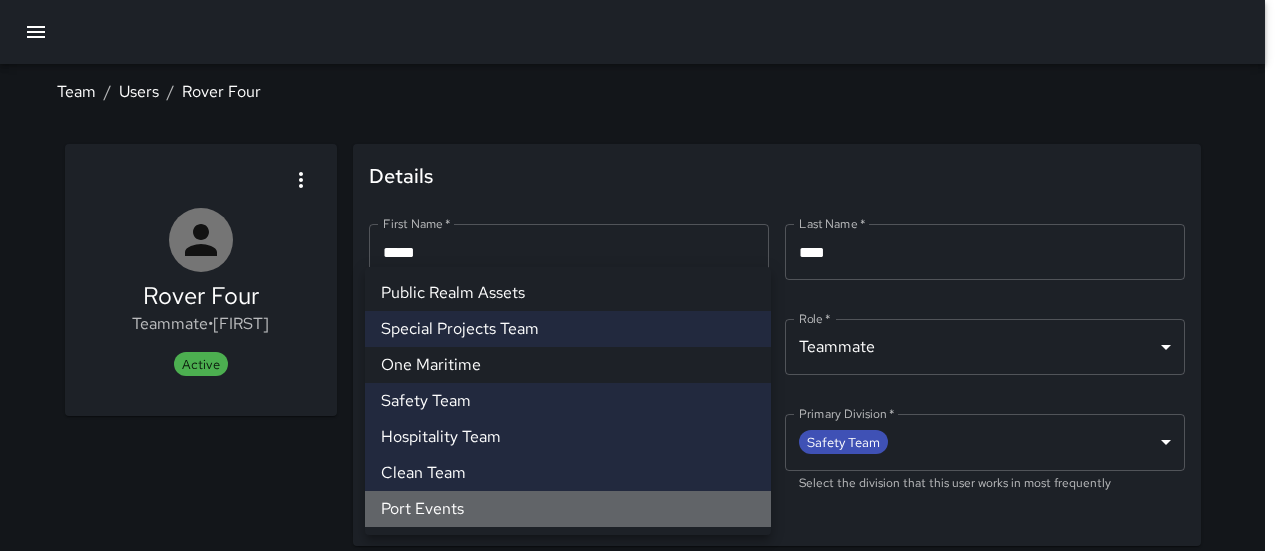 click on "Port Events" at bounding box center (568, 509) 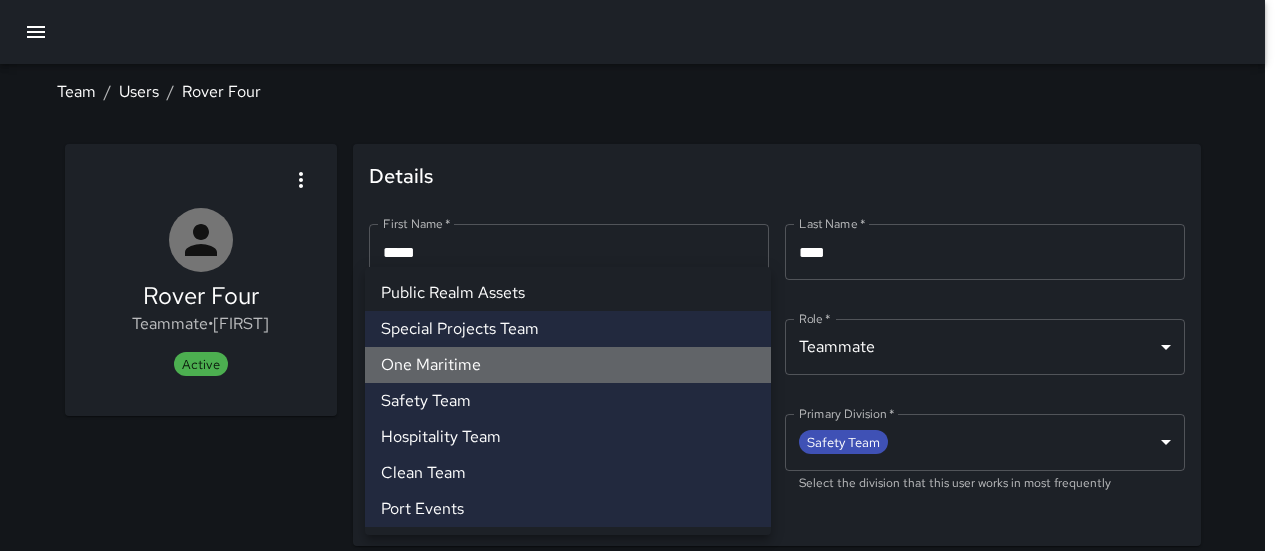 click on "One Maritime" at bounding box center [568, 365] 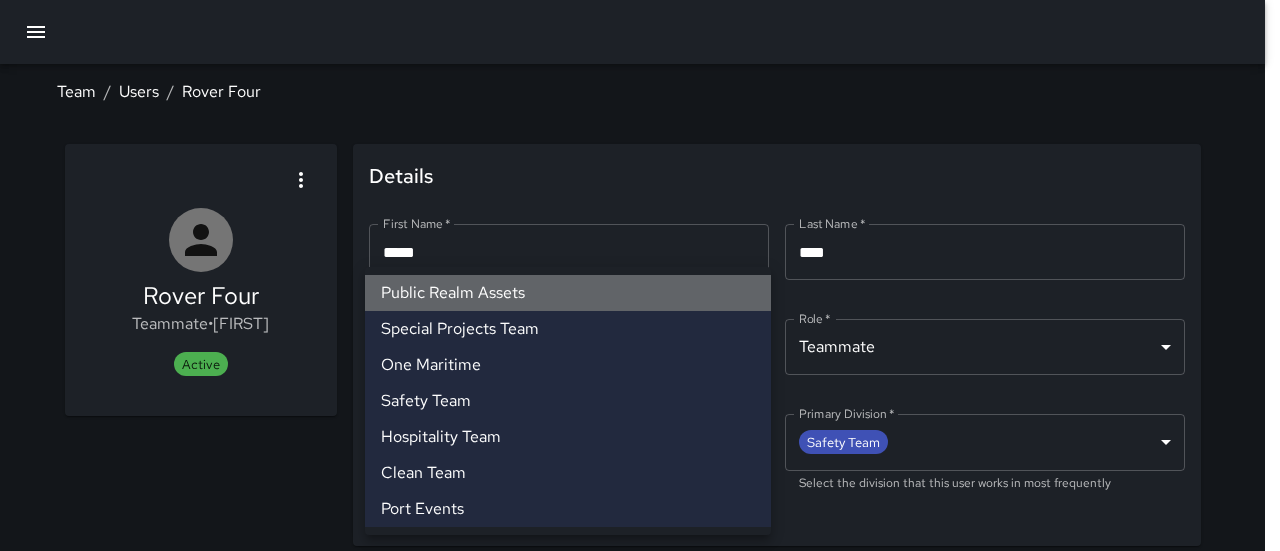 click on "Public Realm Assets" at bounding box center (568, 293) 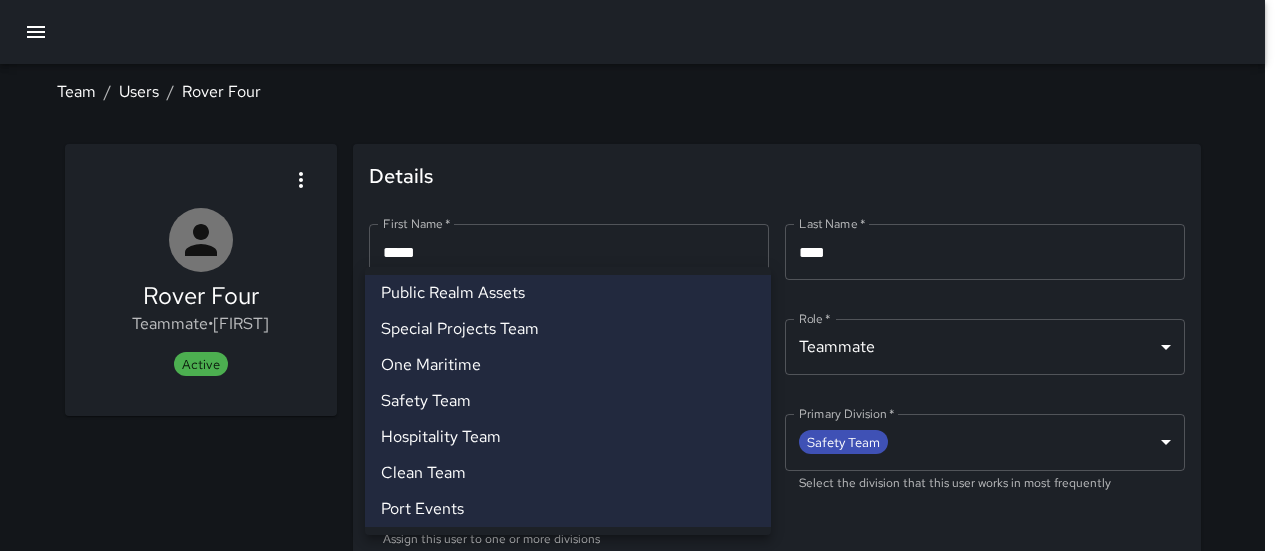 click at bounding box center [640, 275] 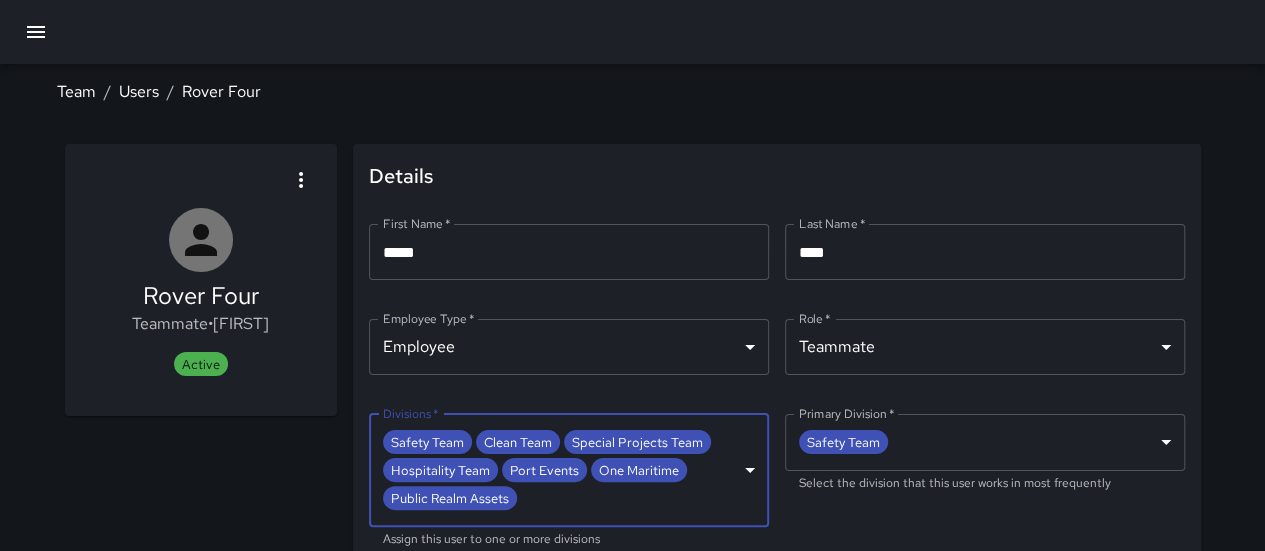 scroll, scrollTop: 82, scrollLeft: 0, axis: vertical 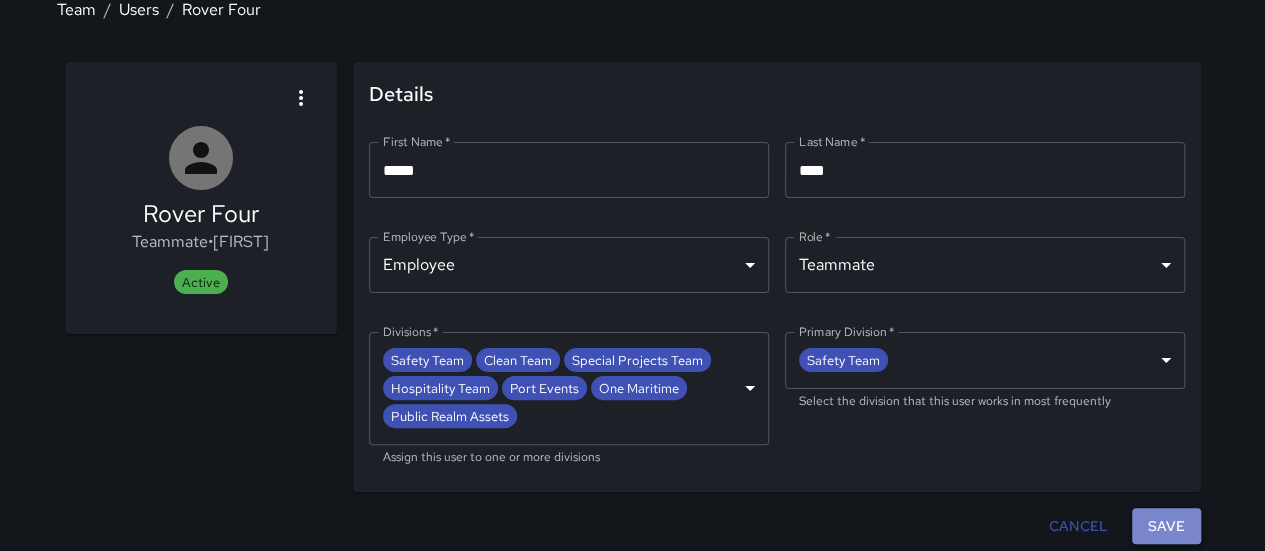 click on "Save" at bounding box center (1166, 526) 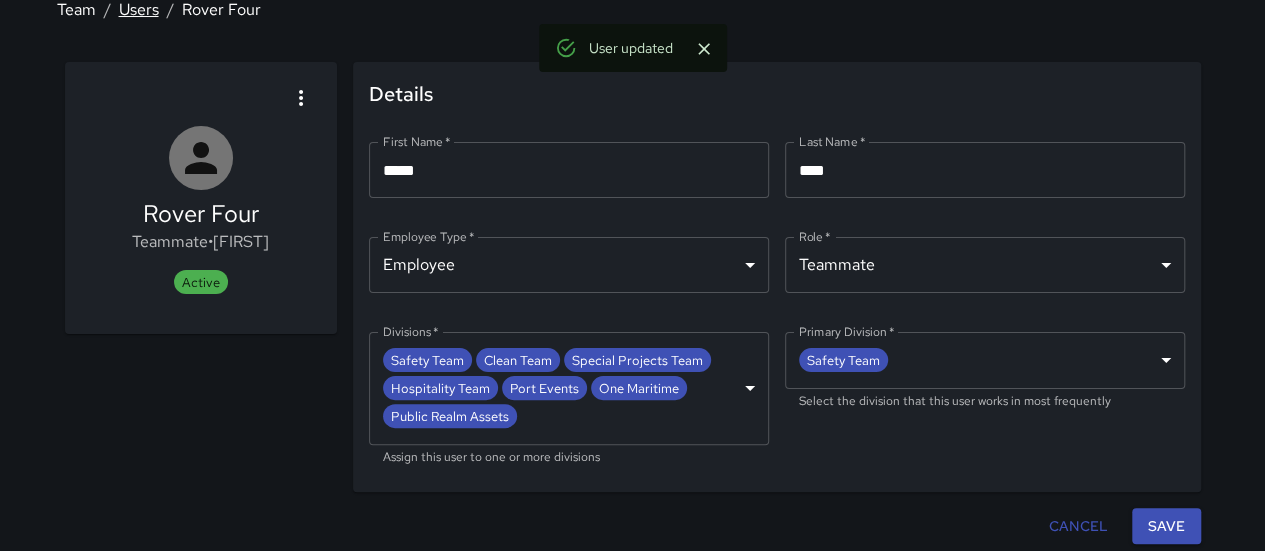 click on "Users" at bounding box center (139, 9) 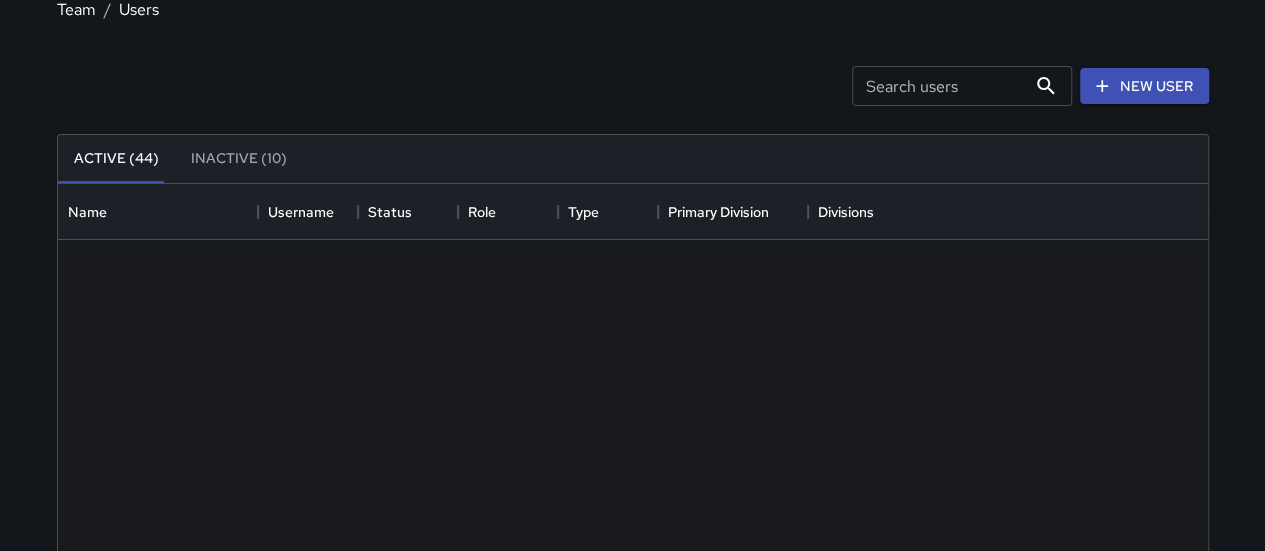 scroll, scrollTop: 16, scrollLeft: 16, axis: both 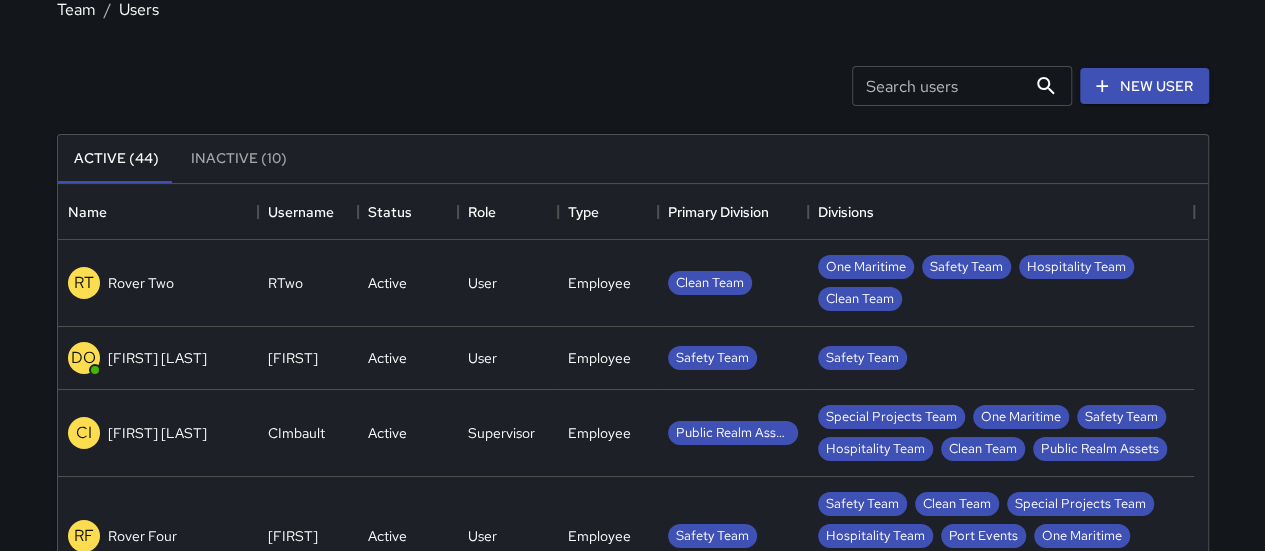 click on "Rover Two" at bounding box center (141, 283) 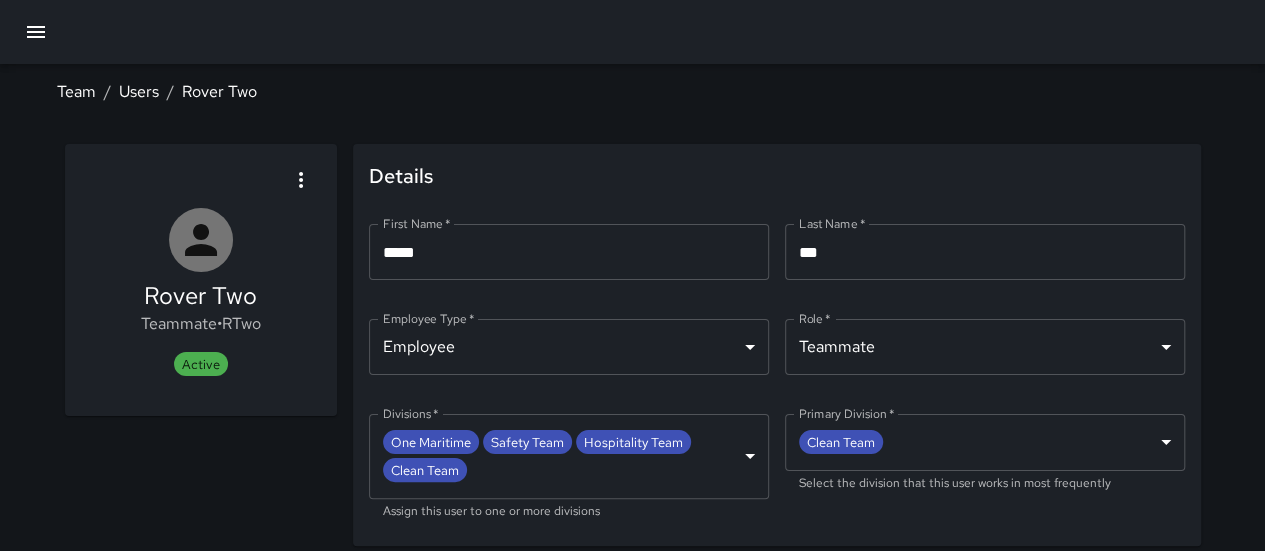 scroll, scrollTop: 54, scrollLeft: 0, axis: vertical 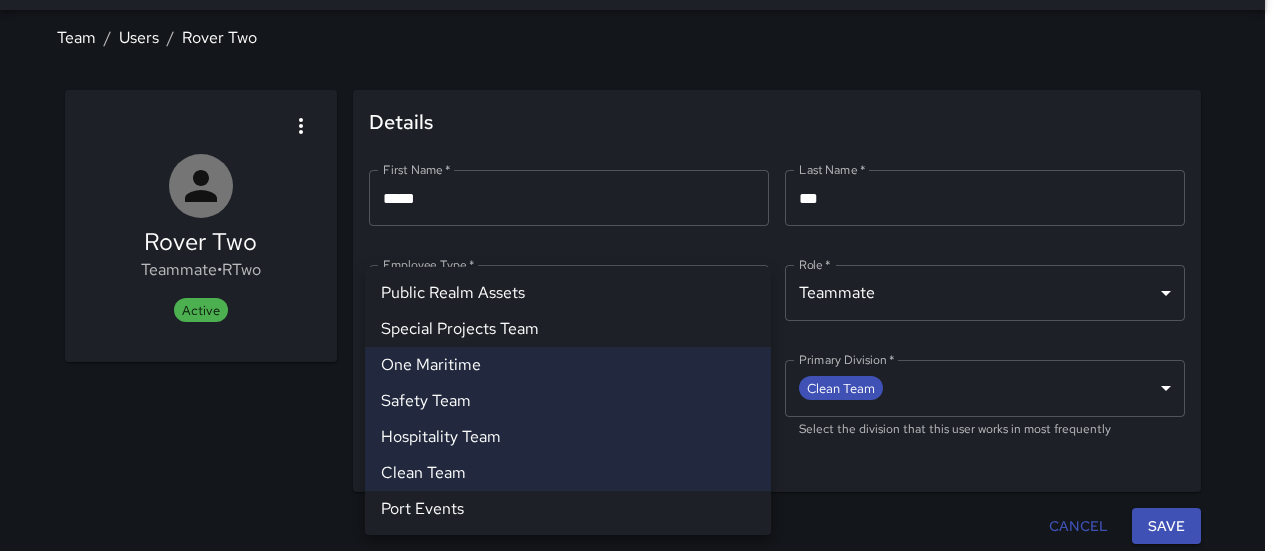 click on "**********" at bounding box center [640, 249] 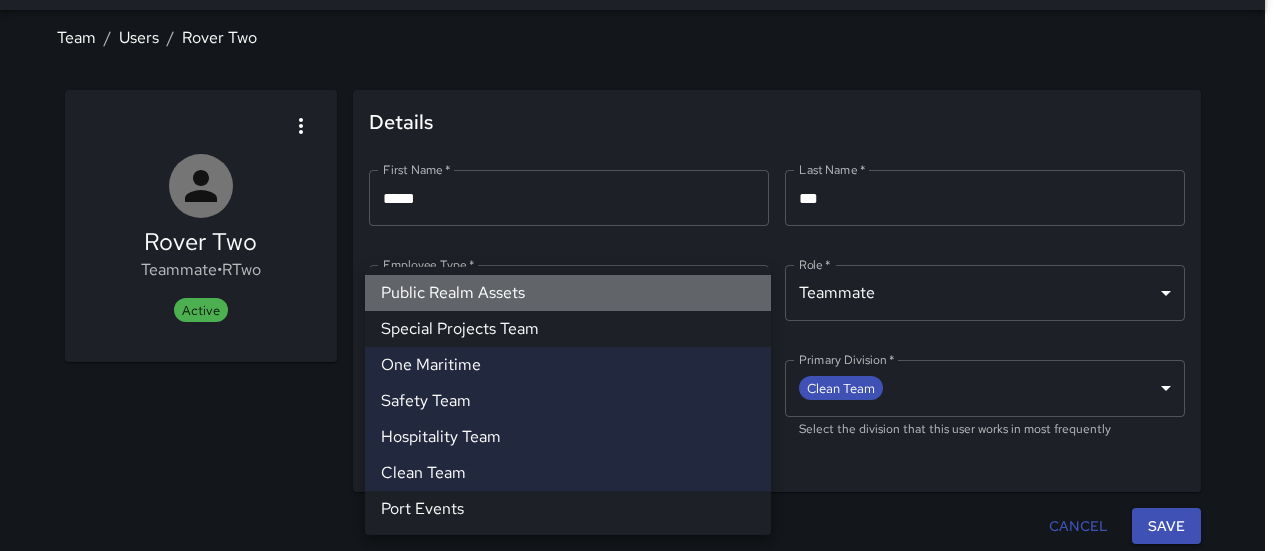 click on "Public Realm Assets" at bounding box center [568, 293] 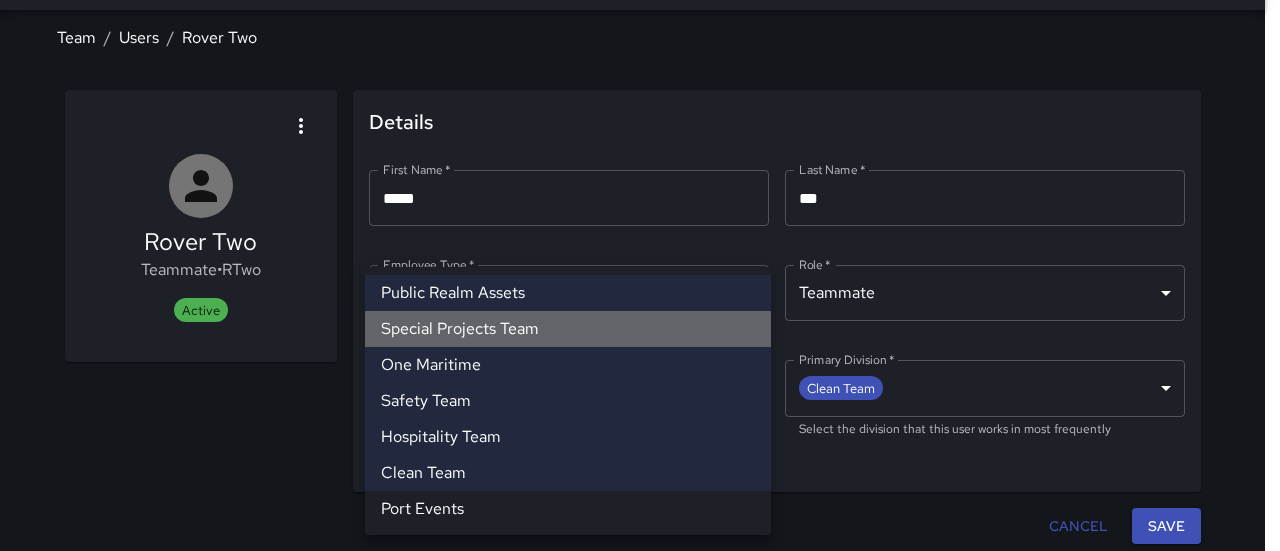 click on "Special Projects Team" at bounding box center [568, 329] 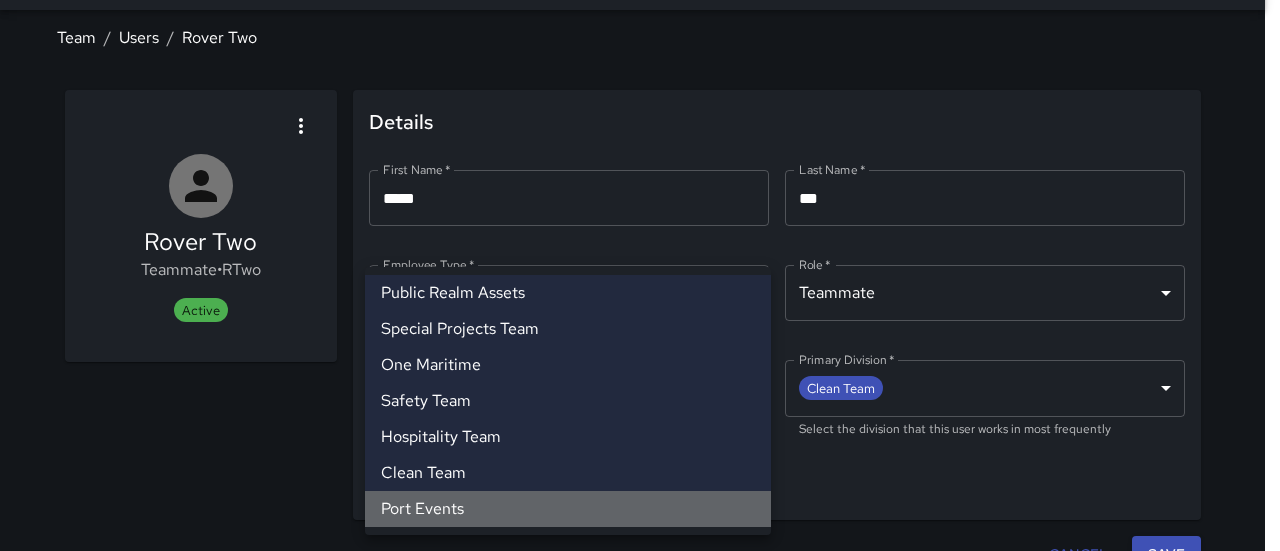 click on "Port Events" at bounding box center [568, 509] 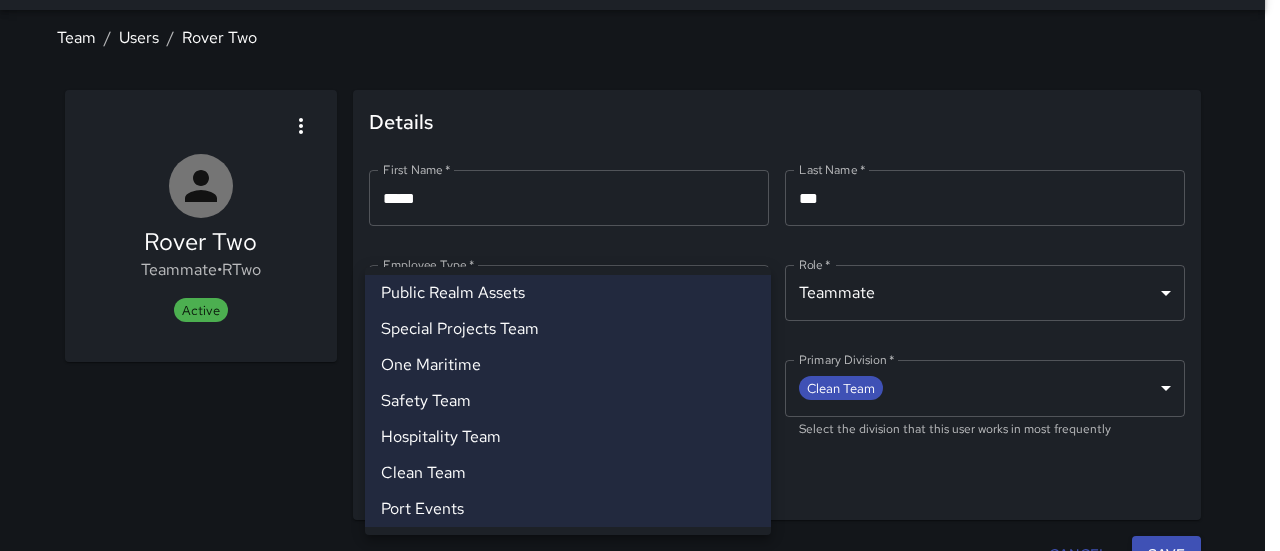 drag, startPoint x: 1264, startPoint y: 149, endPoint x: 1254, endPoint y: 282, distance: 133.37541 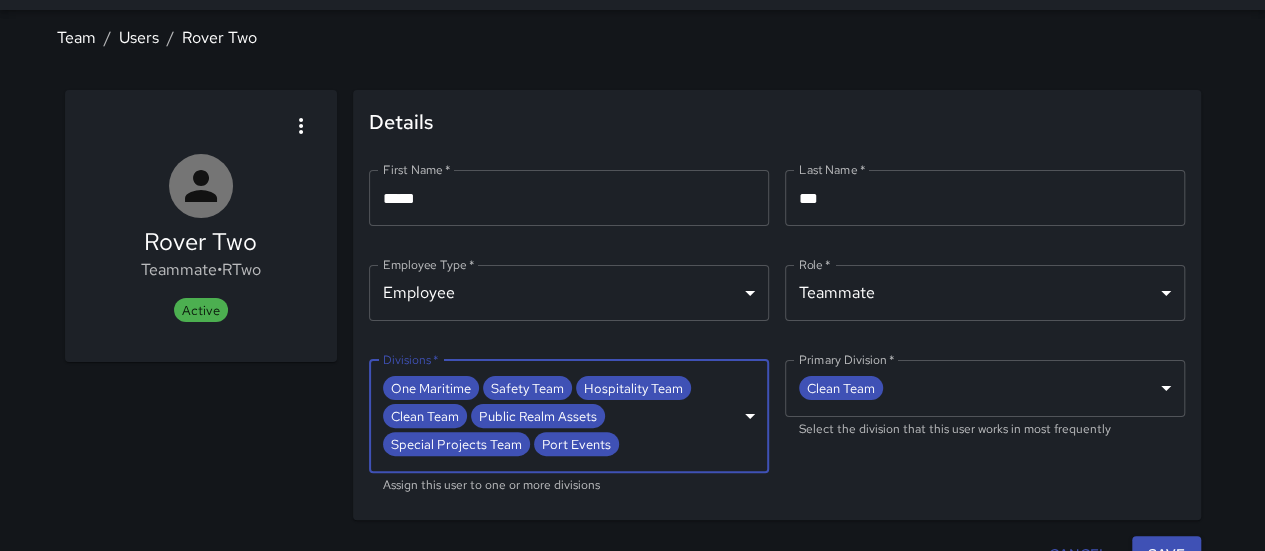 scroll, scrollTop: 82, scrollLeft: 0, axis: vertical 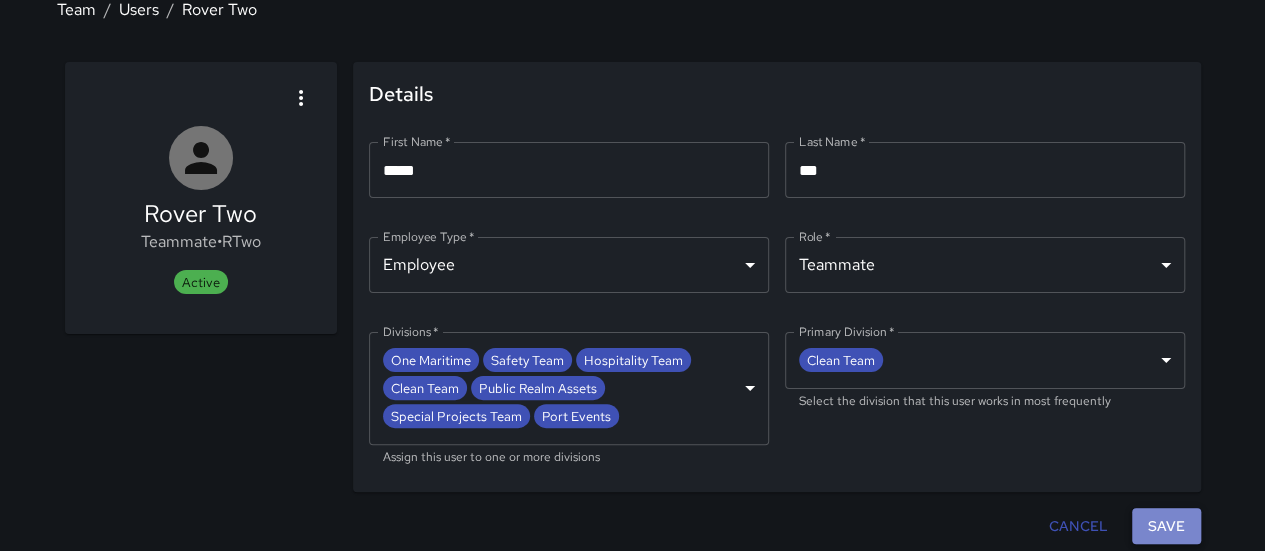 click on "Save" at bounding box center (1166, 526) 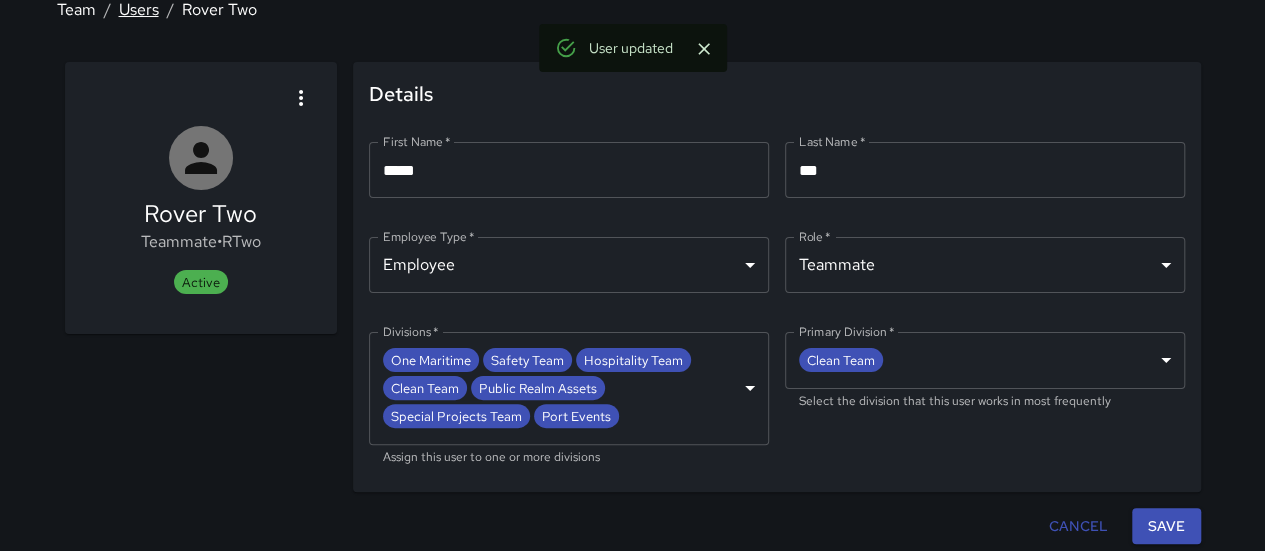 click on "Users" at bounding box center (139, 9) 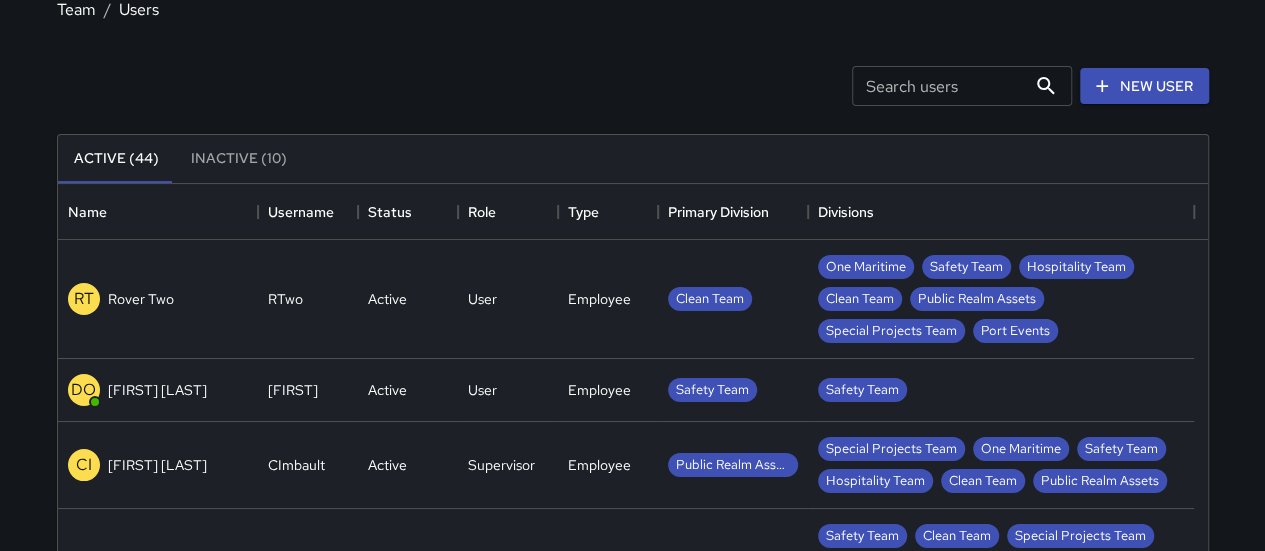 scroll, scrollTop: 16, scrollLeft: 16, axis: both 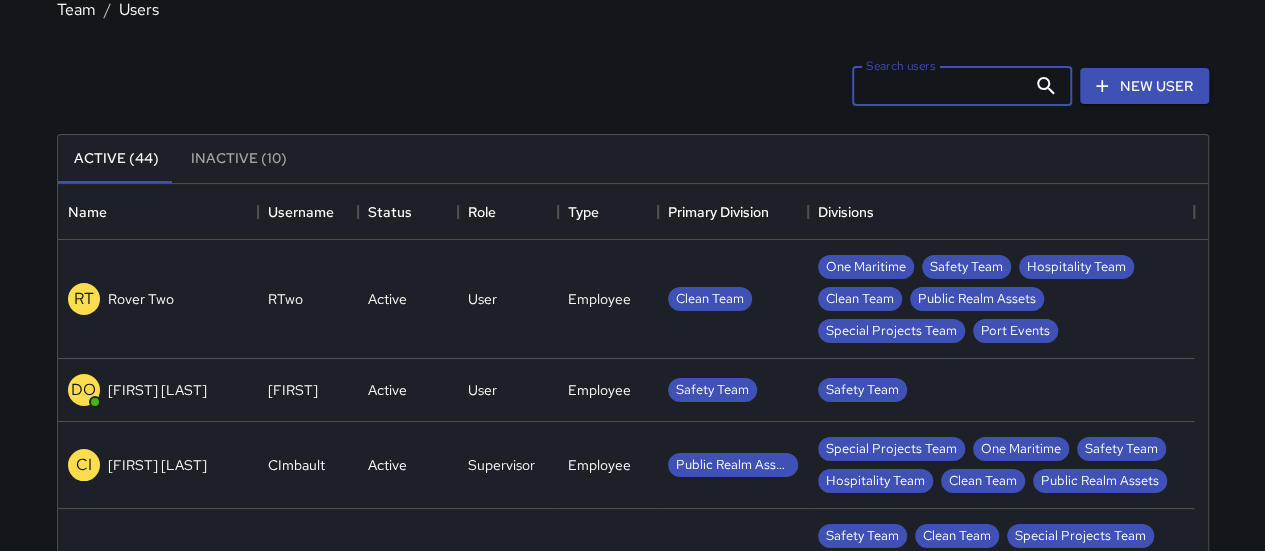 click on "Search users" at bounding box center (939, 86) 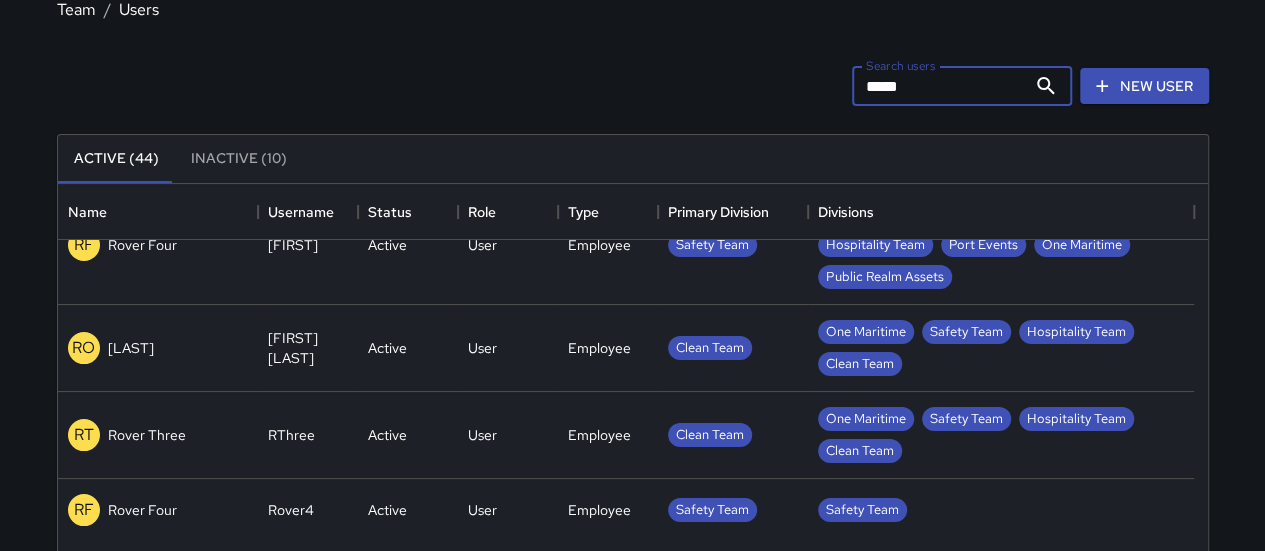 scroll, scrollTop: 176, scrollLeft: 0, axis: vertical 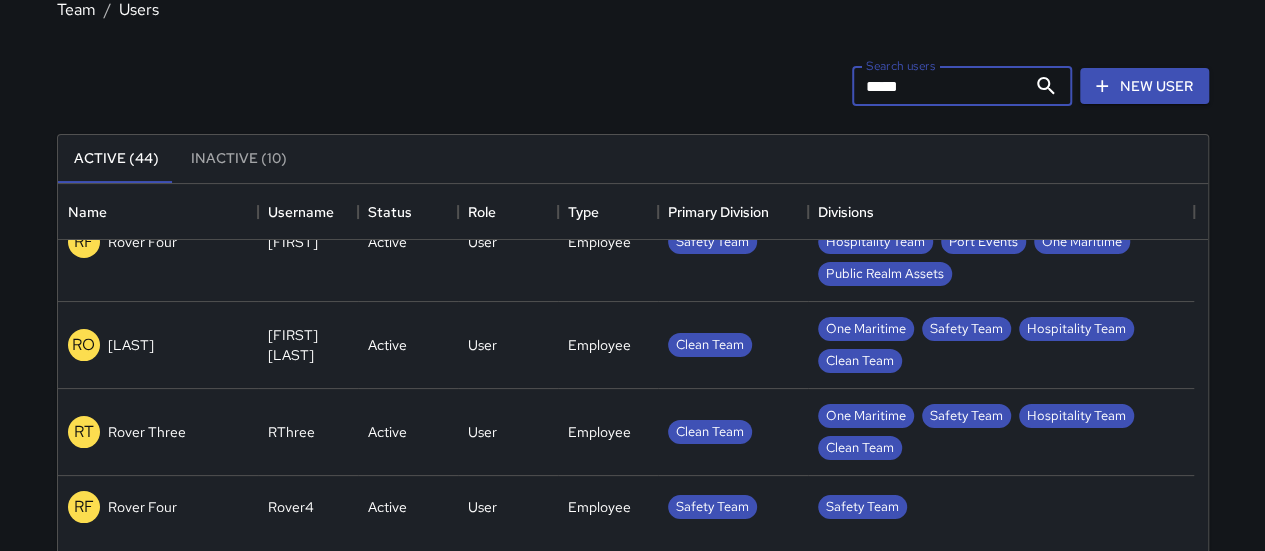 type on "*********" 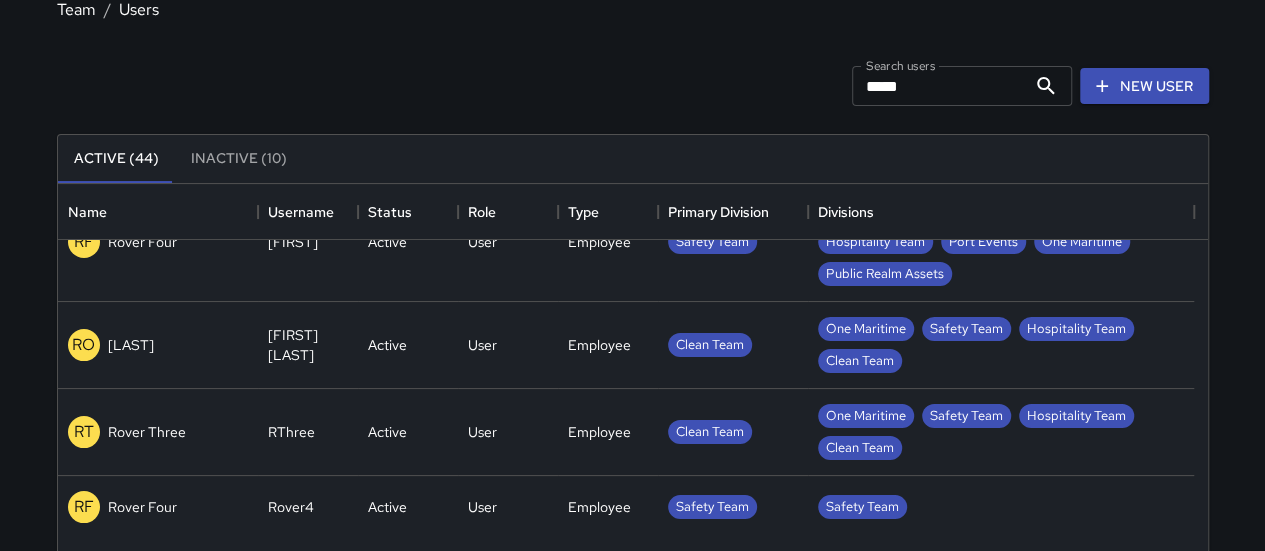 click on "[FIRST] [LAST]" at bounding box center [158, 345] 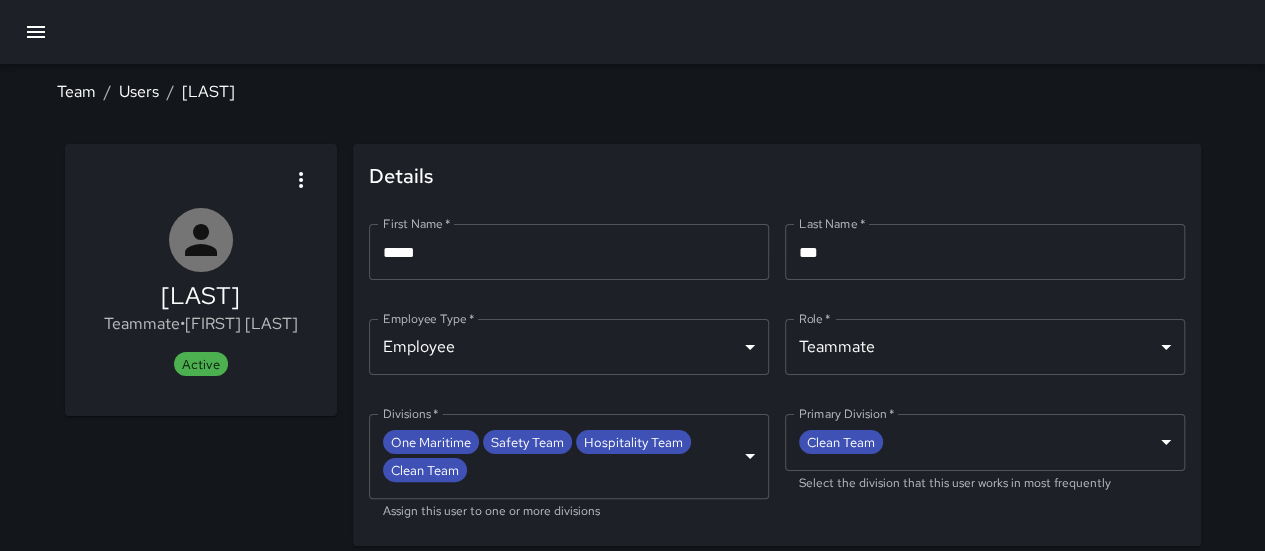 scroll, scrollTop: 54, scrollLeft: 0, axis: vertical 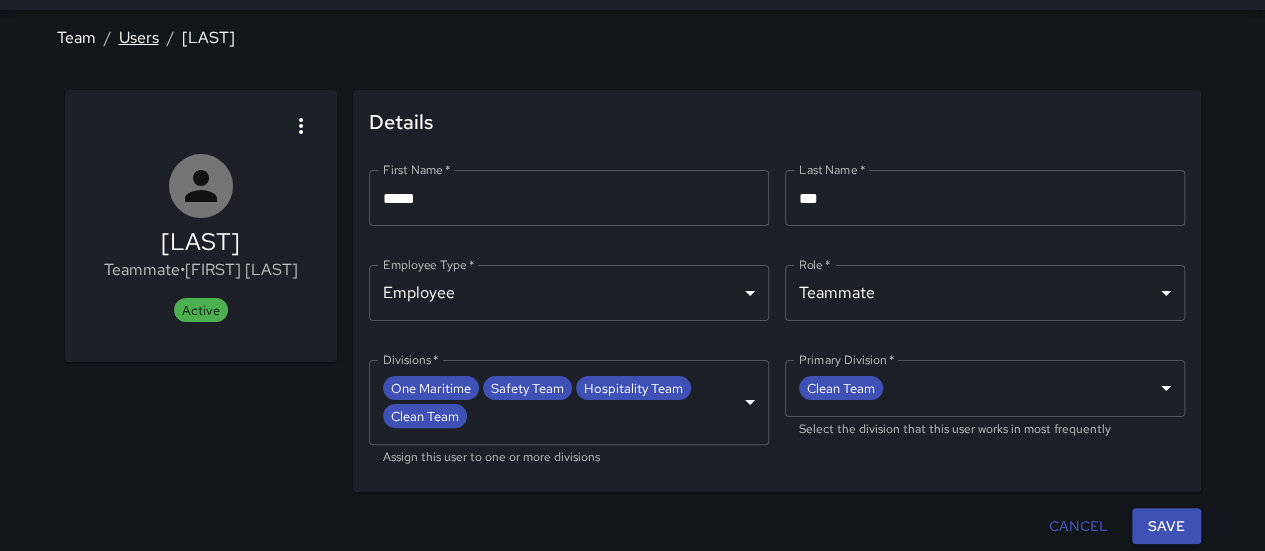 click on "Users" at bounding box center (139, 37) 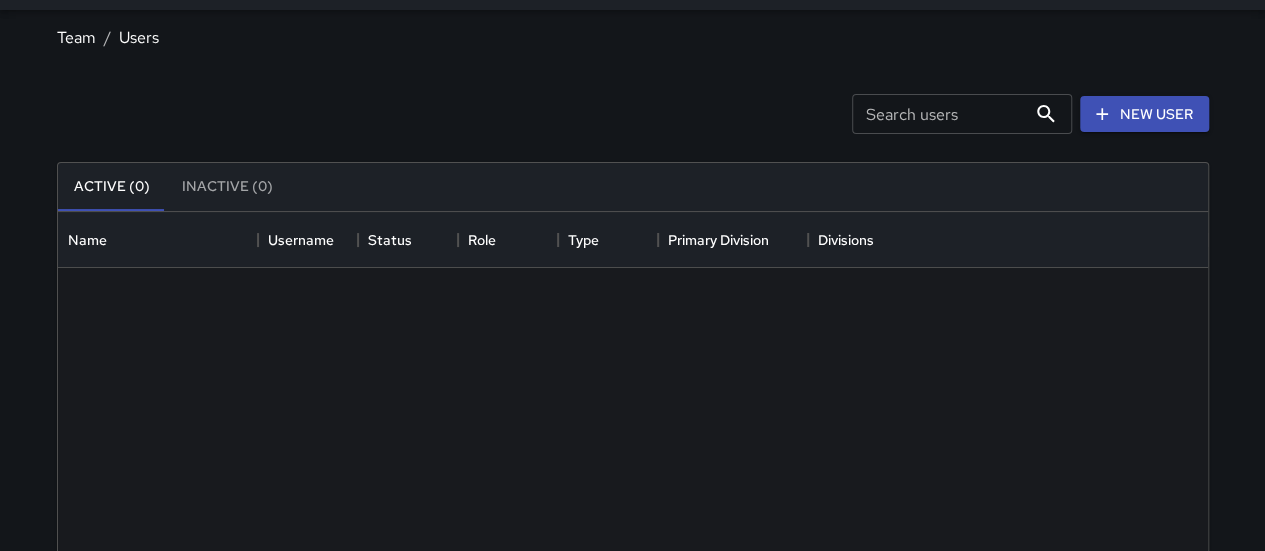 scroll, scrollTop: 16, scrollLeft: 16, axis: both 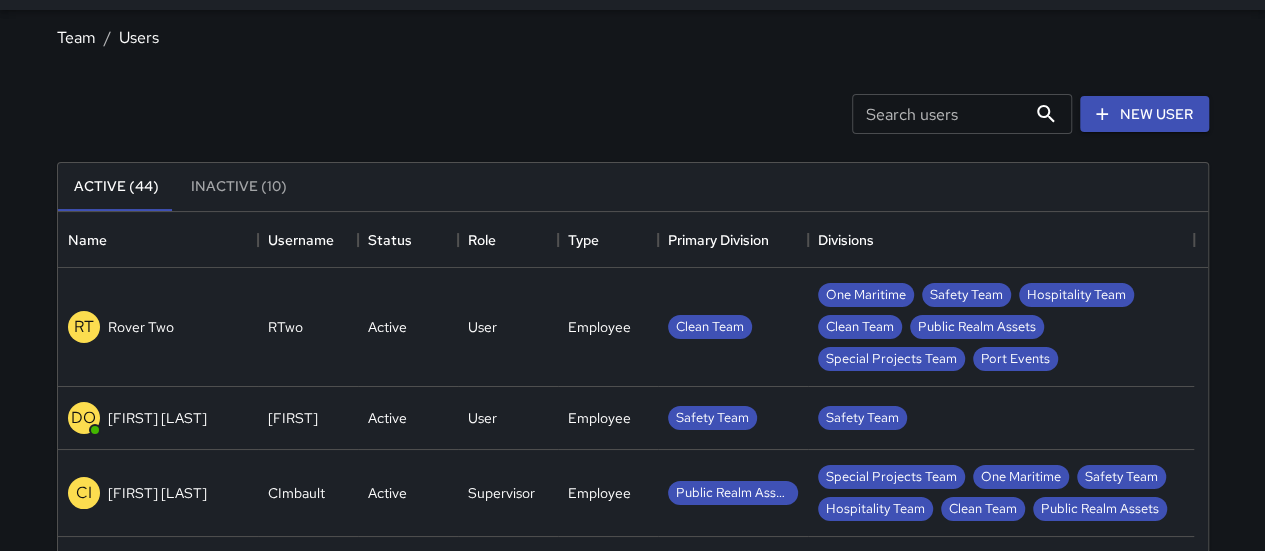 click on "[FIRST] [LAST]" at bounding box center (158, 327) 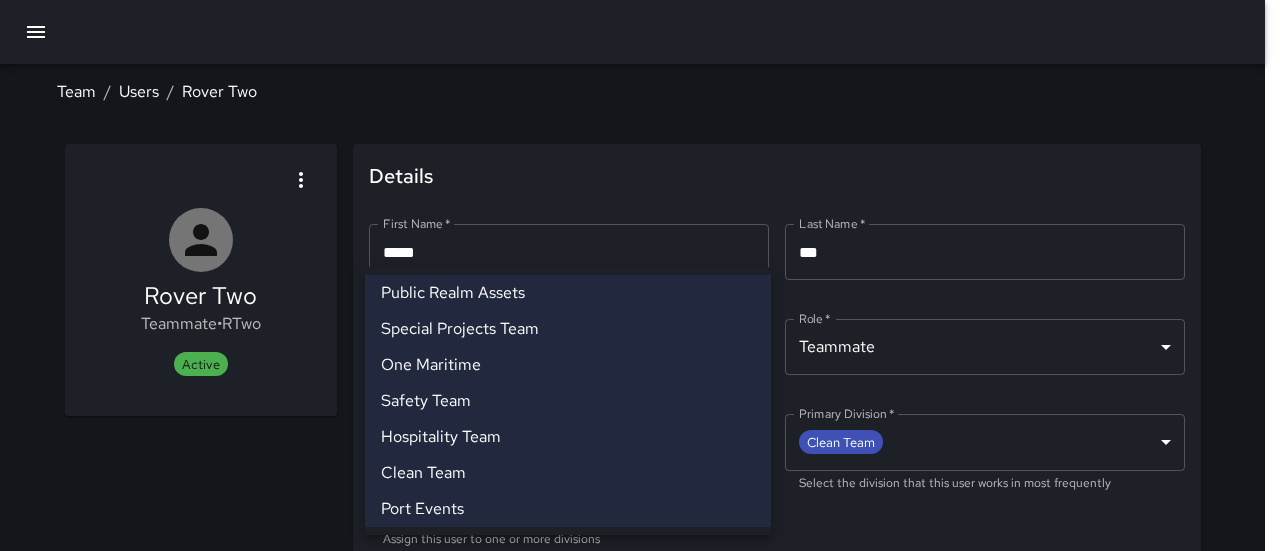 click on "**********" at bounding box center (640, 317) 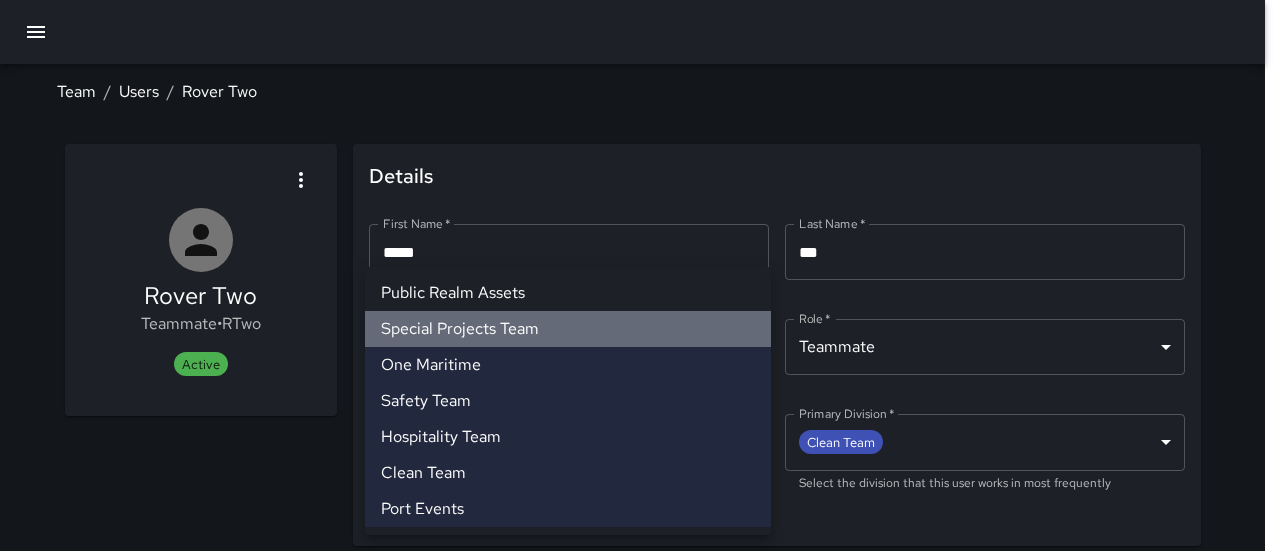 click on "Special Projects Team" at bounding box center [568, 329] 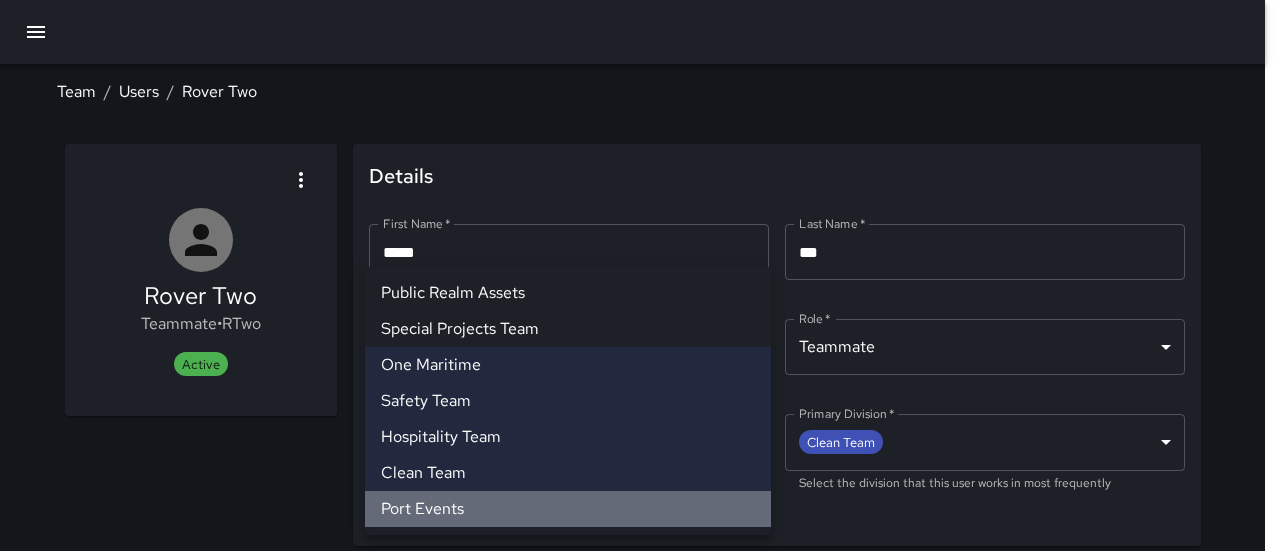 click on "Port Events" at bounding box center (568, 509) 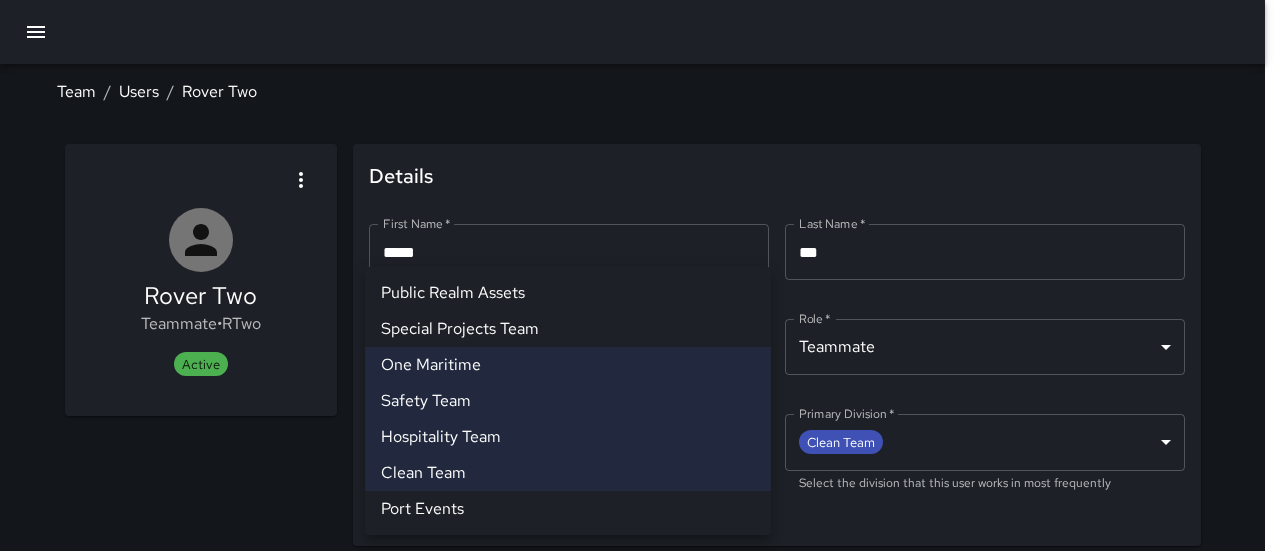 click at bounding box center (640, 275) 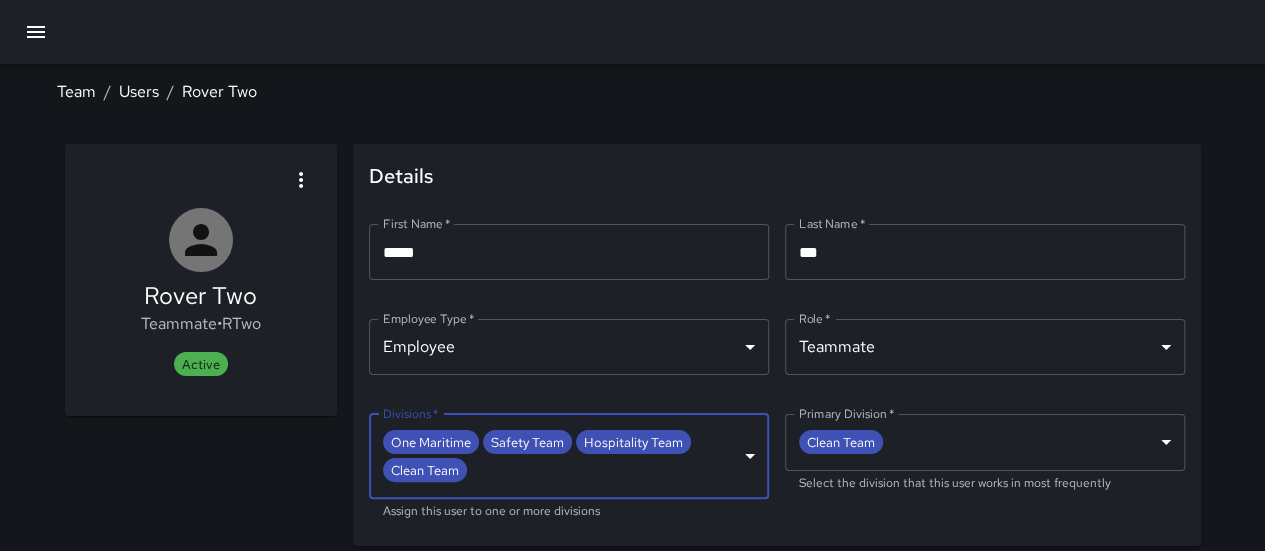 scroll, scrollTop: 54, scrollLeft: 0, axis: vertical 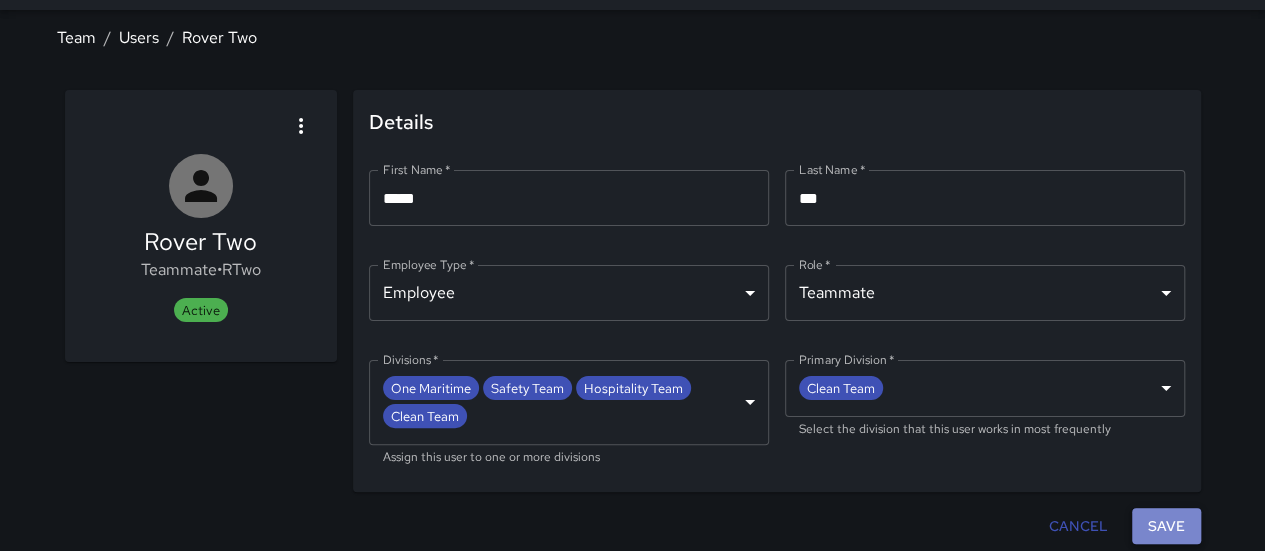 click on "Save" at bounding box center (1166, 526) 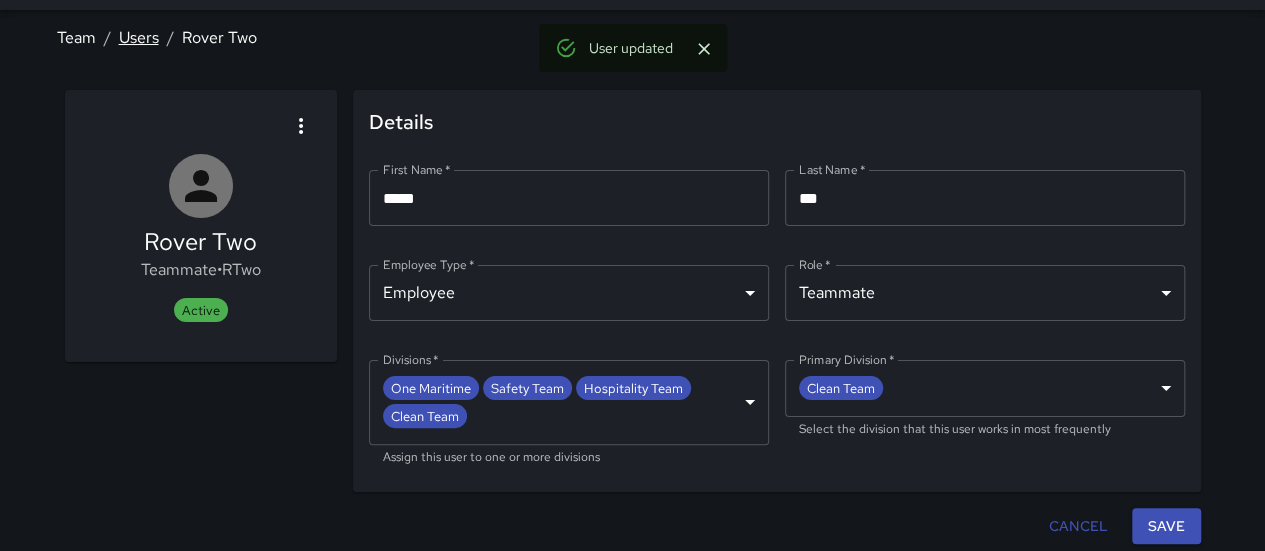 click on "Users" at bounding box center (139, 37) 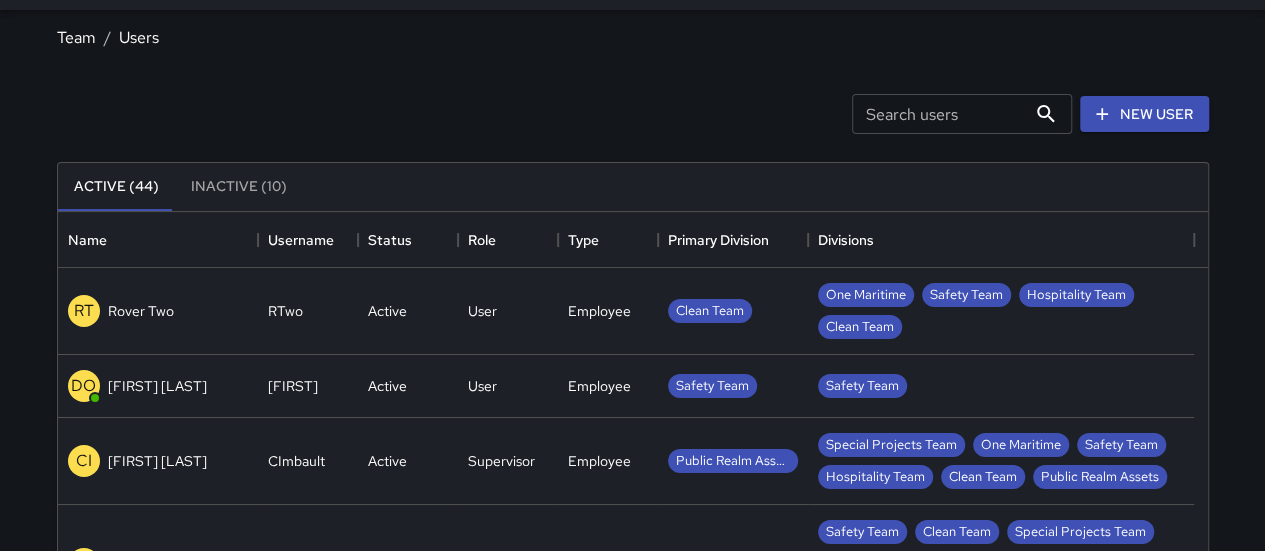 scroll, scrollTop: 16, scrollLeft: 16, axis: both 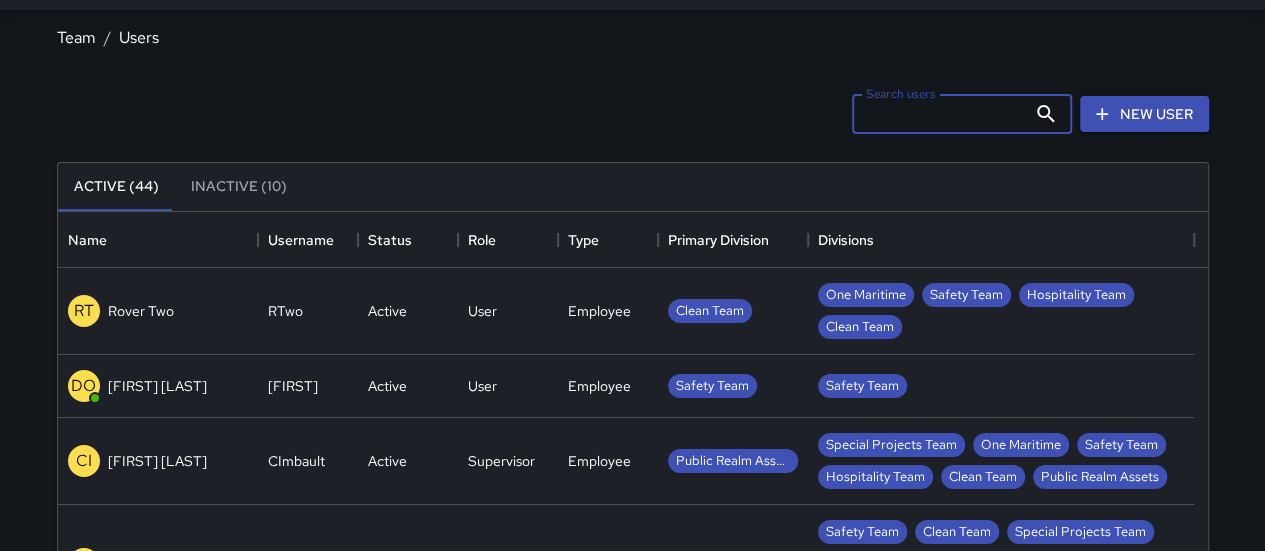 click on "Search users" at bounding box center (939, 114) 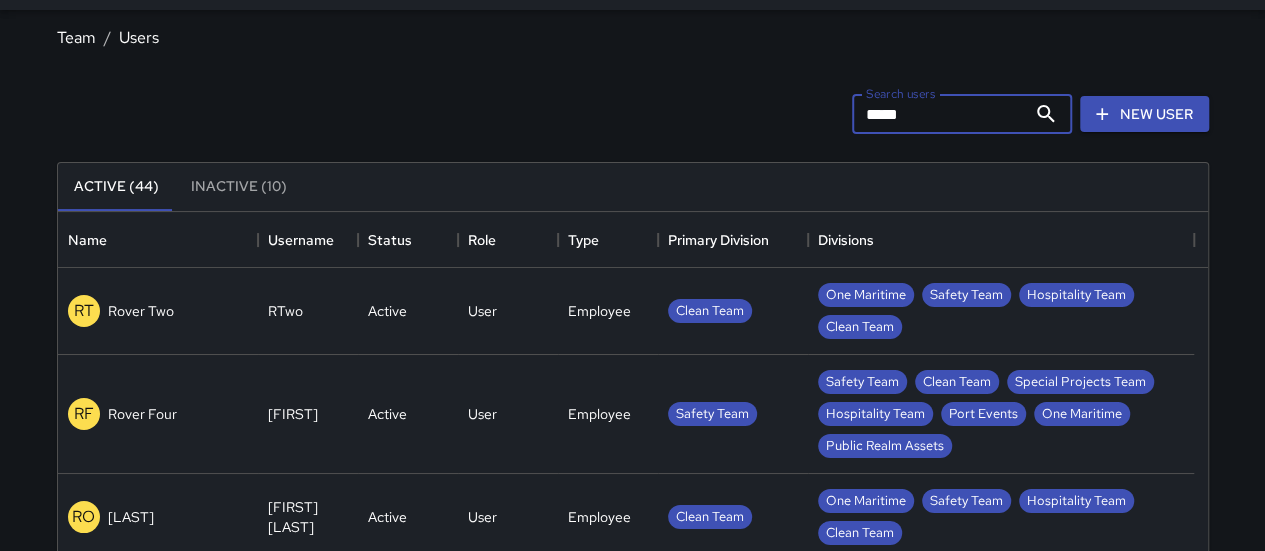 type on "*********" 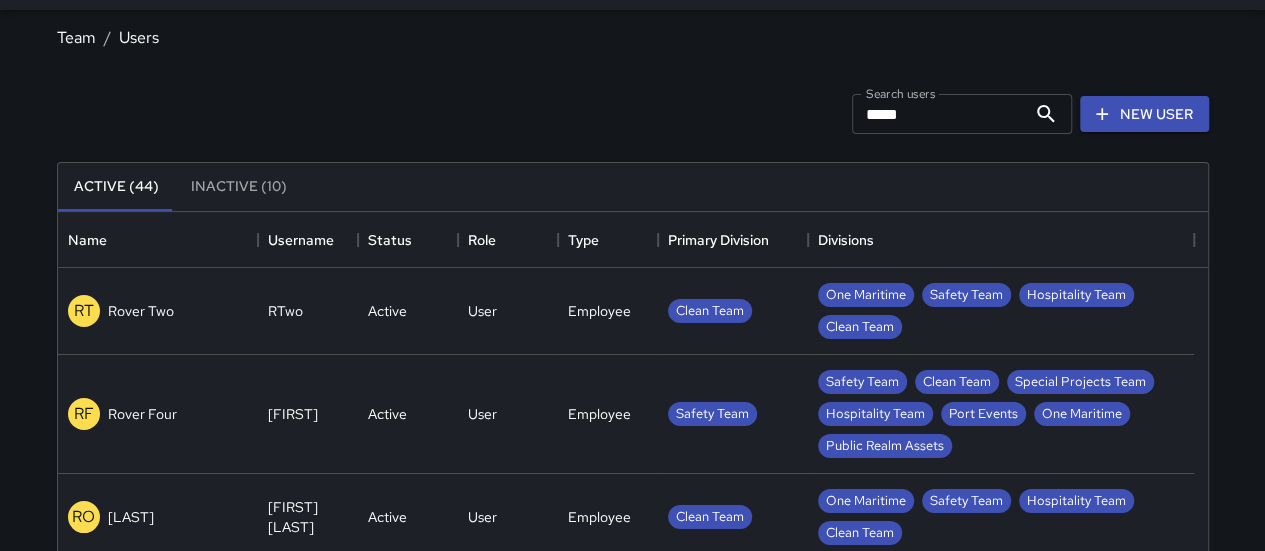 click on "Rover Four" at bounding box center [142, 414] 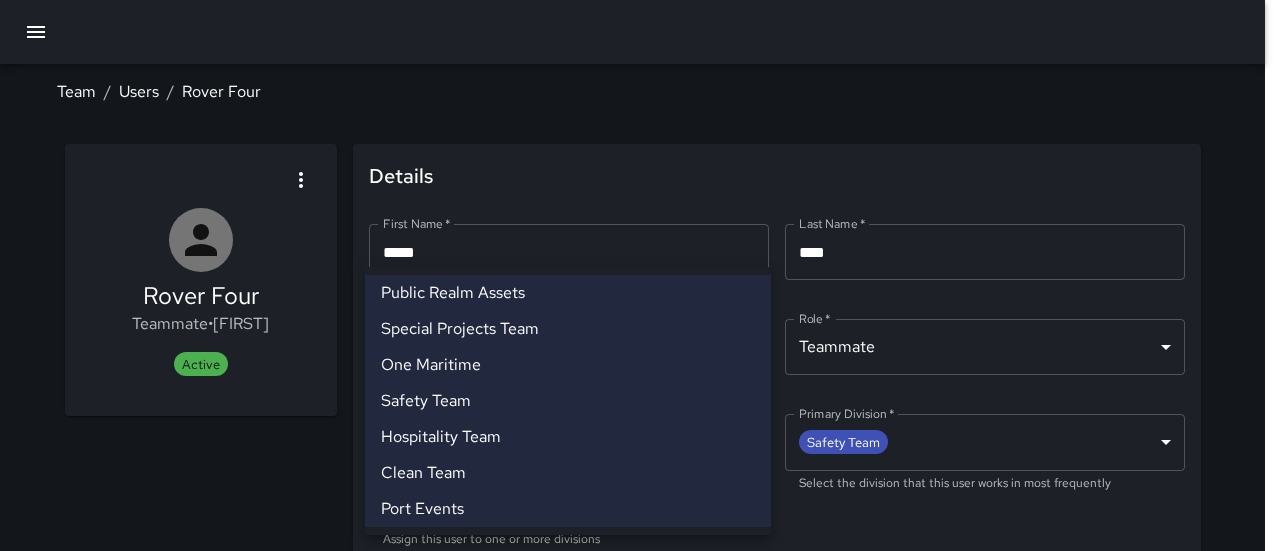 click on "**********" at bounding box center [640, 317] 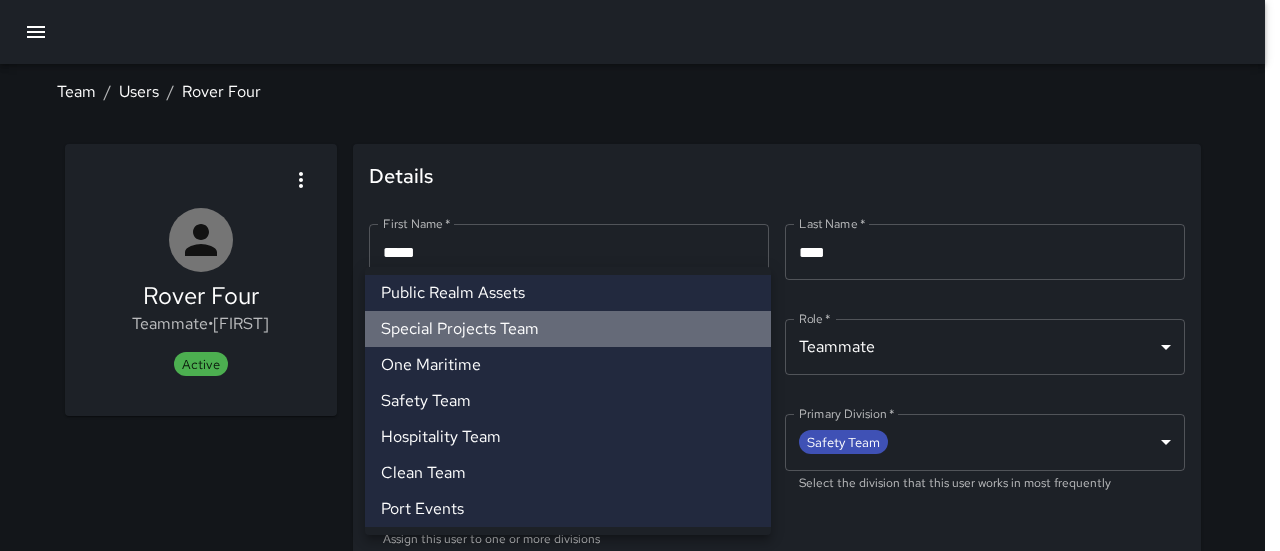 click on "Special Projects Team" at bounding box center (568, 329) 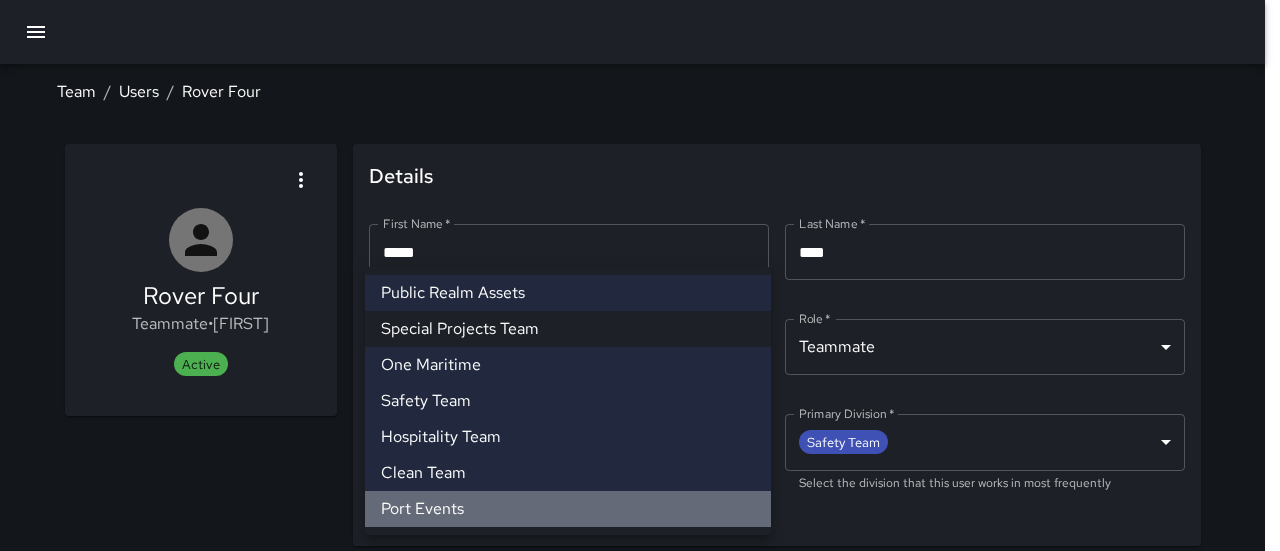 click on "Port Events" at bounding box center (568, 509) 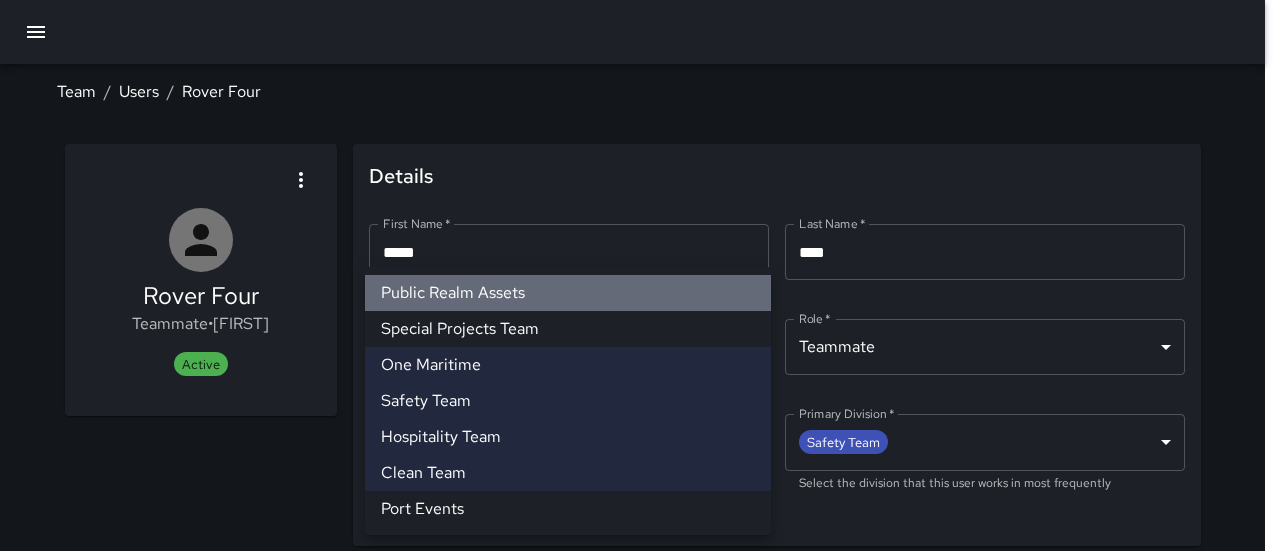 click on "Public Realm Assets" at bounding box center [568, 293] 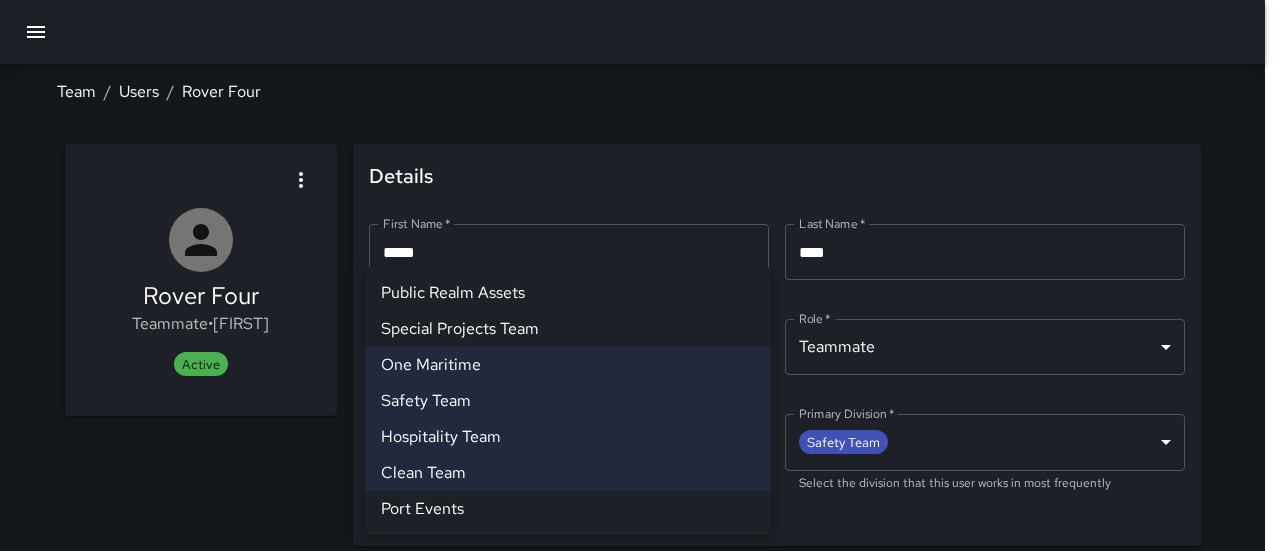 click at bounding box center (640, 275) 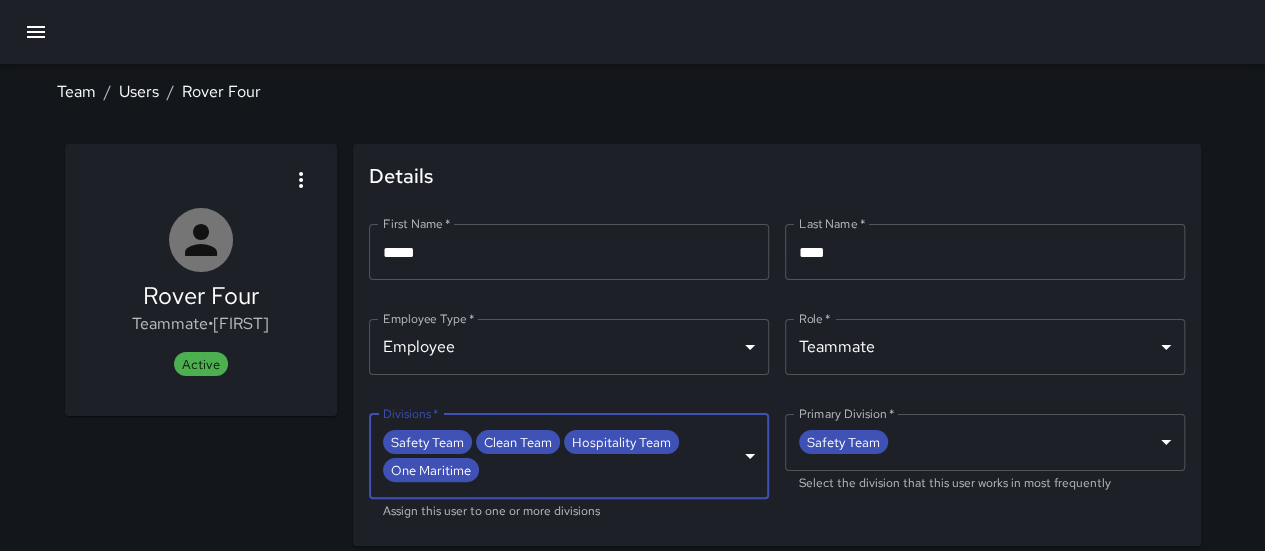 scroll, scrollTop: 54, scrollLeft: 0, axis: vertical 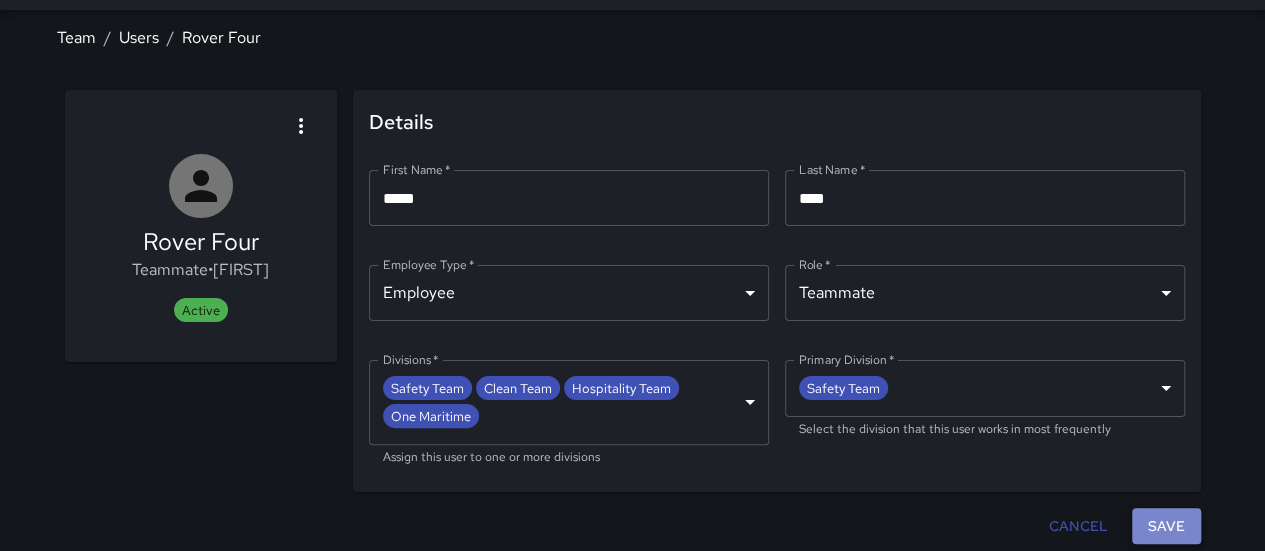 click on "Save" at bounding box center (1166, 526) 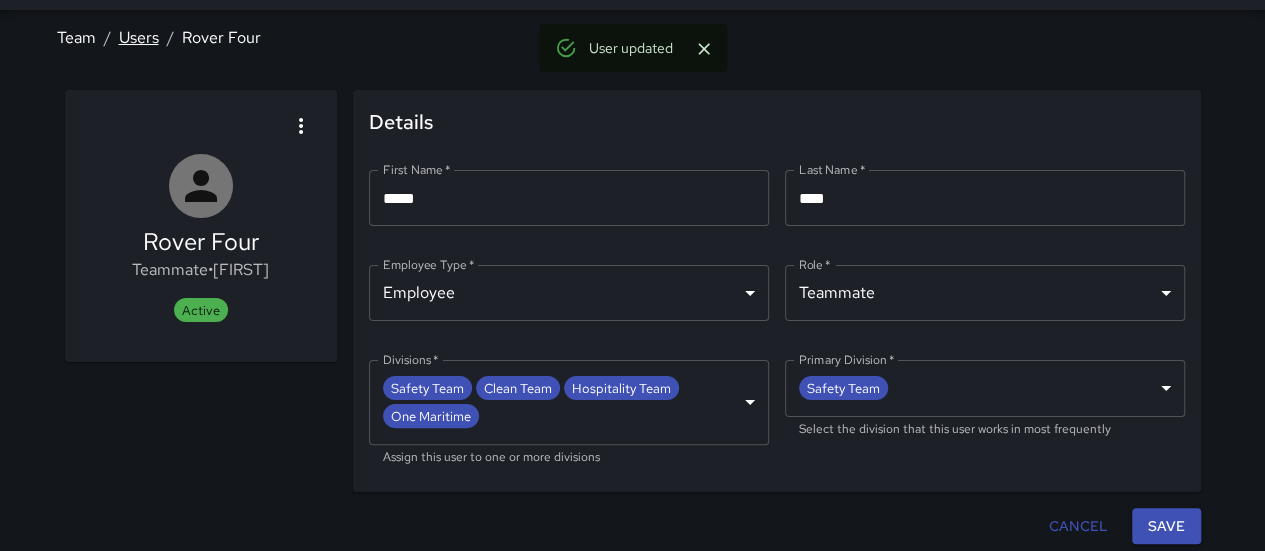click on "Users" at bounding box center (139, 37) 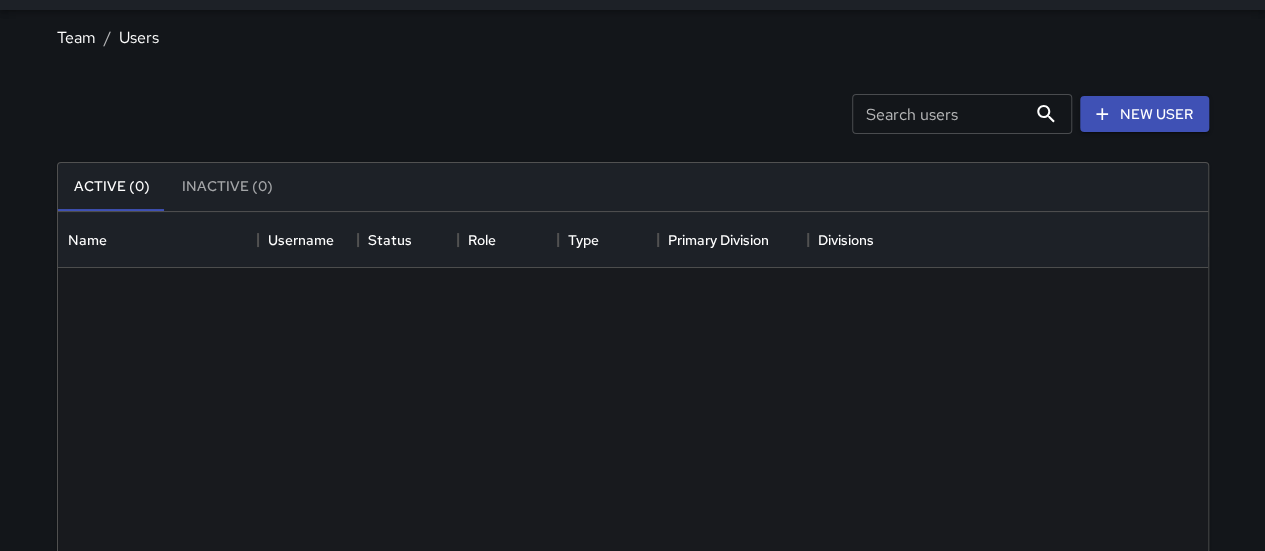 scroll, scrollTop: 16, scrollLeft: 16, axis: both 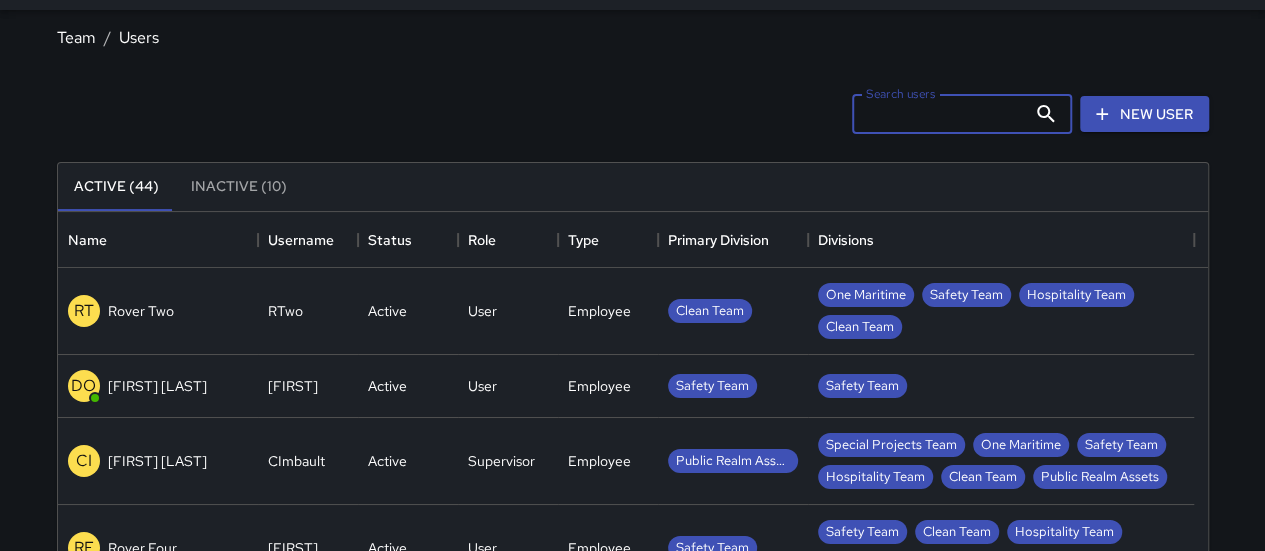 click on "Search users" at bounding box center [939, 114] 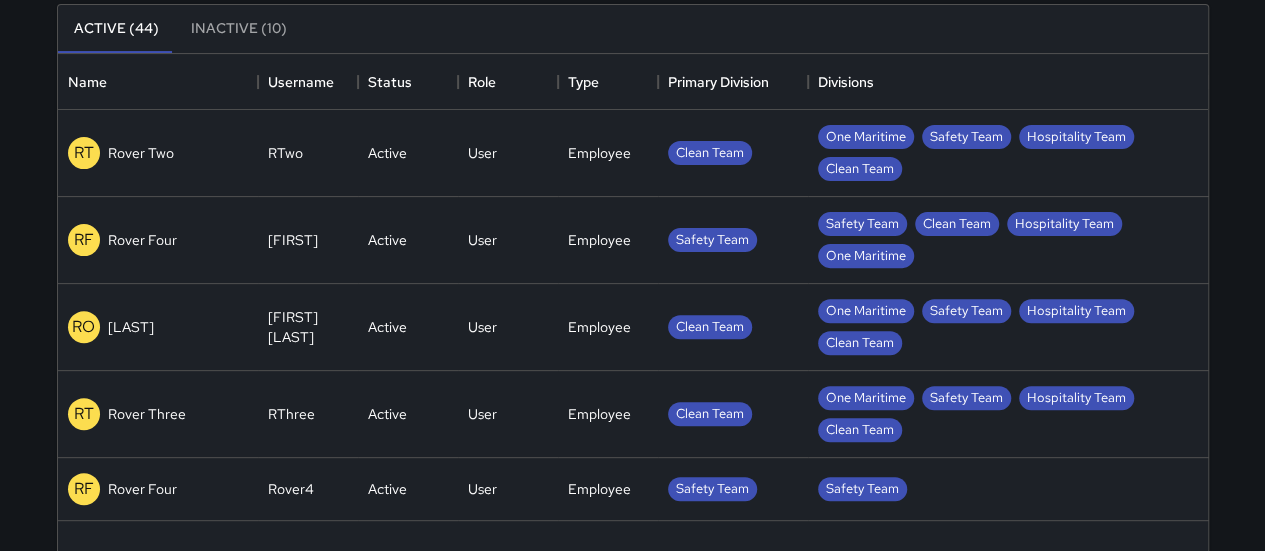 scroll, scrollTop: 218, scrollLeft: 0, axis: vertical 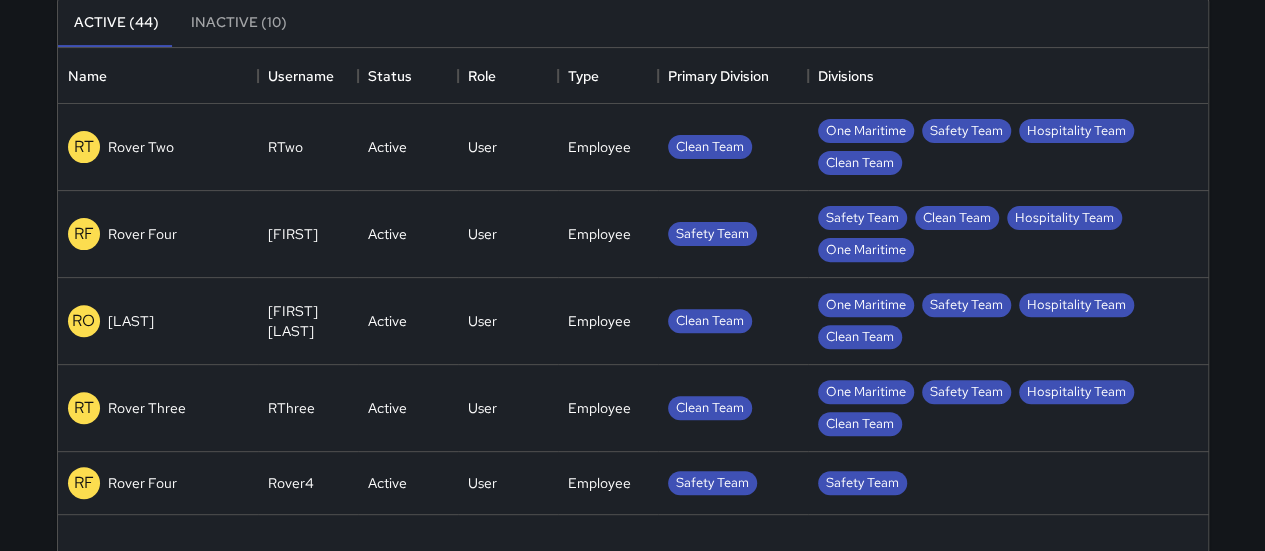 type on "*********" 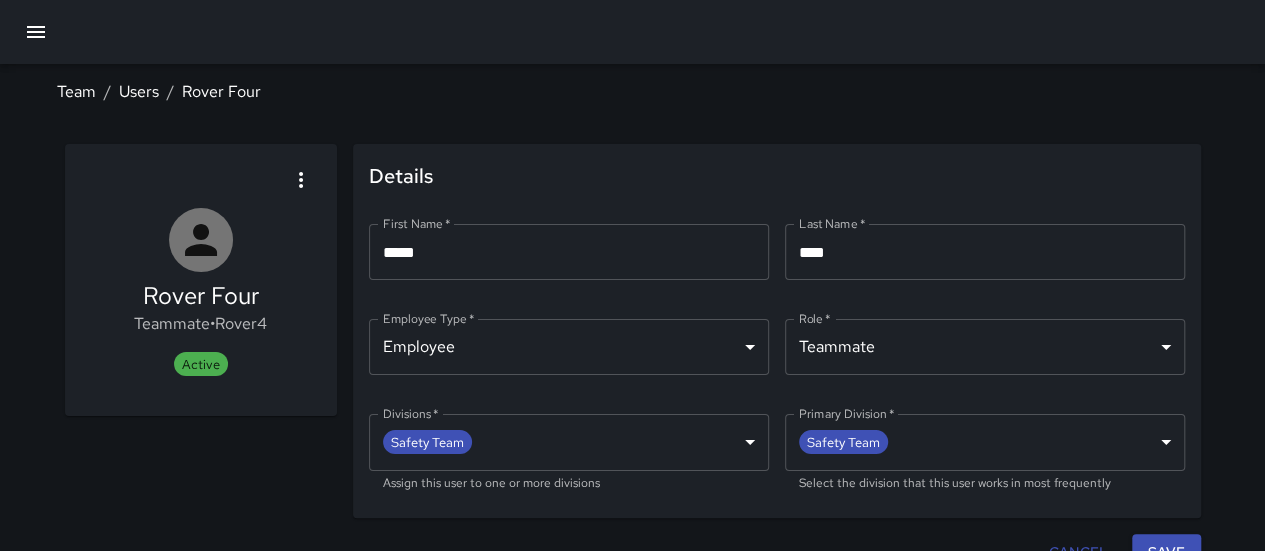 scroll, scrollTop: 26, scrollLeft: 0, axis: vertical 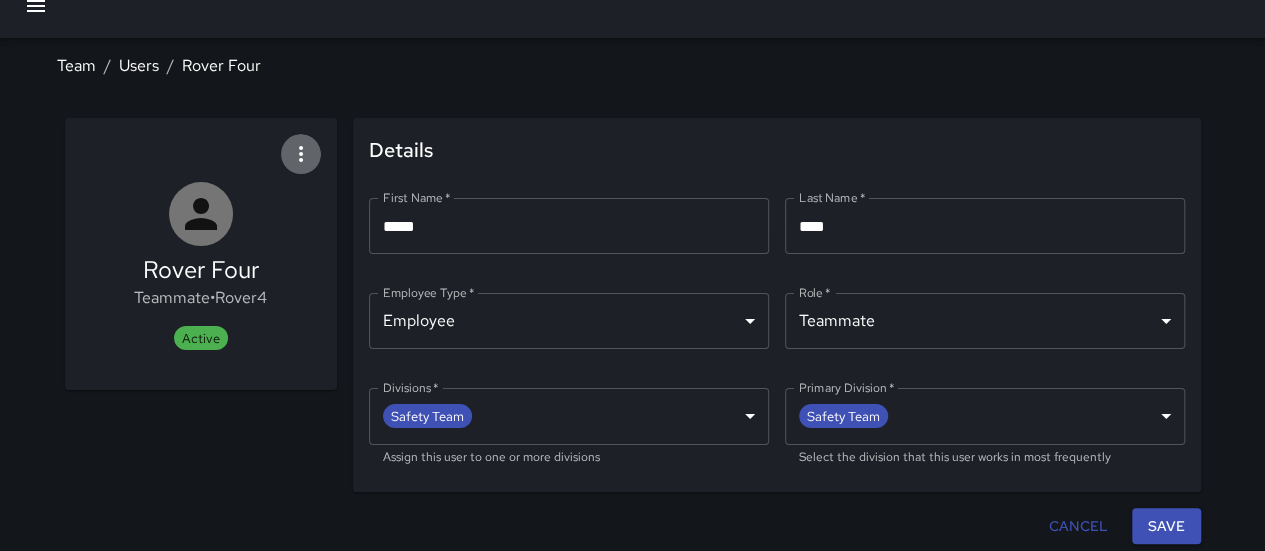 click 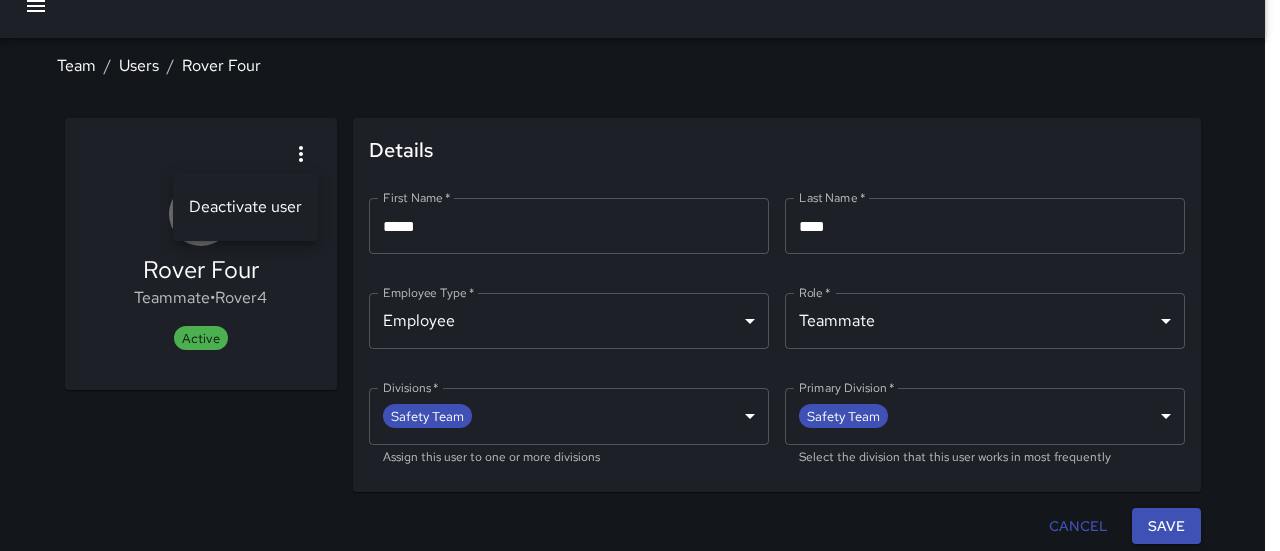 click on "Deactivate user" at bounding box center [245, 207] 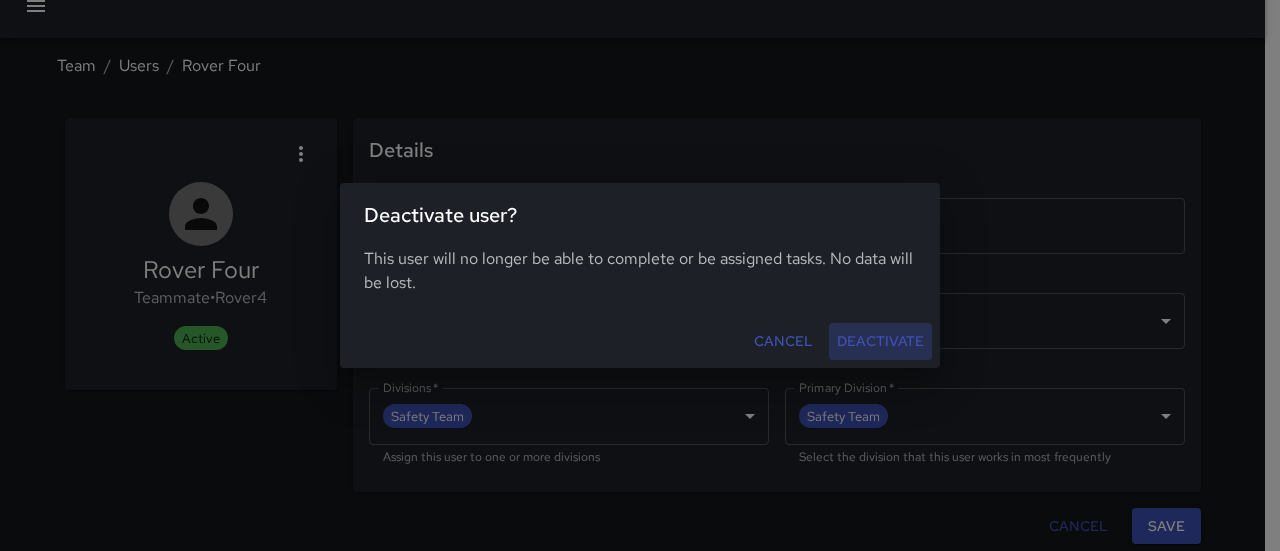 click on "Deactivate" at bounding box center [880, 341] 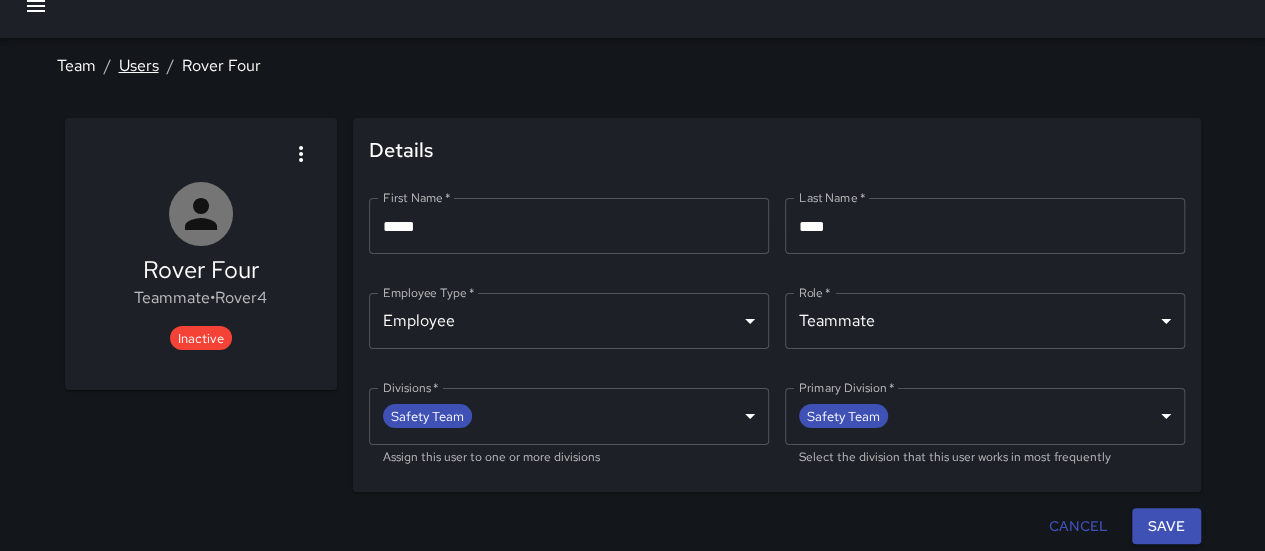 click on "Users" at bounding box center [139, 65] 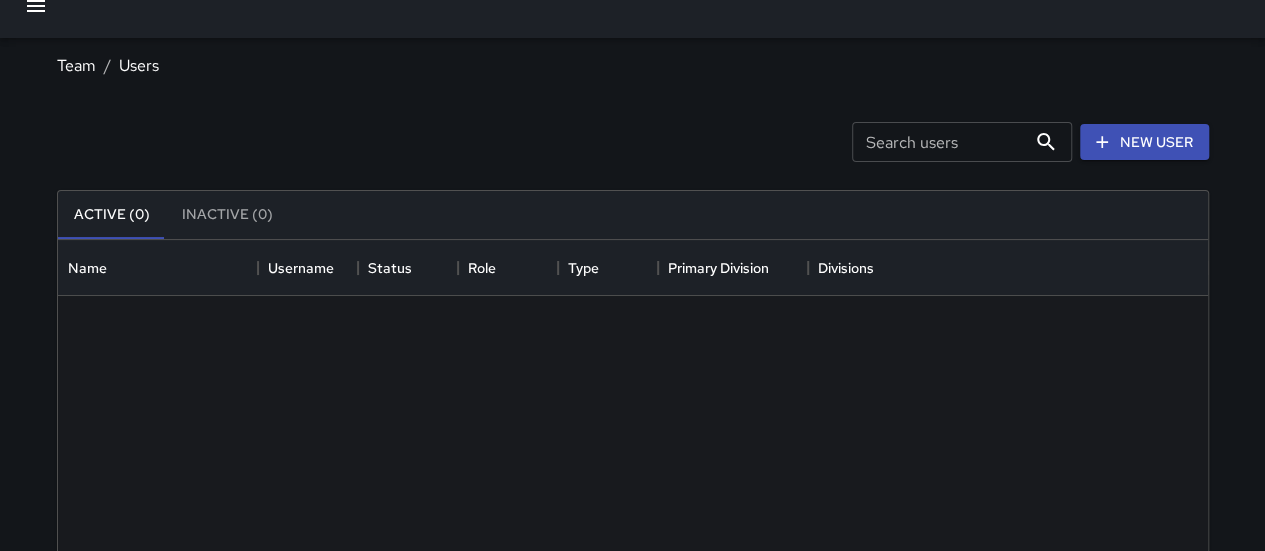 scroll, scrollTop: 16, scrollLeft: 16, axis: both 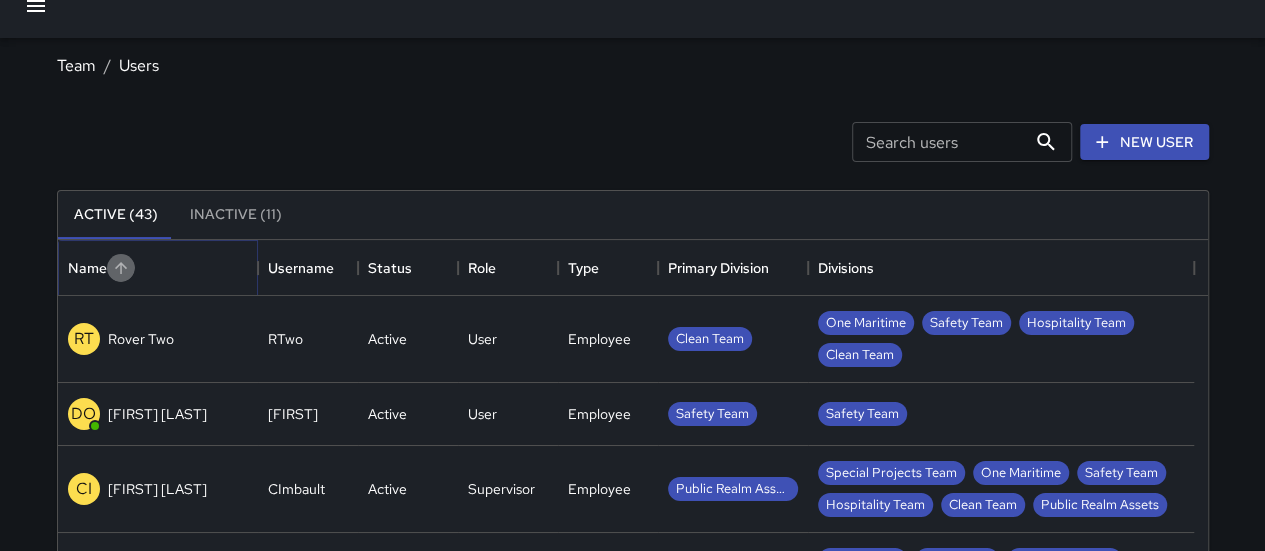 click 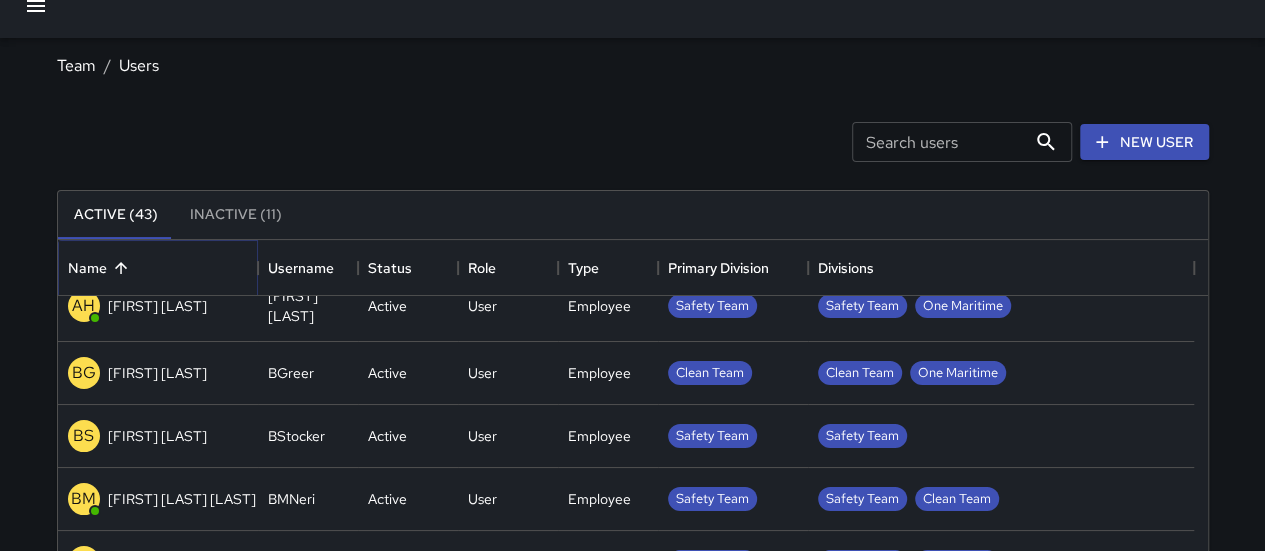 scroll, scrollTop: 103, scrollLeft: 0, axis: vertical 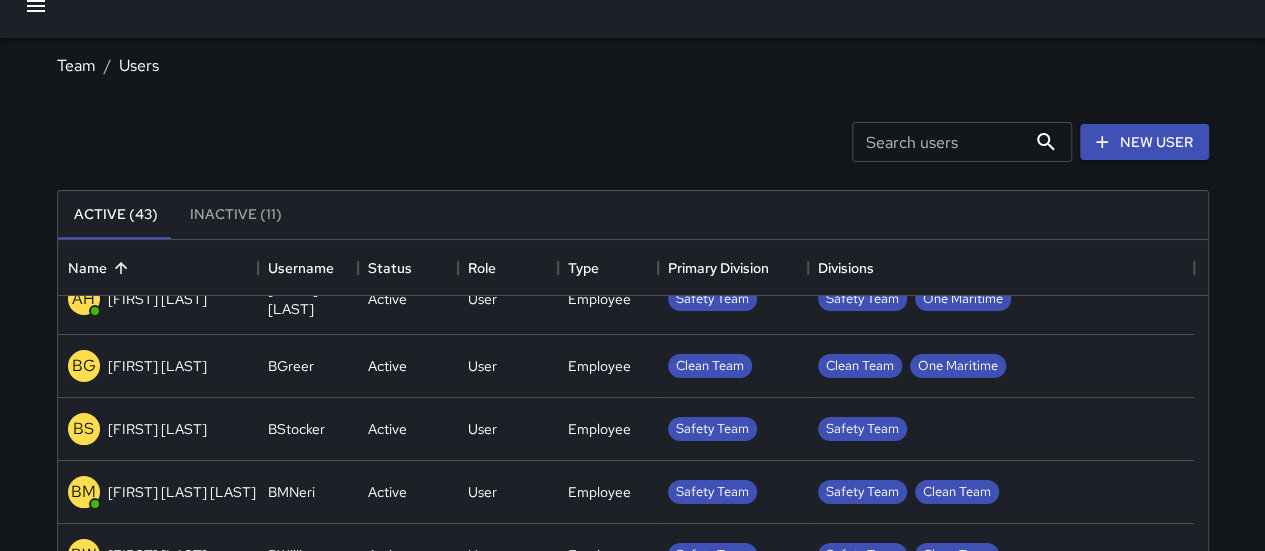 click on "[FIRST] [LAST]" at bounding box center (157, 429) 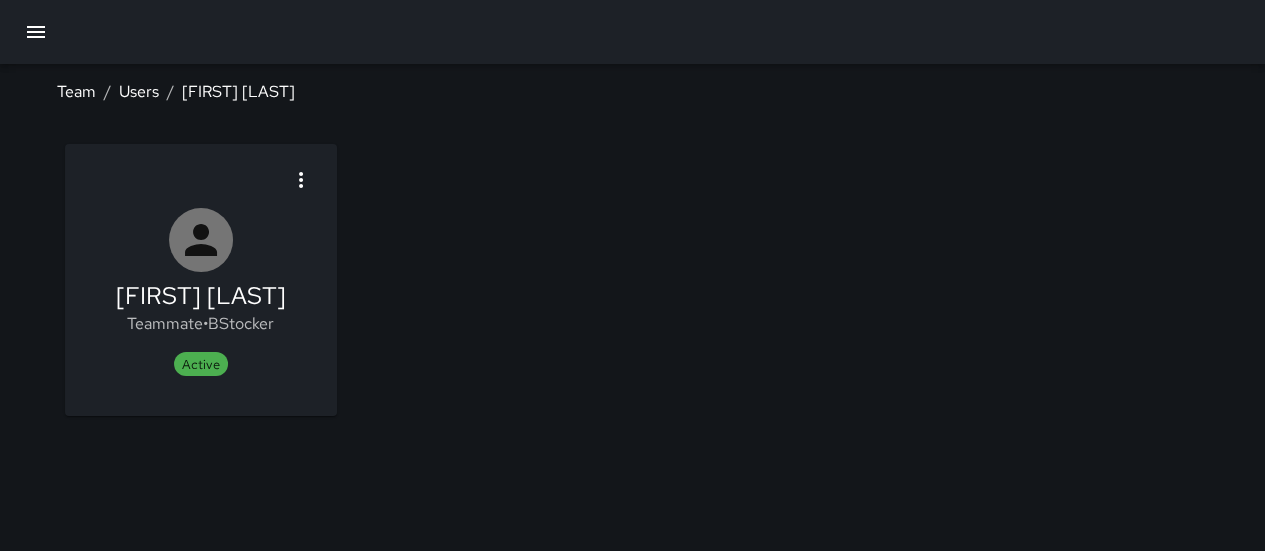 scroll, scrollTop: 0, scrollLeft: 0, axis: both 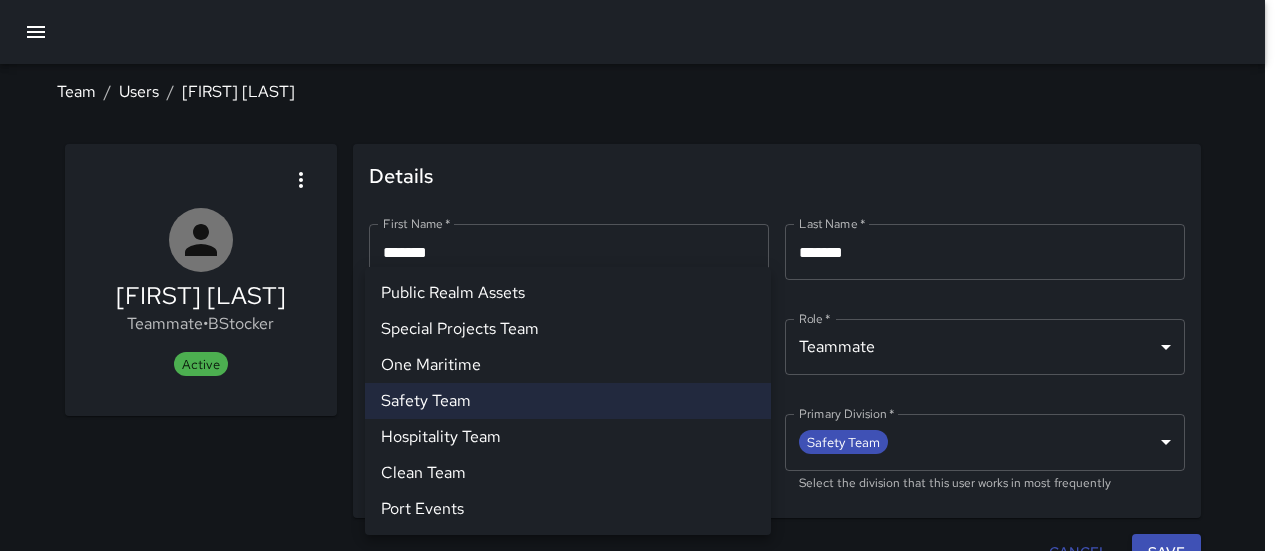 click on "**********" at bounding box center (640, 289) 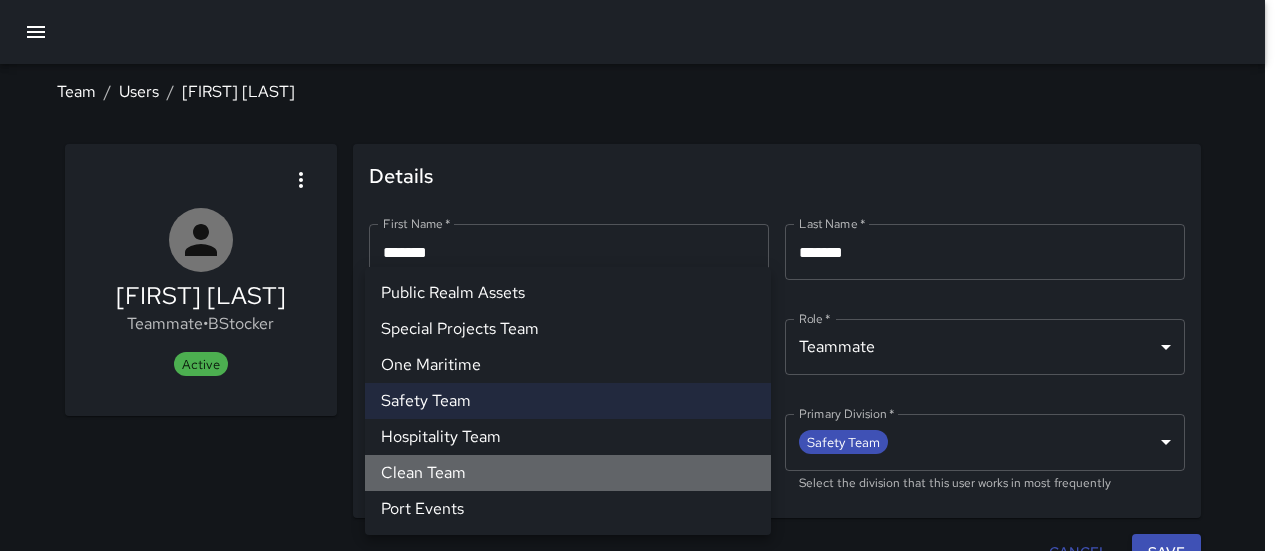 click on "Clean Team" at bounding box center (568, 473) 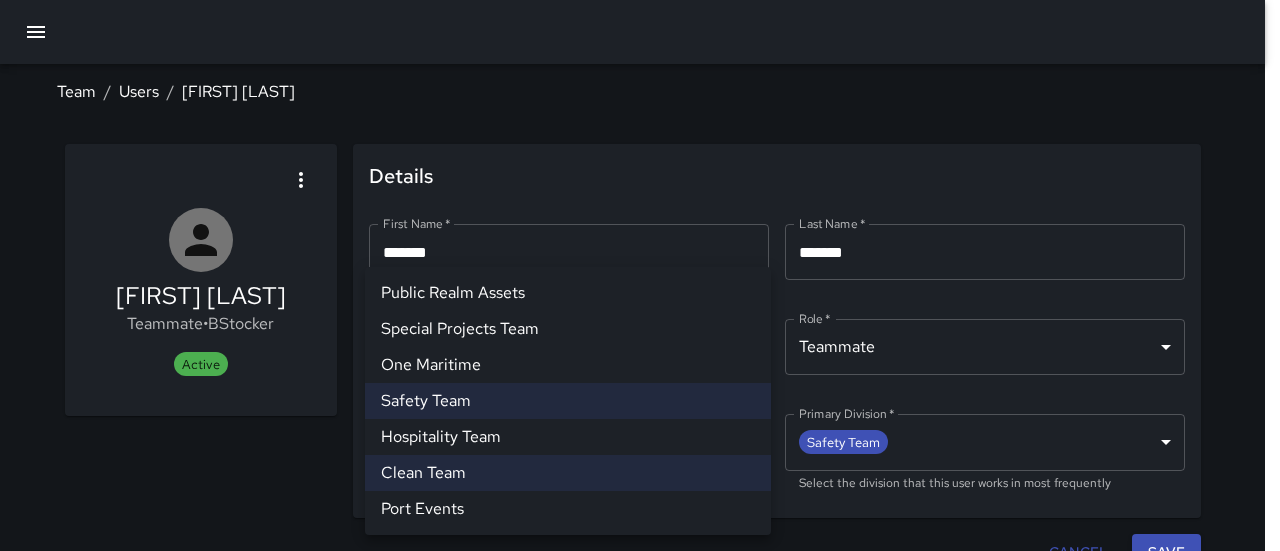click at bounding box center [640, 275] 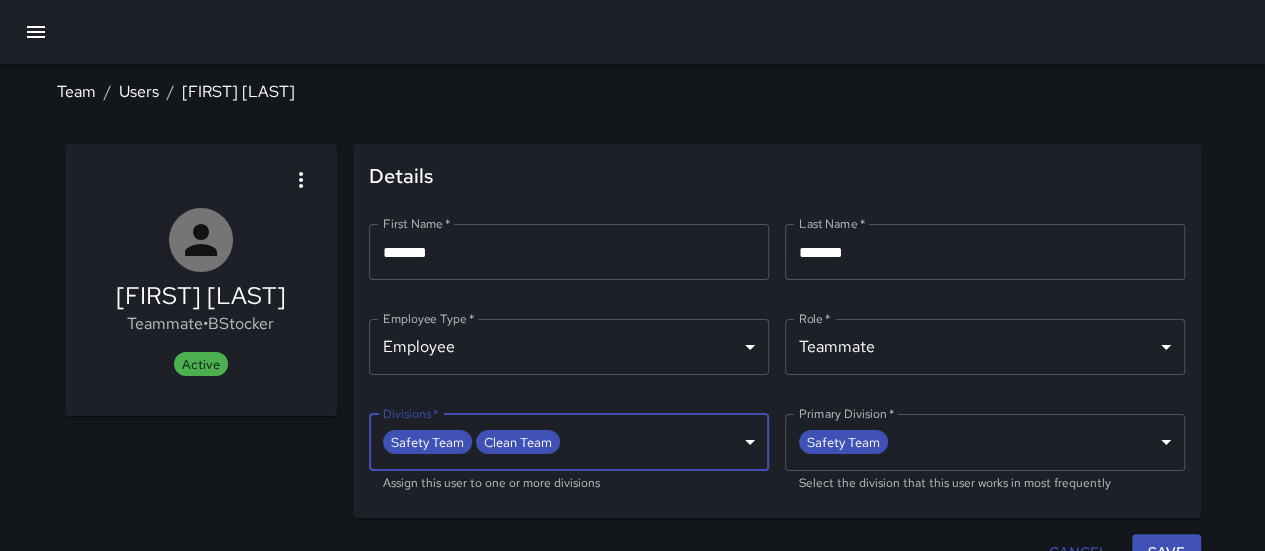 scroll, scrollTop: 26, scrollLeft: 0, axis: vertical 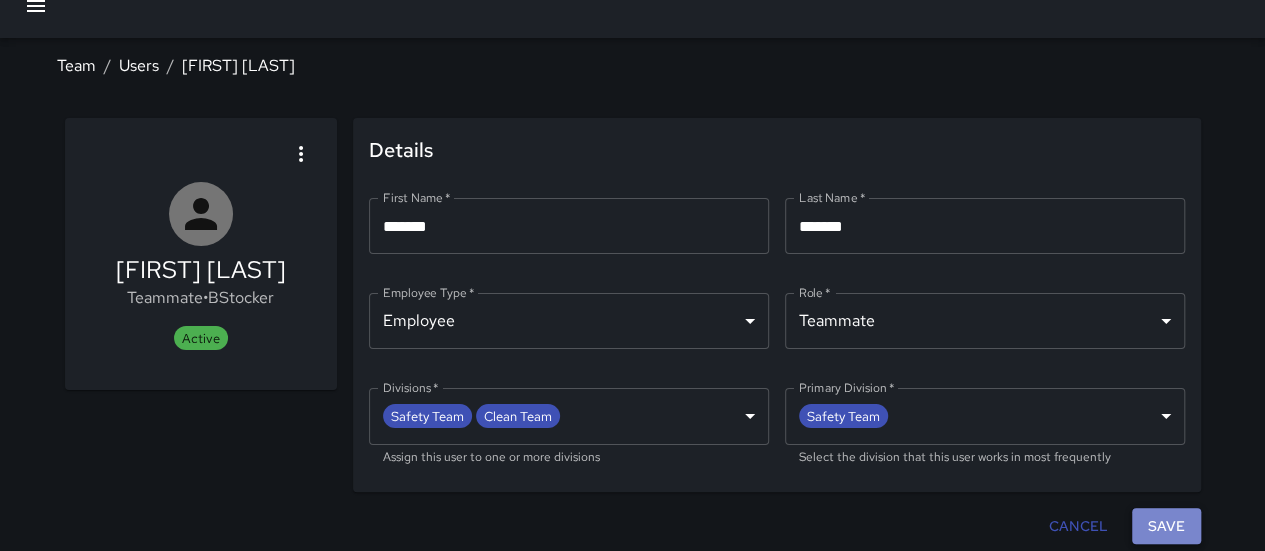 click on "Save" at bounding box center (1166, 526) 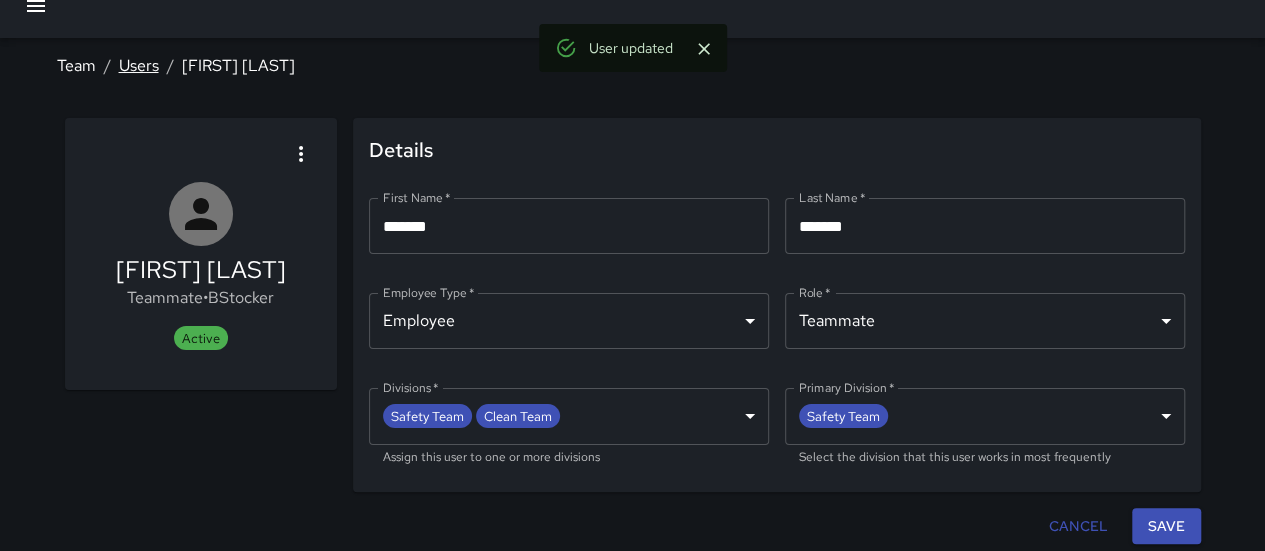 click on "Users" at bounding box center (139, 65) 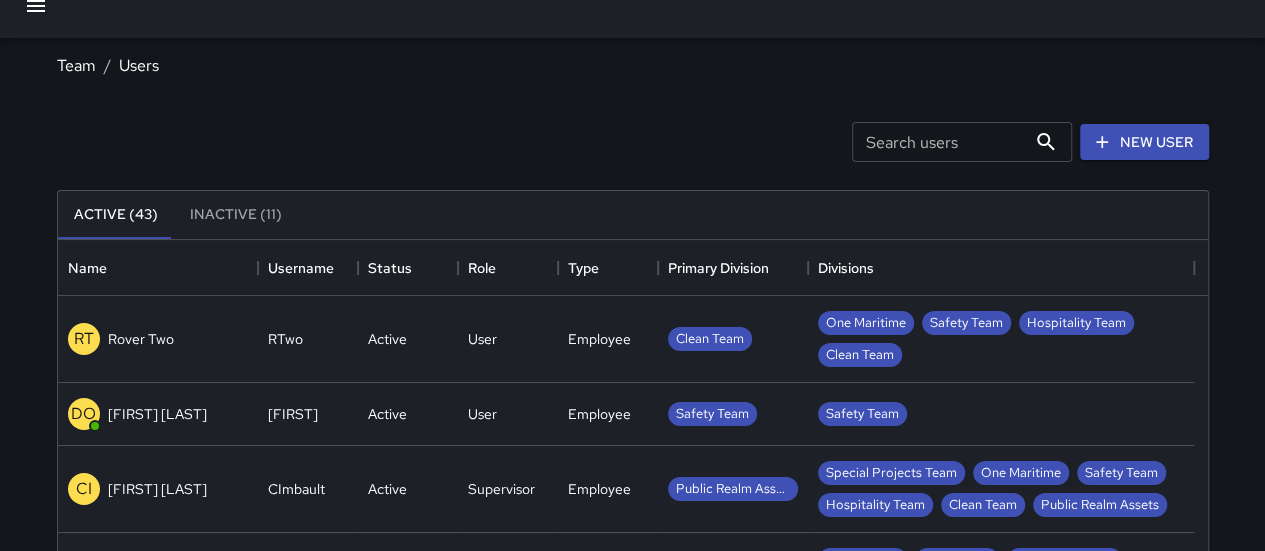 scroll, scrollTop: 16, scrollLeft: 16, axis: both 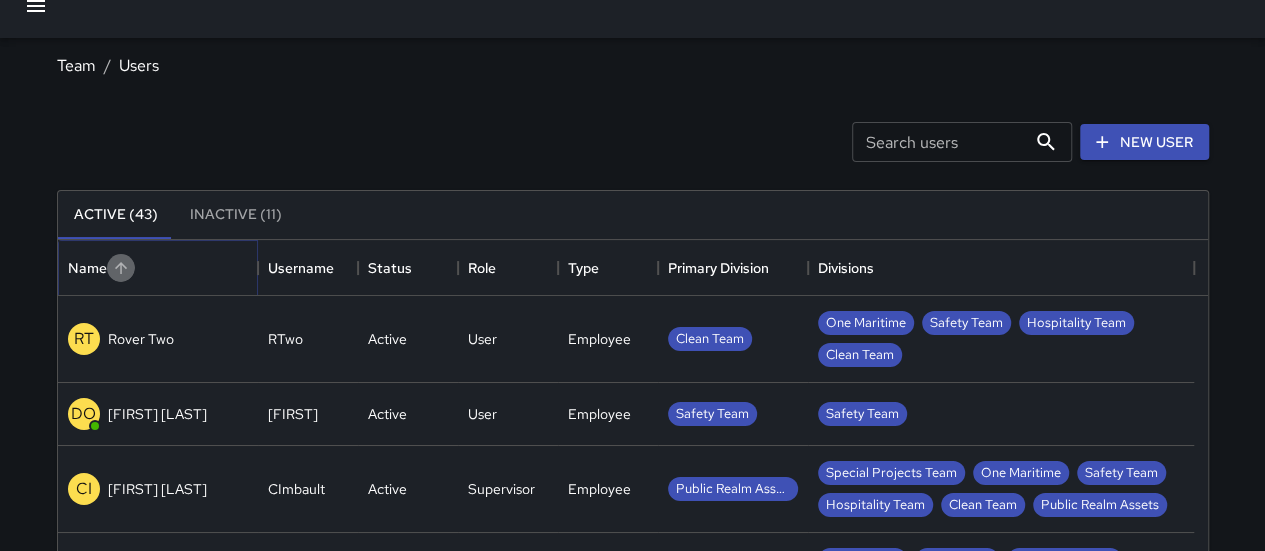 click 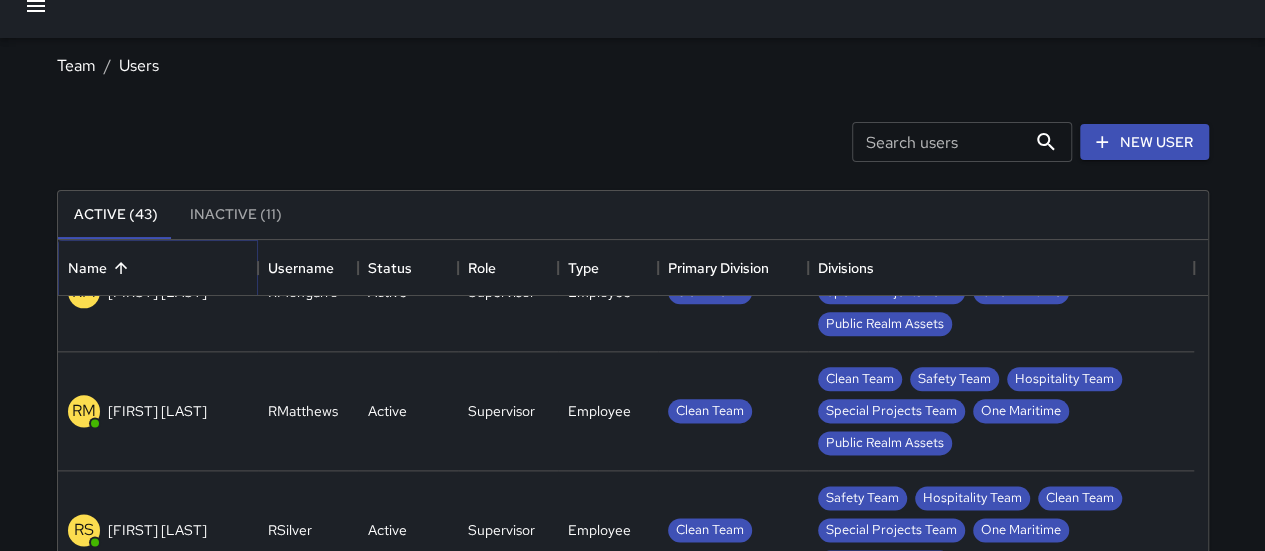 scroll, scrollTop: 2498, scrollLeft: 0, axis: vertical 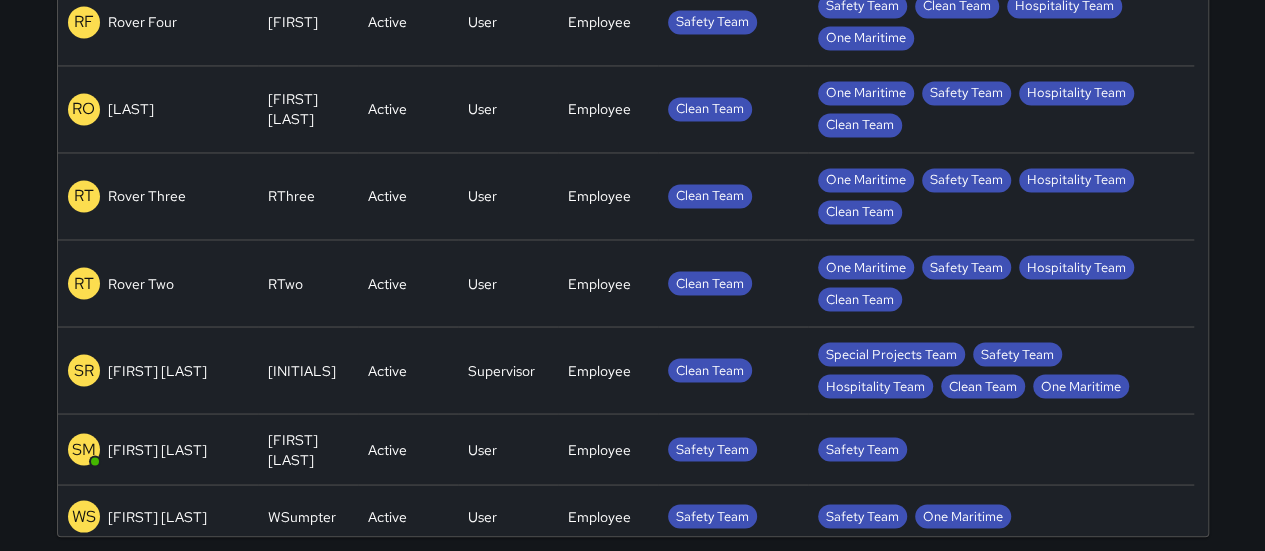 click on "[FIRST] [LAST]" at bounding box center (157, 450) 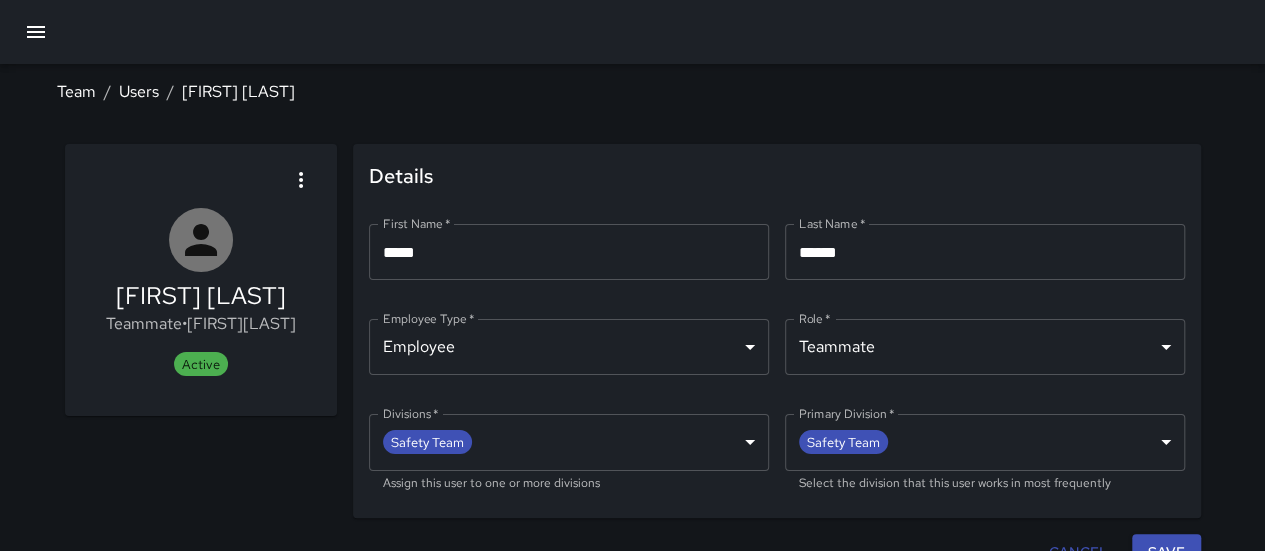 scroll, scrollTop: 26, scrollLeft: 0, axis: vertical 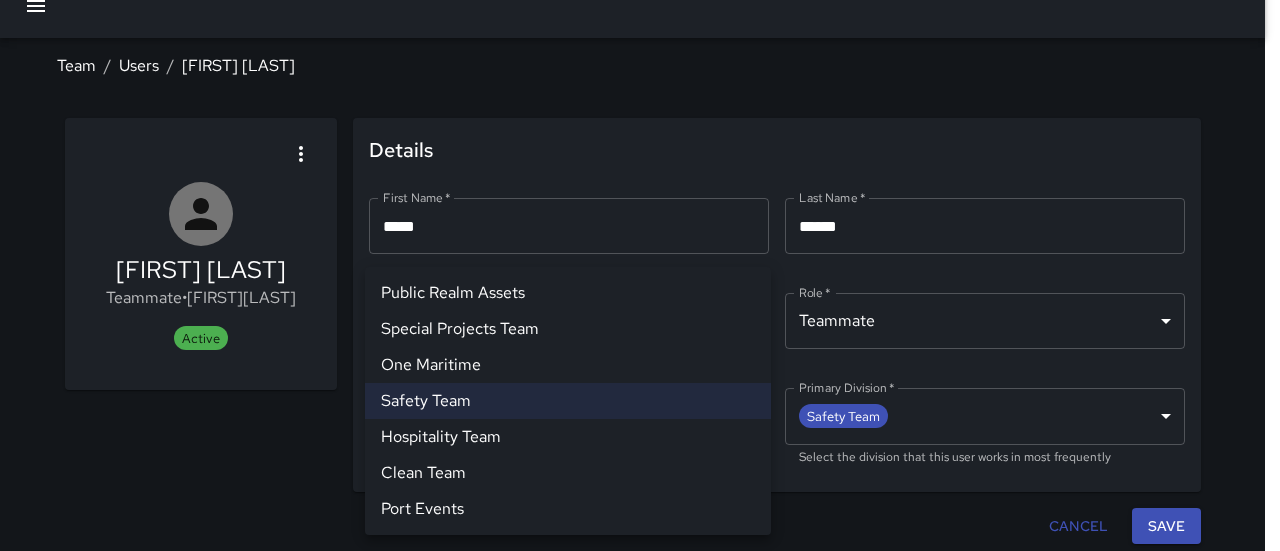 click on "**********" at bounding box center [640, 263] 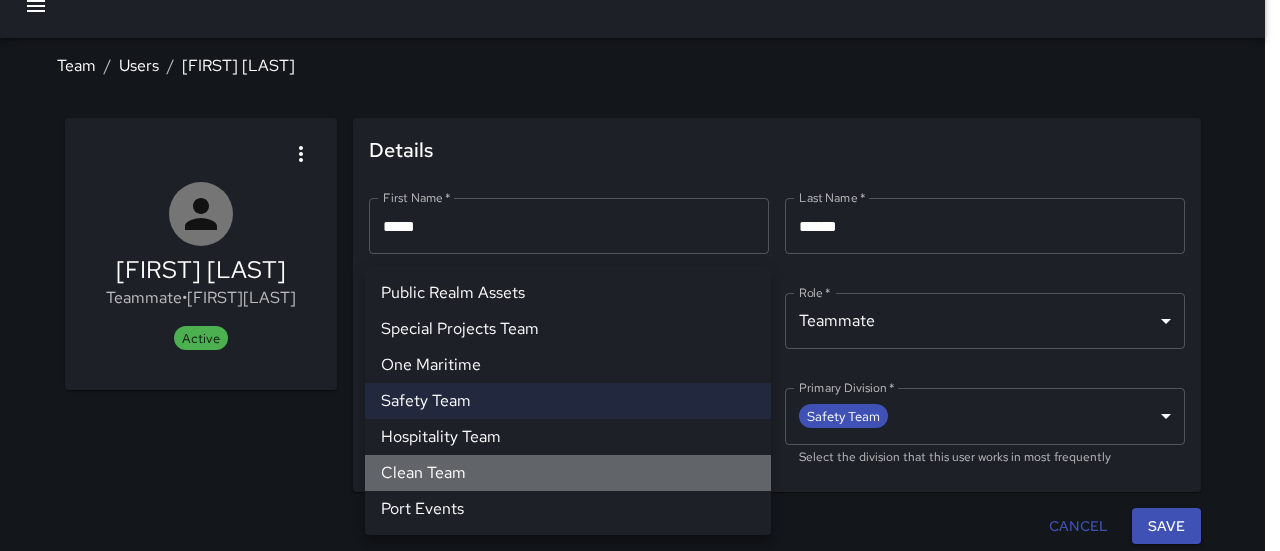 click on "Clean Team" at bounding box center [568, 473] 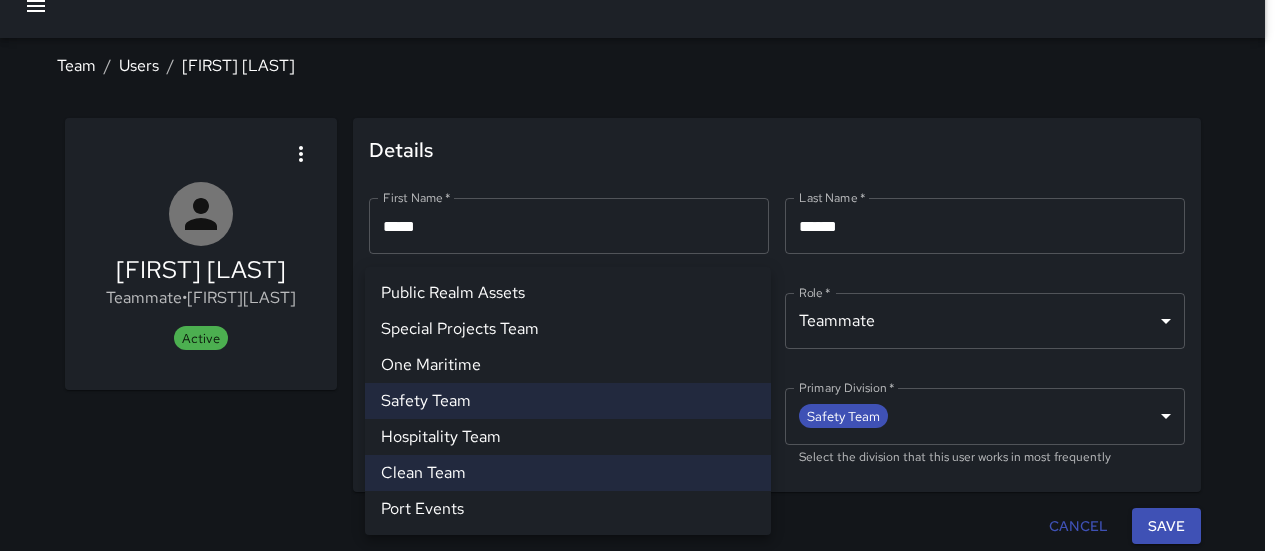 click at bounding box center (640, 275) 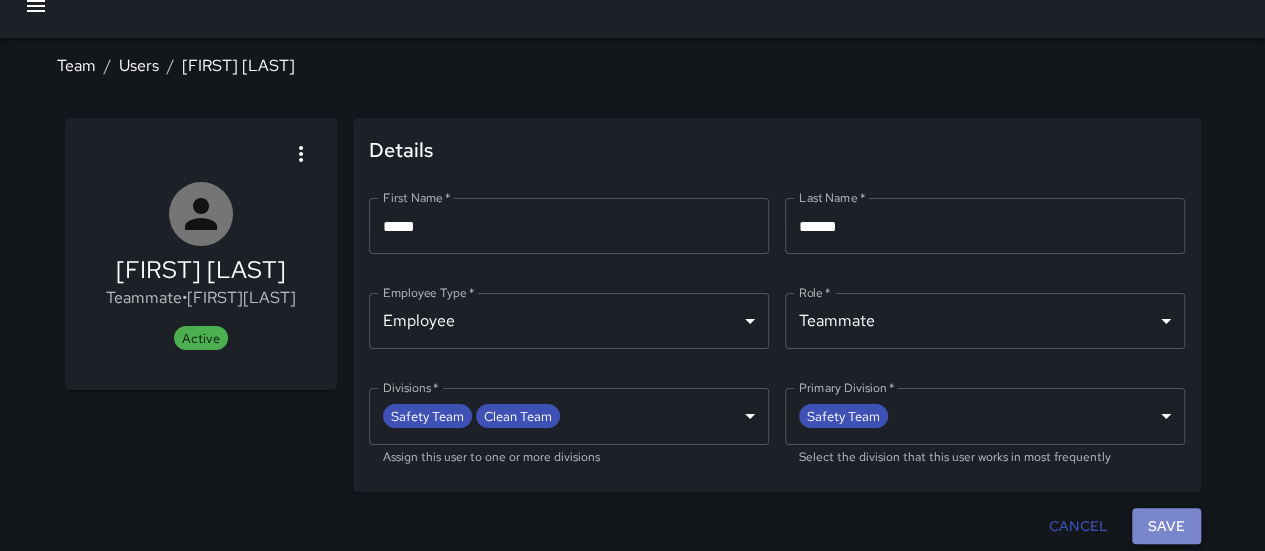 click on "Save" at bounding box center (1166, 526) 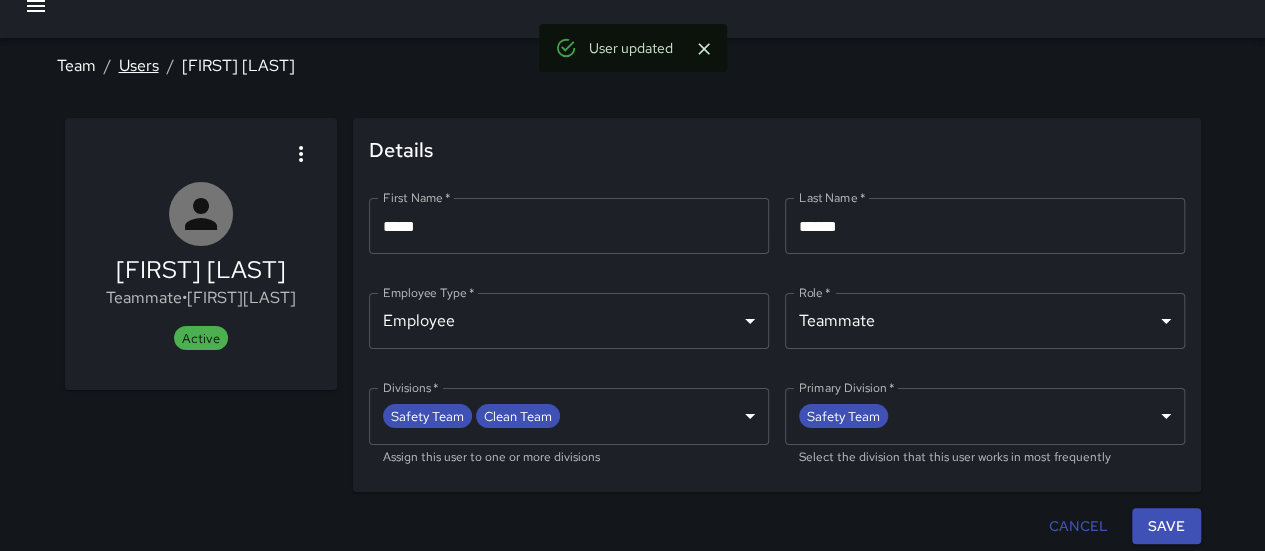 click on "Users" at bounding box center [139, 65] 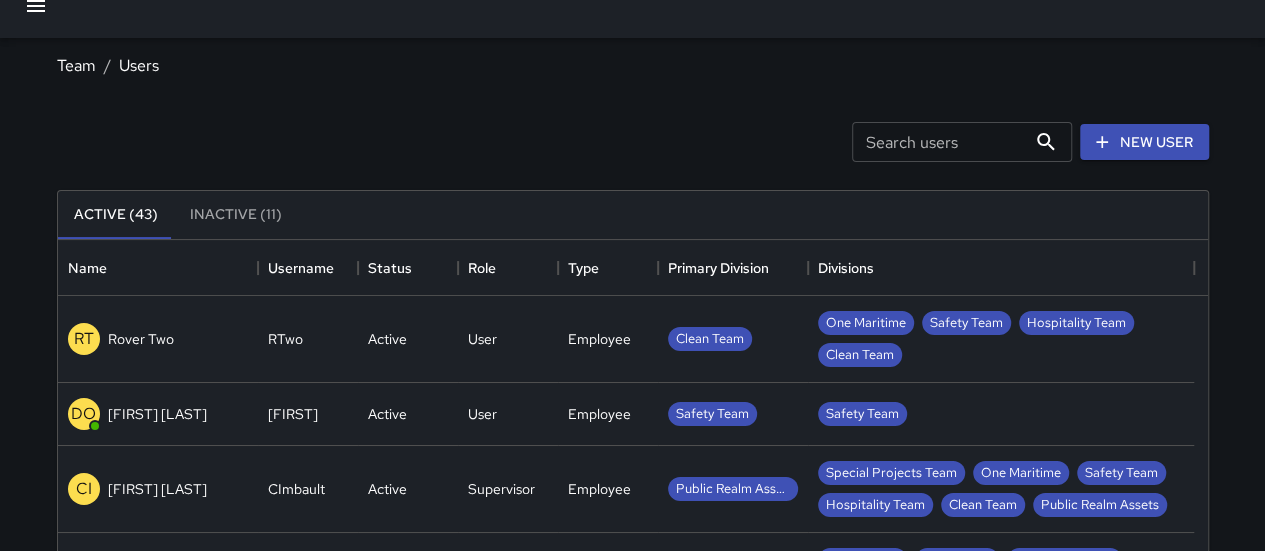 scroll, scrollTop: 16, scrollLeft: 16, axis: both 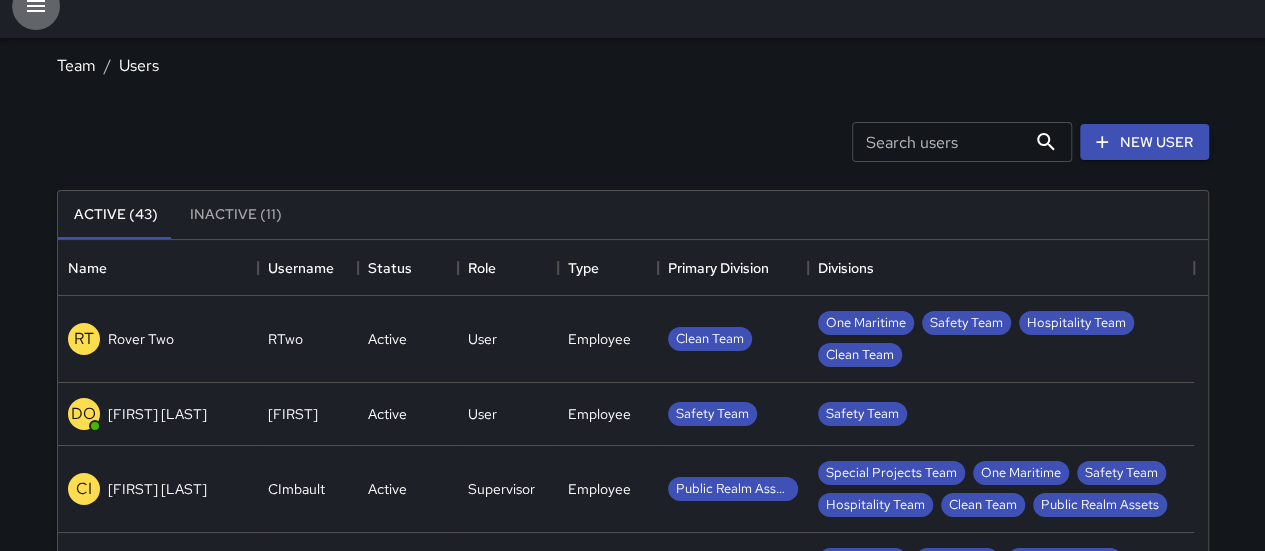 click 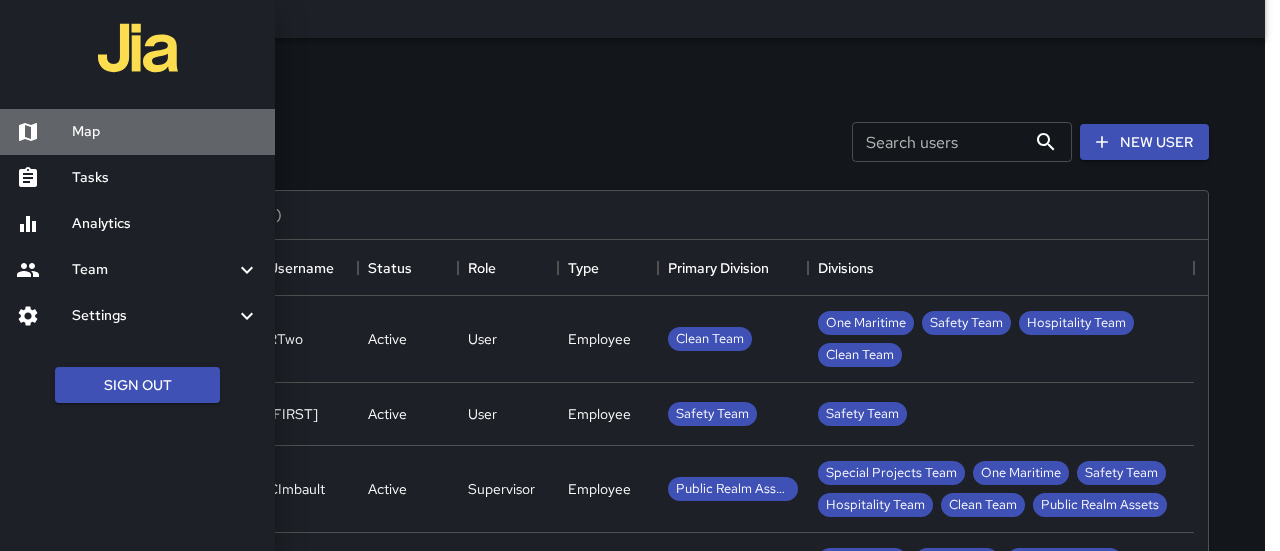 click on "Map" at bounding box center [165, 132] 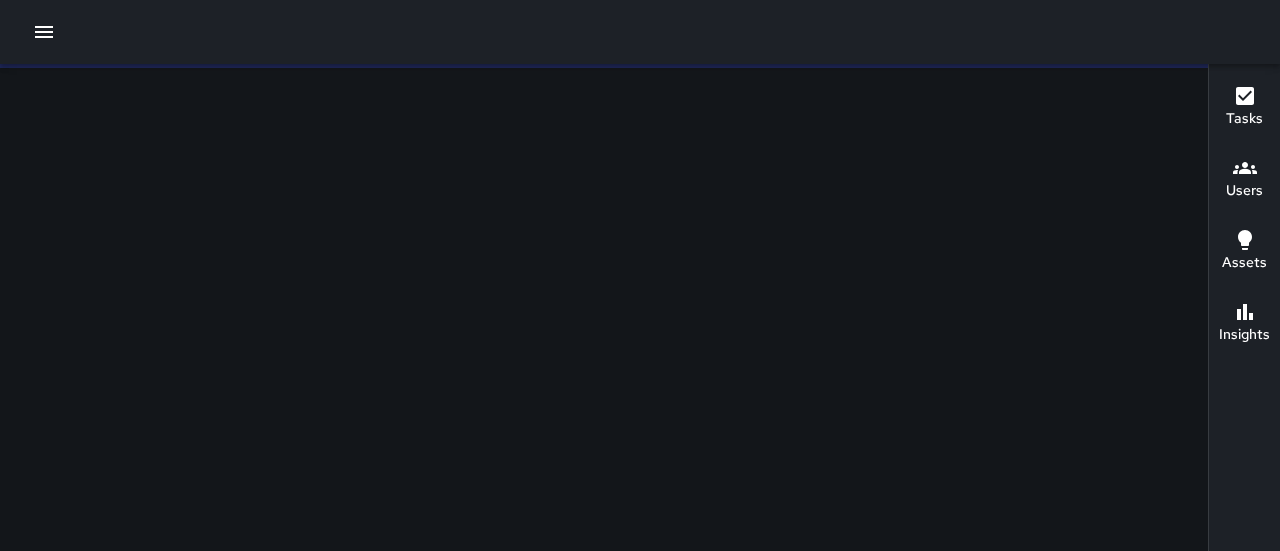 scroll, scrollTop: 0, scrollLeft: 0, axis: both 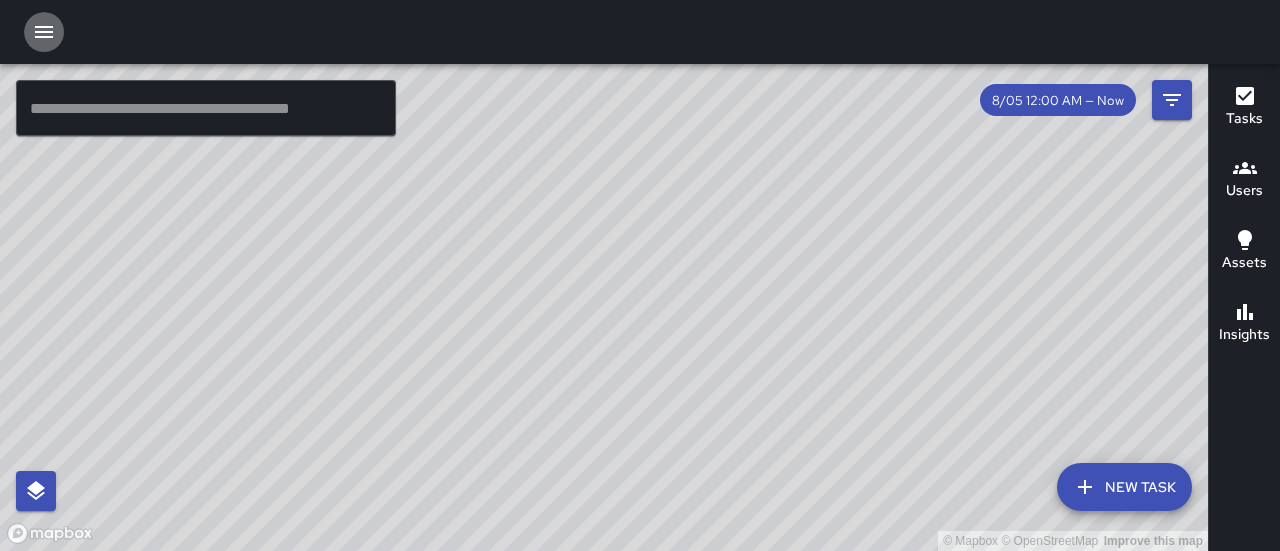 click 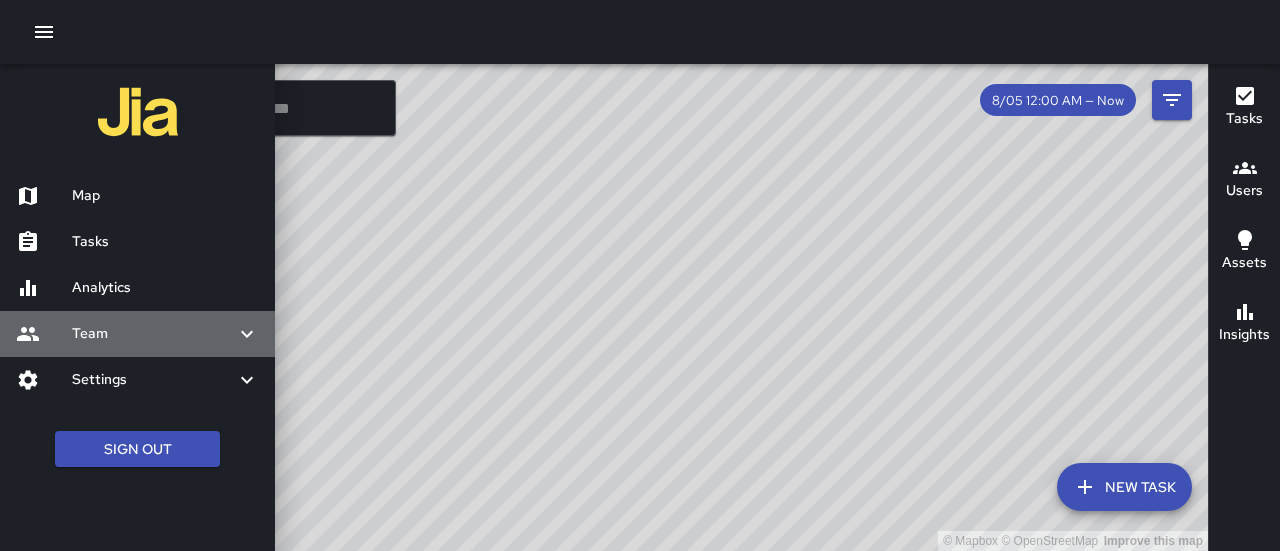 click 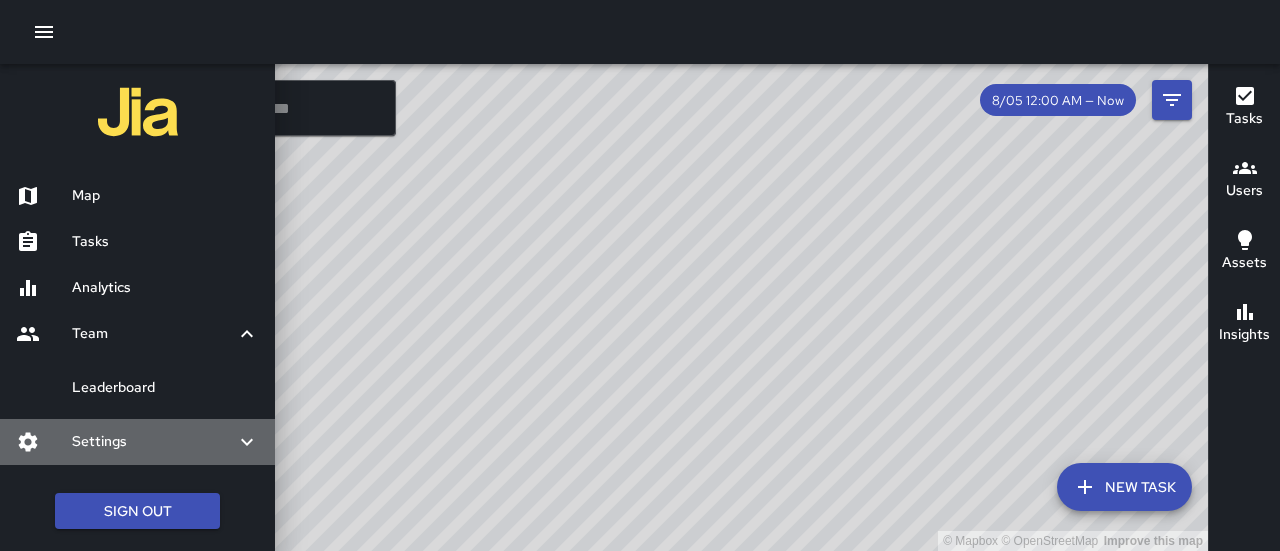 click 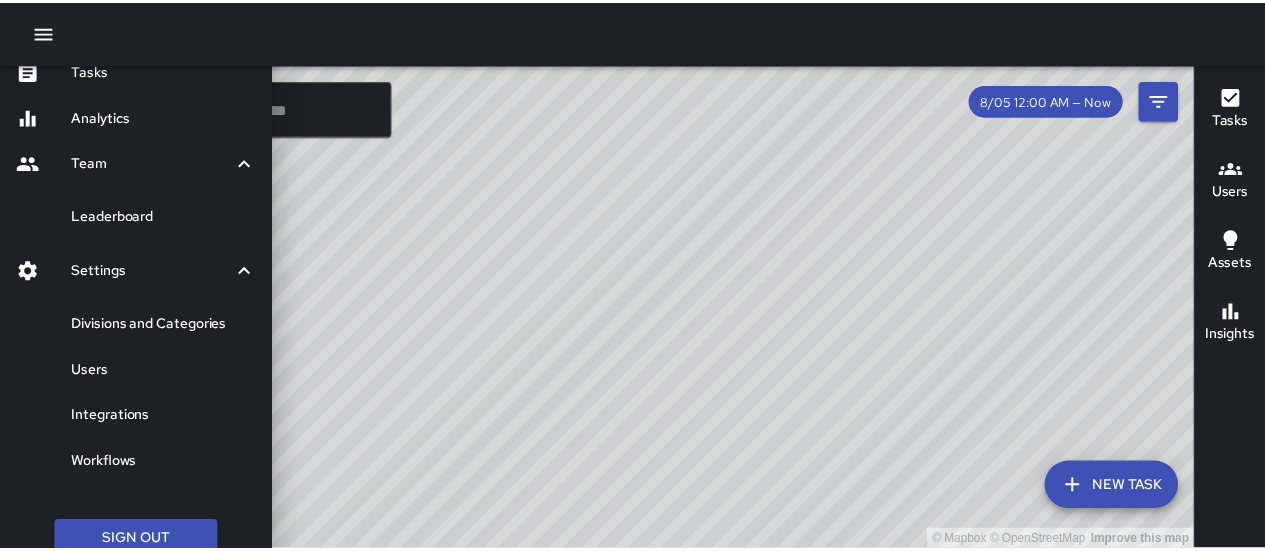 scroll, scrollTop: 173, scrollLeft: 0, axis: vertical 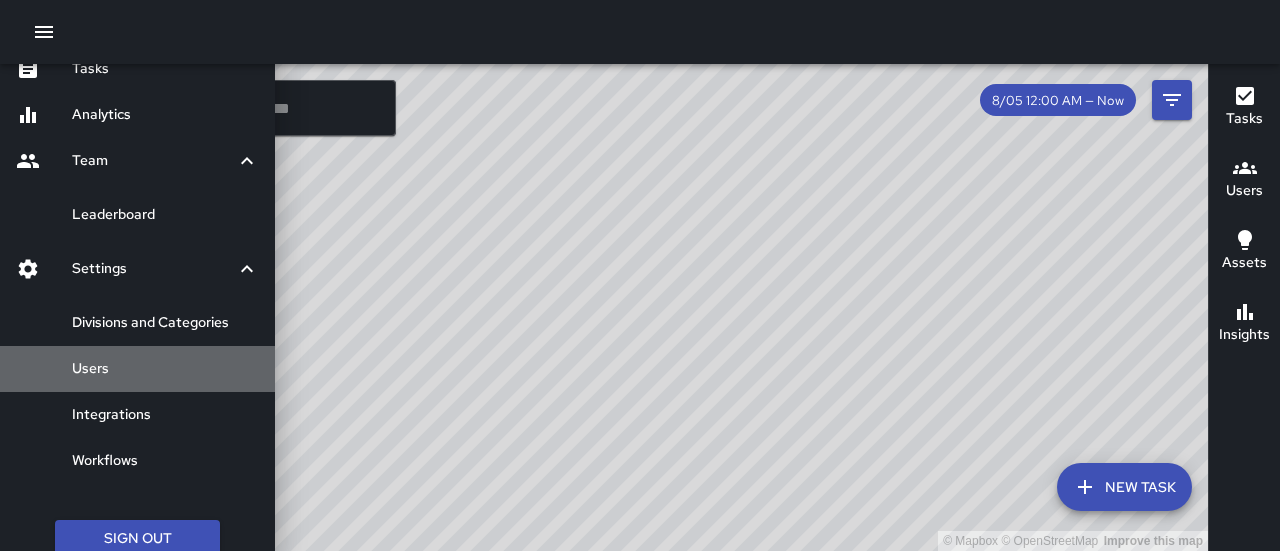 click on "Users" at bounding box center (137, 369) 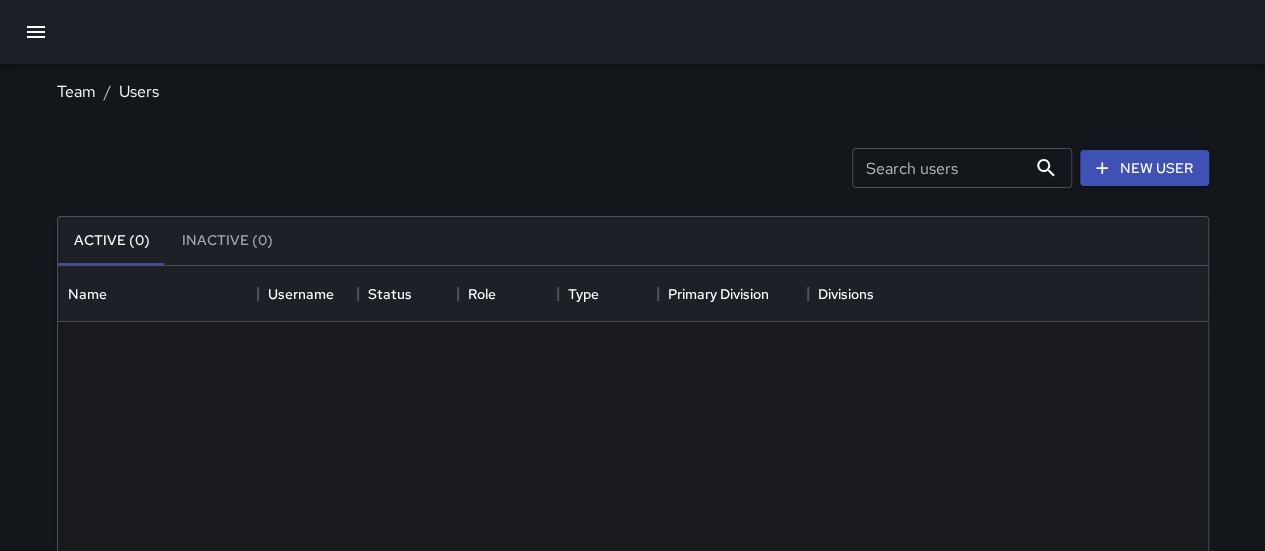 scroll, scrollTop: 16, scrollLeft: 16, axis: both 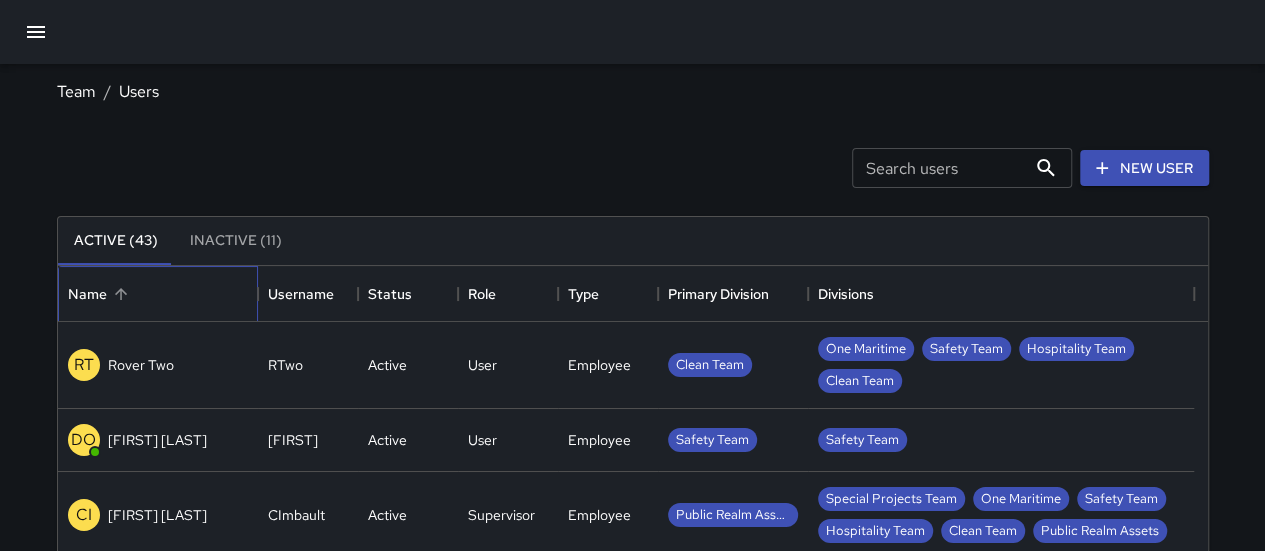 click on "Name" at bounding box center (158, 294) 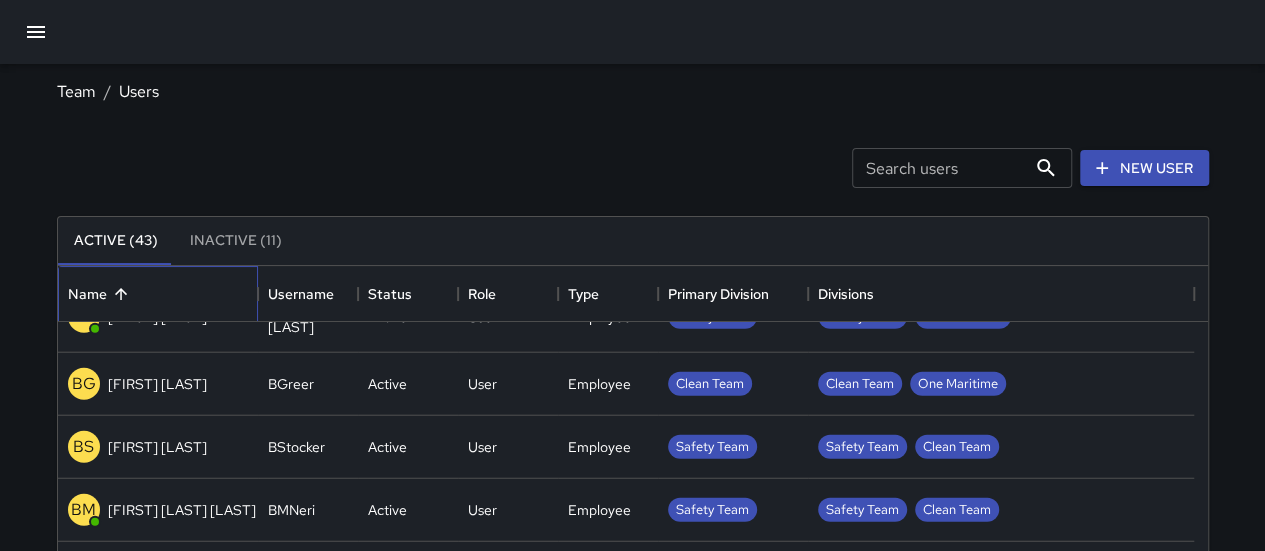 scroll, scrollTop: 0, scrollLeft: 0, axis: both 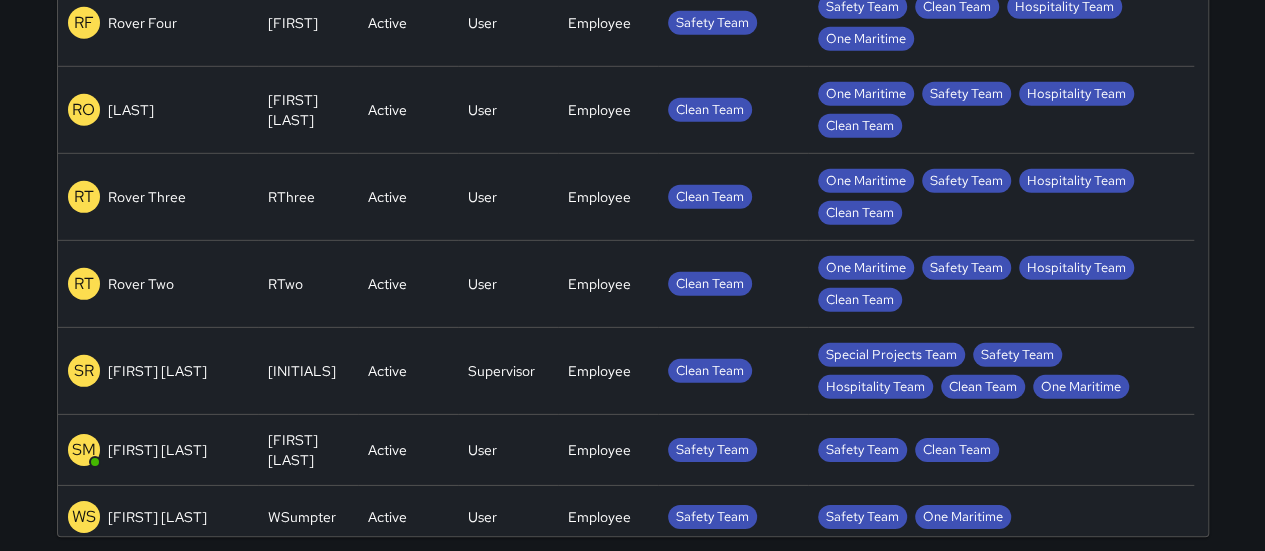 click on "[FIRST] [LAST]" at bounding box center [157, 450] 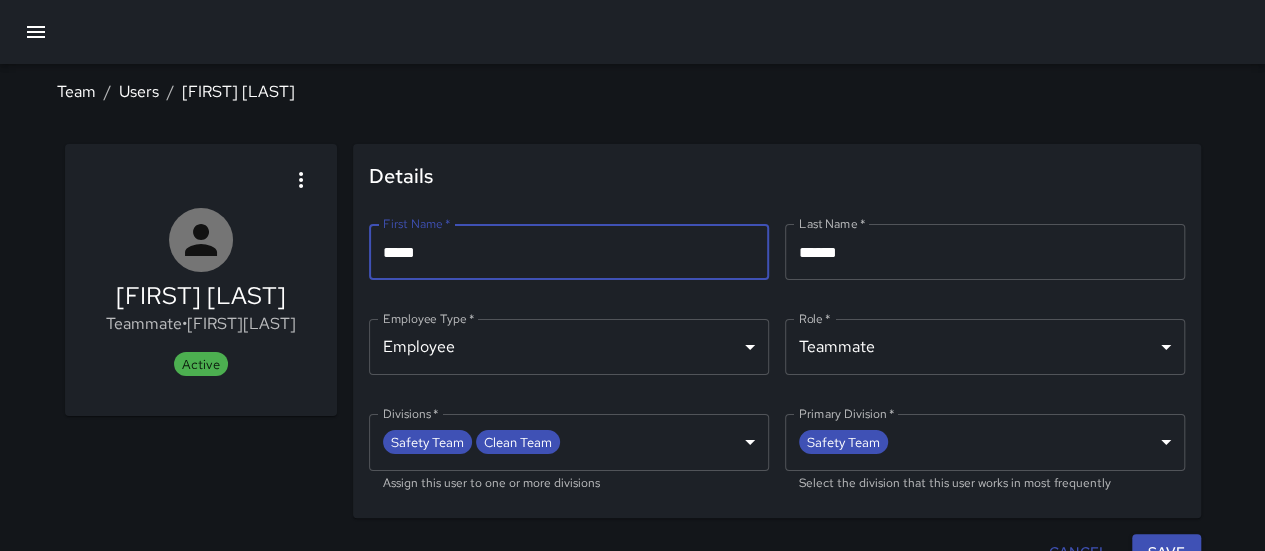 drag, startPoint x: 435, startPoint y: 247, endPoint x: 364, endPoint y: 238, distance: 71.568146 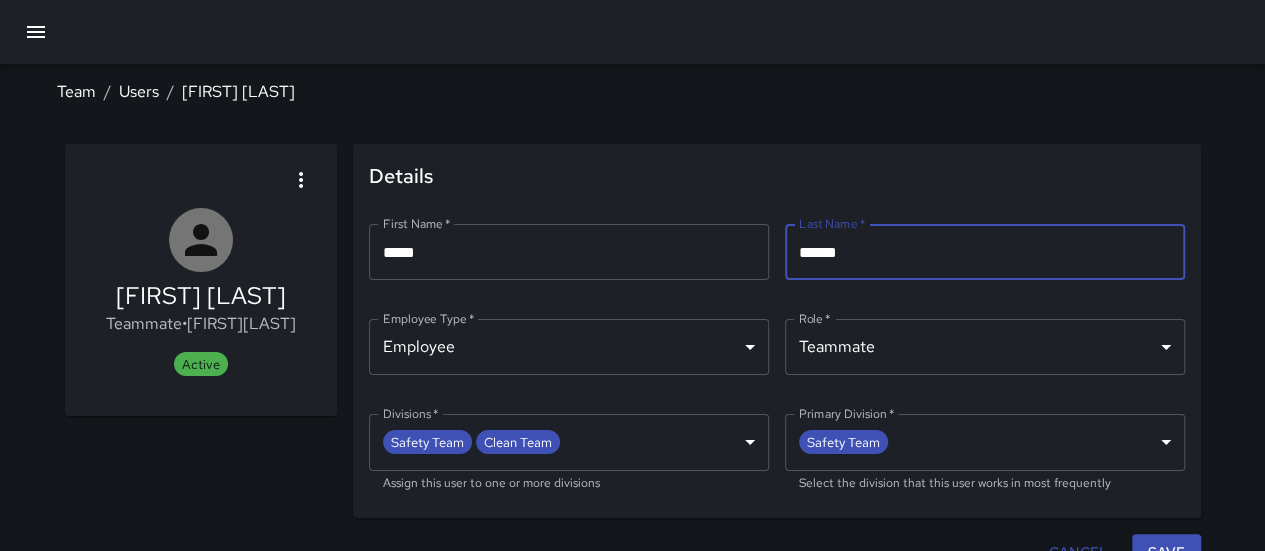 drag, startPoint x: 874, startPoint y: 259, endPoint x: 778, endPoint y: 261, distance: 96.02083 